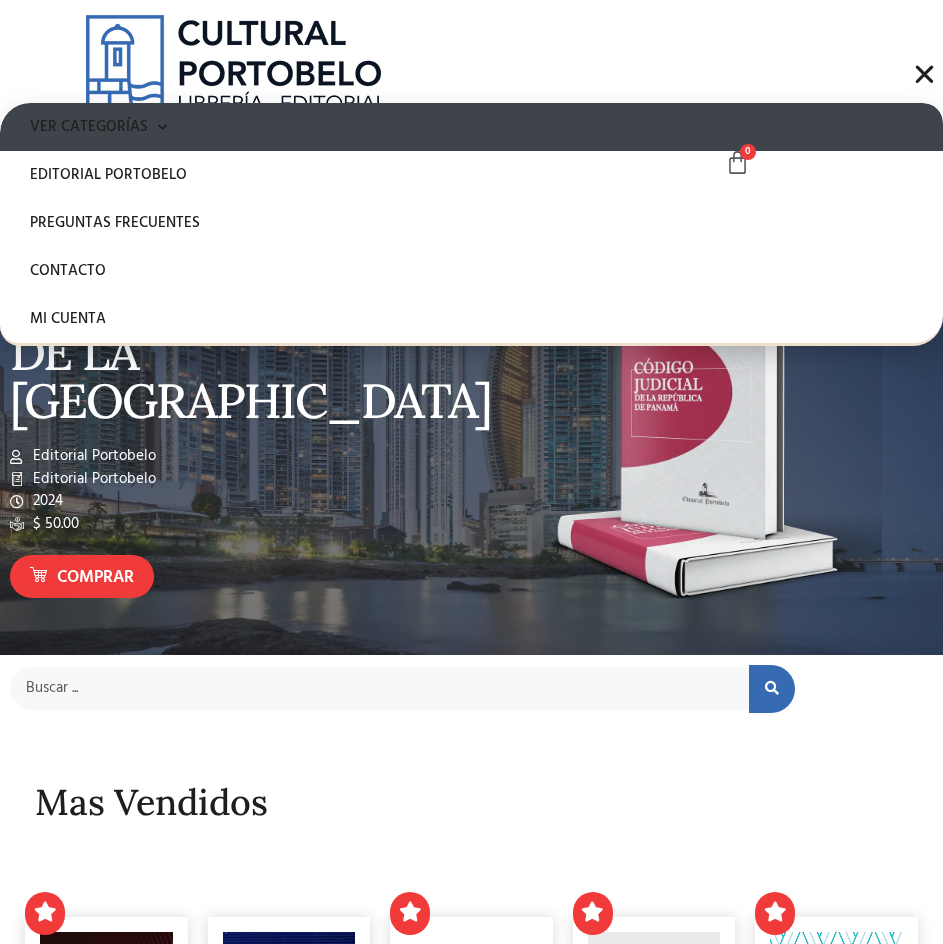 click on "Ver Categorías" 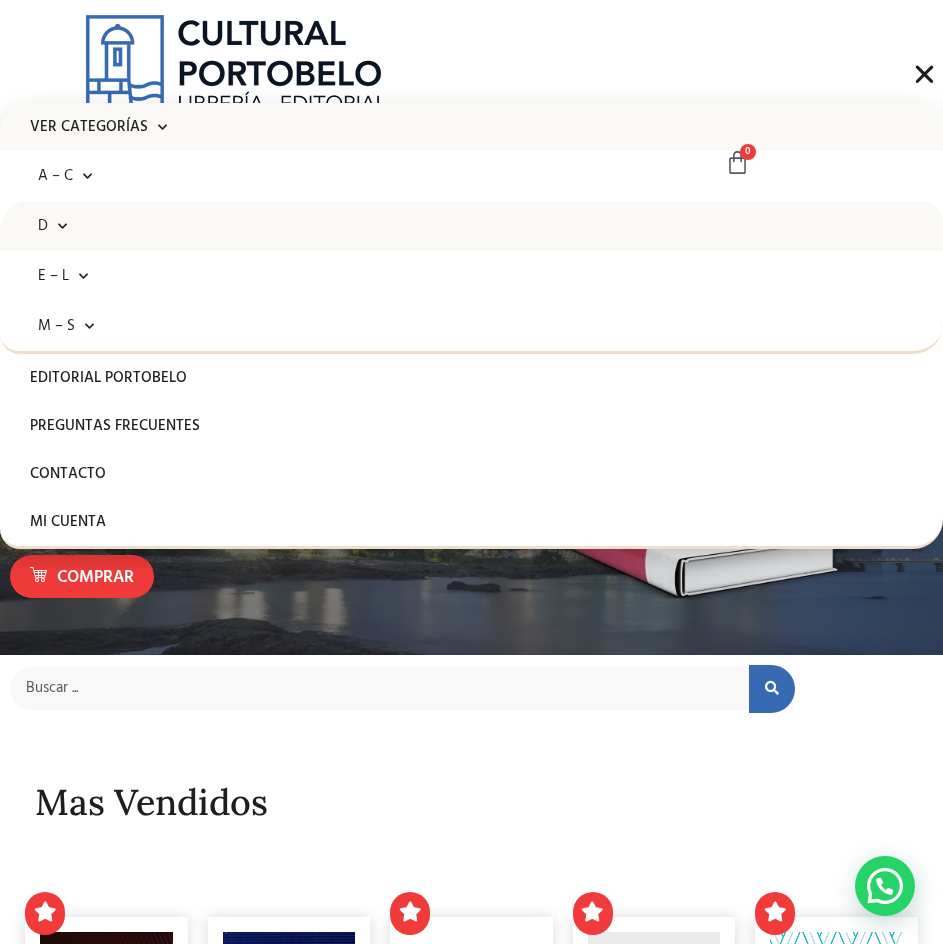 click 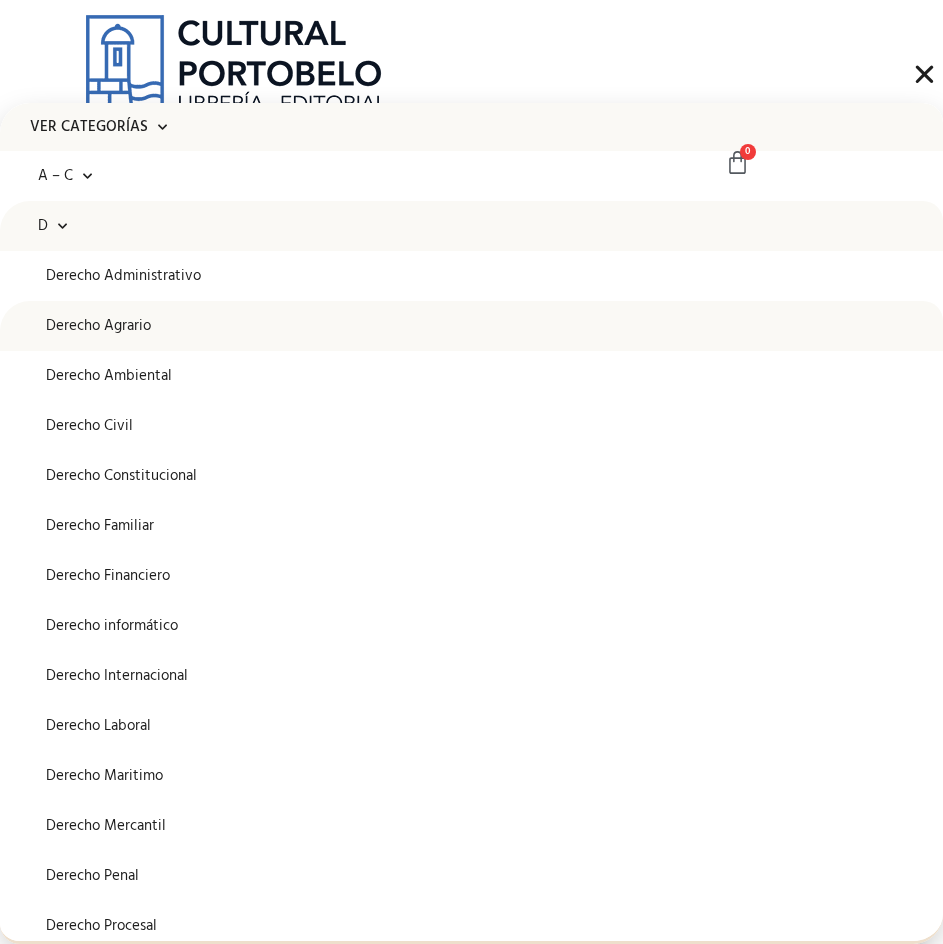 click on "Derecho Agrario" 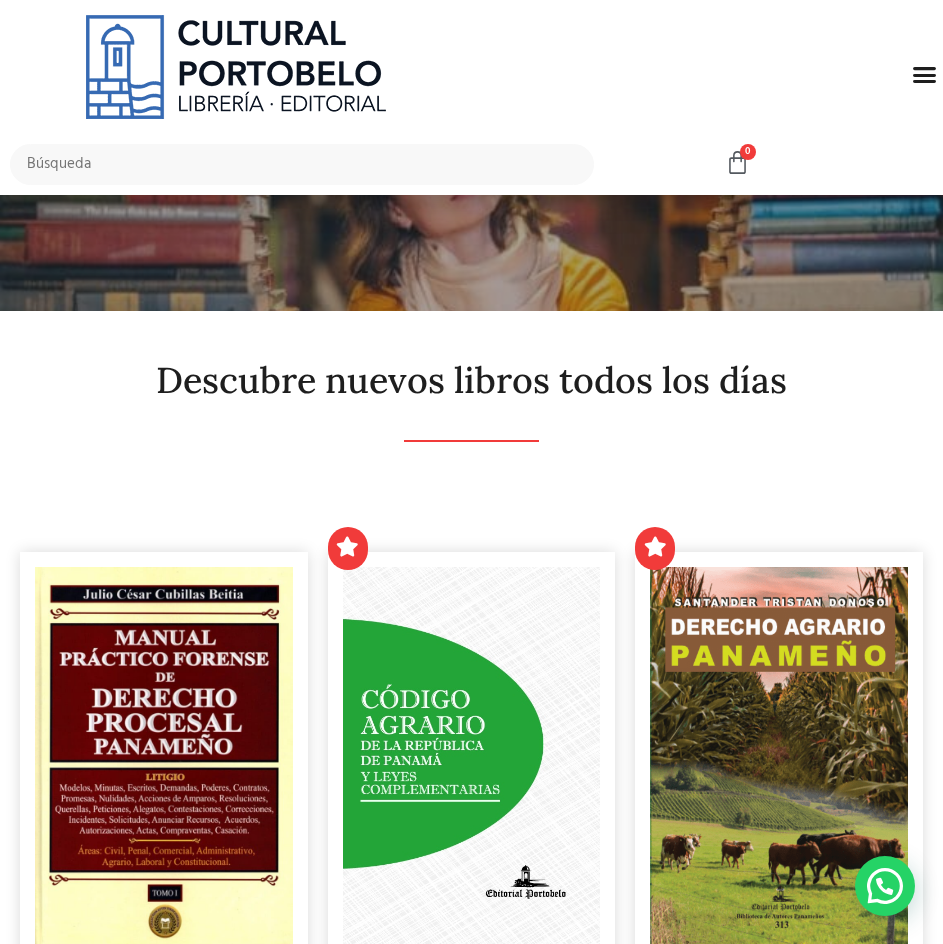 scroll, scrollTop: 0, scrollLeft: 0, axis: both 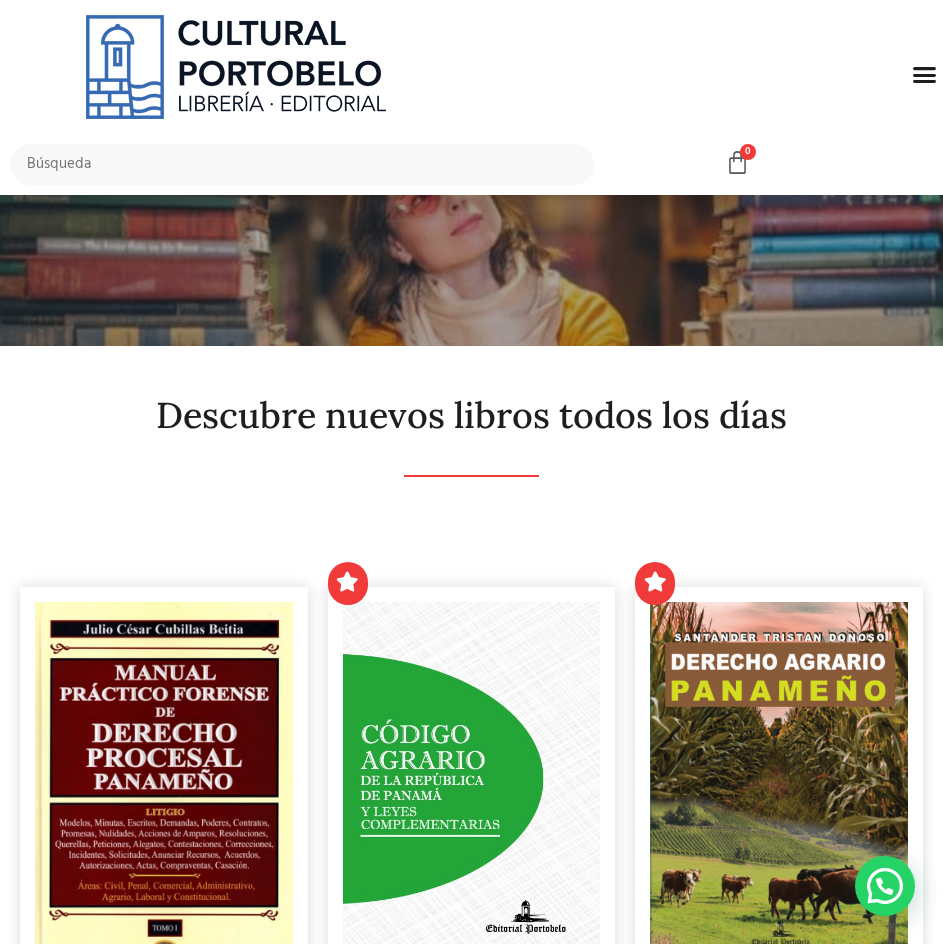 click on "Menu" 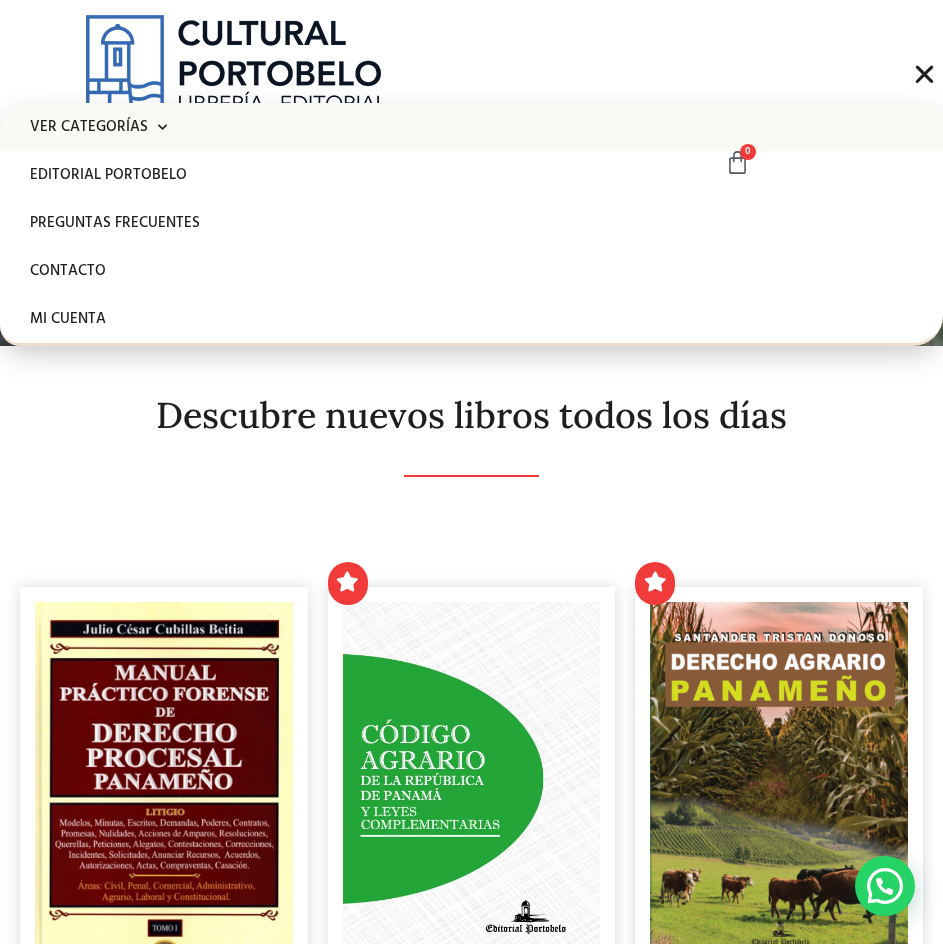 click on "Ver Categorías" 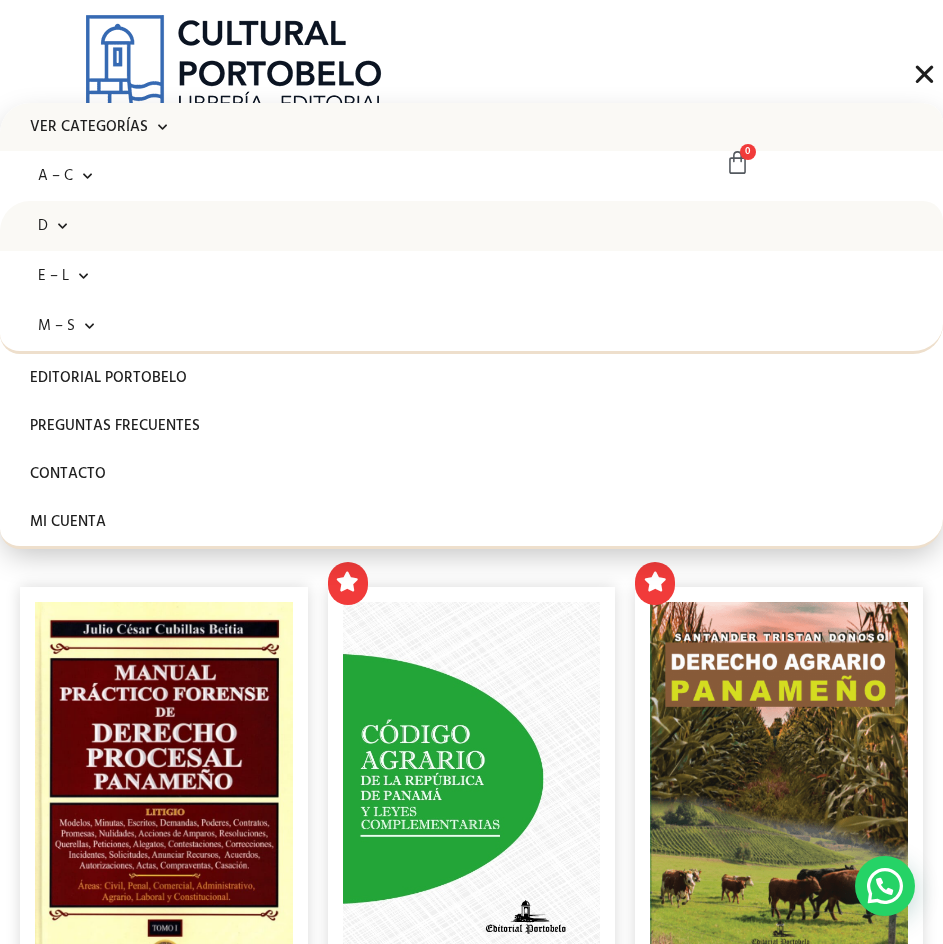 click on "D" 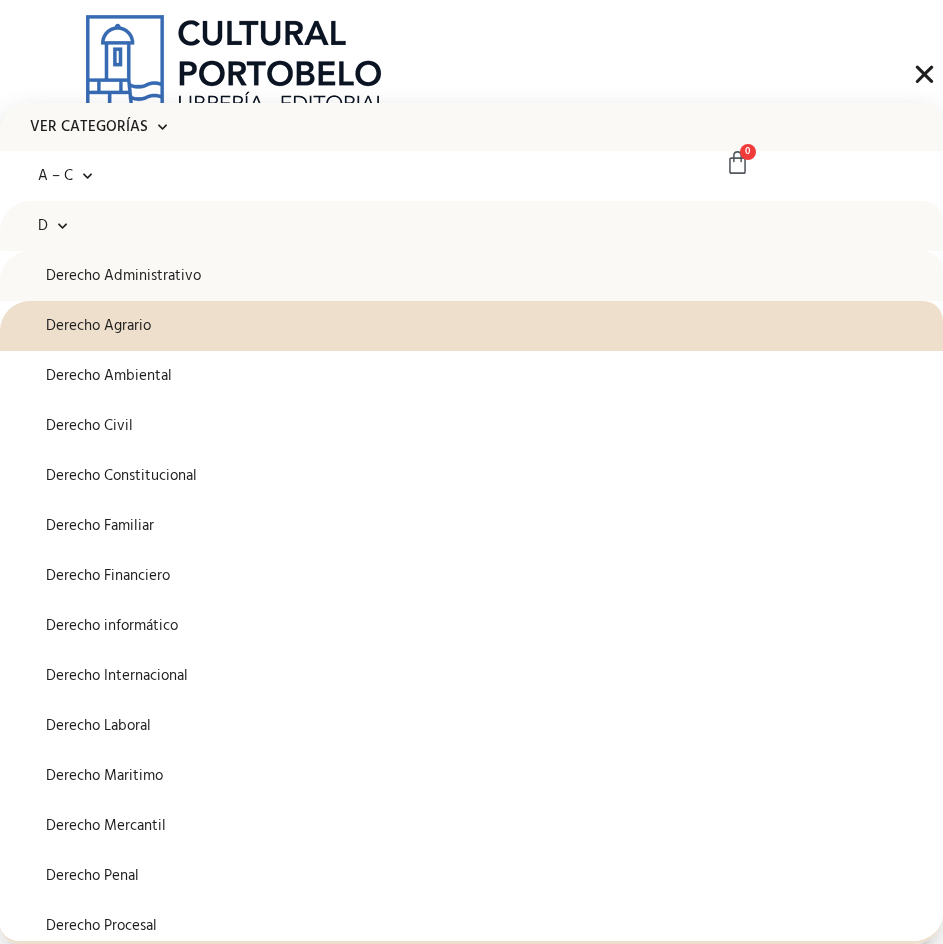 click on "Derecho Administrativo" 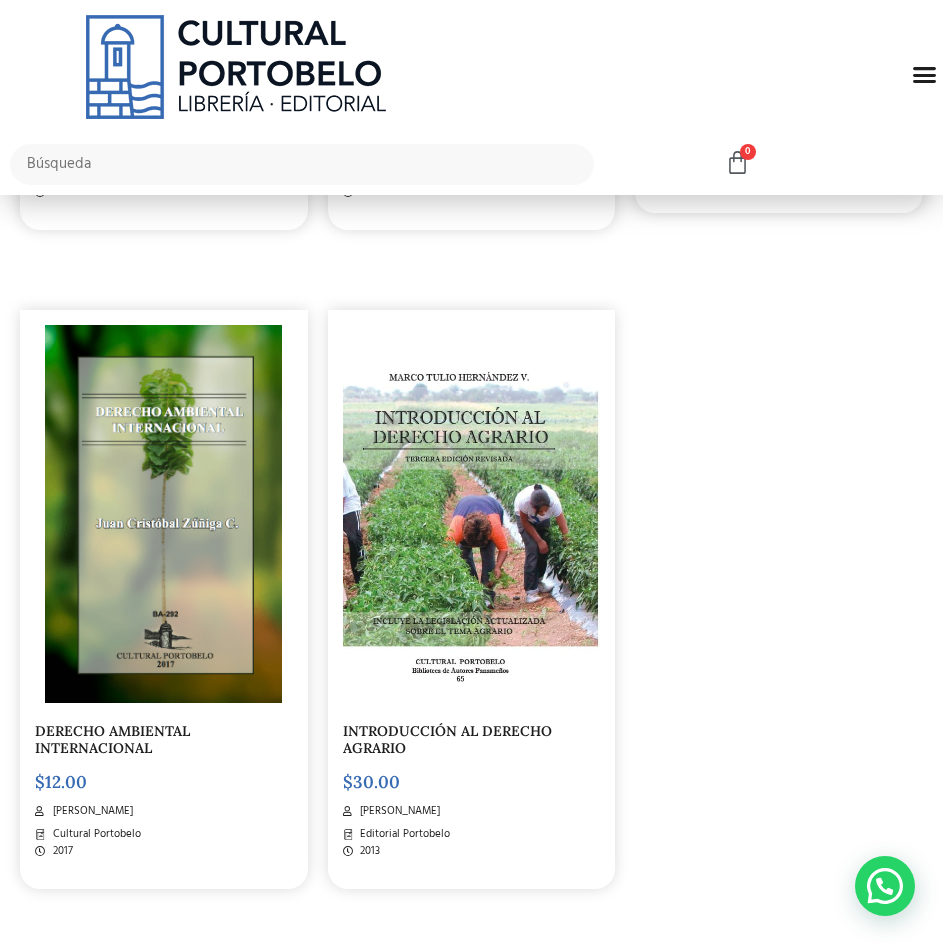 scroll, scrollTop: 900, scrollLeft: 0, axis: vertical 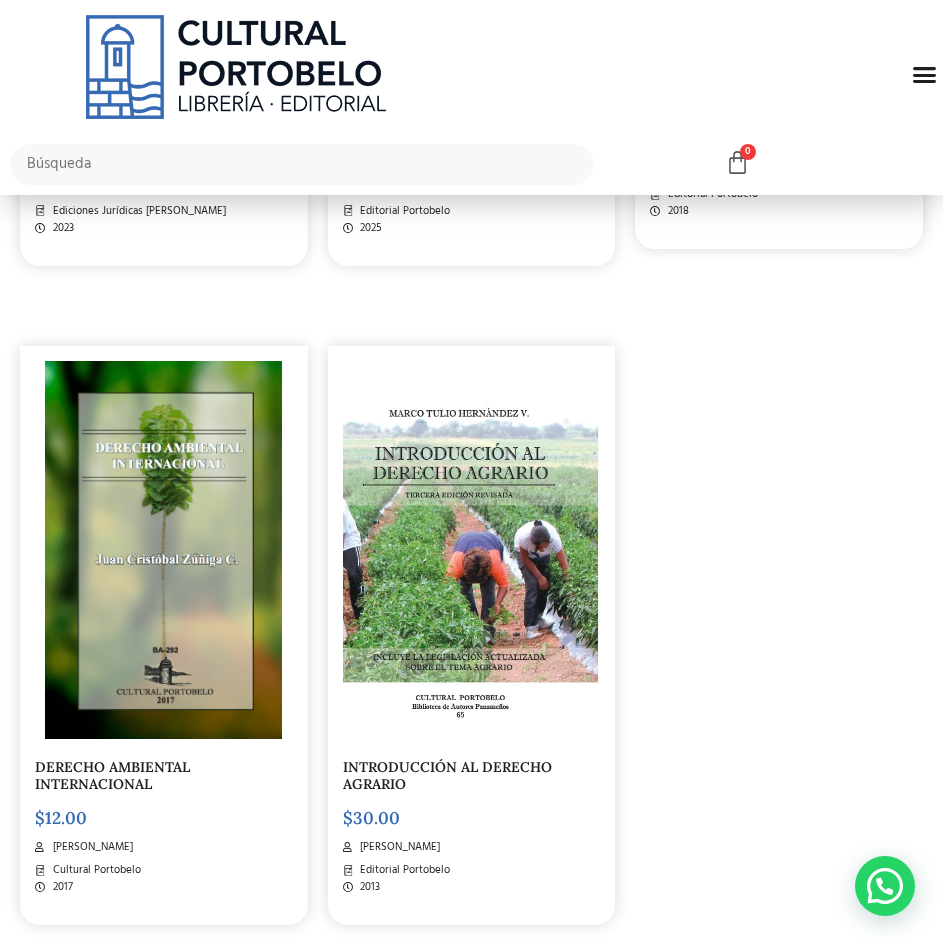 click 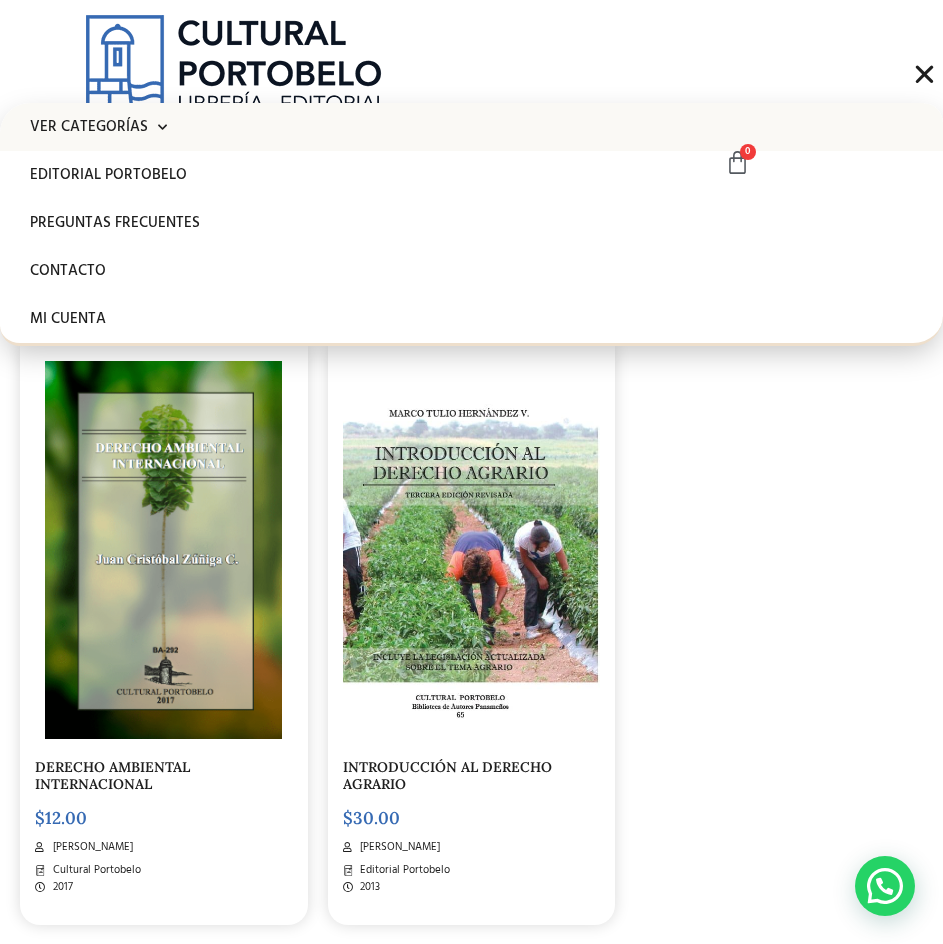 click on "Ver Categorías" 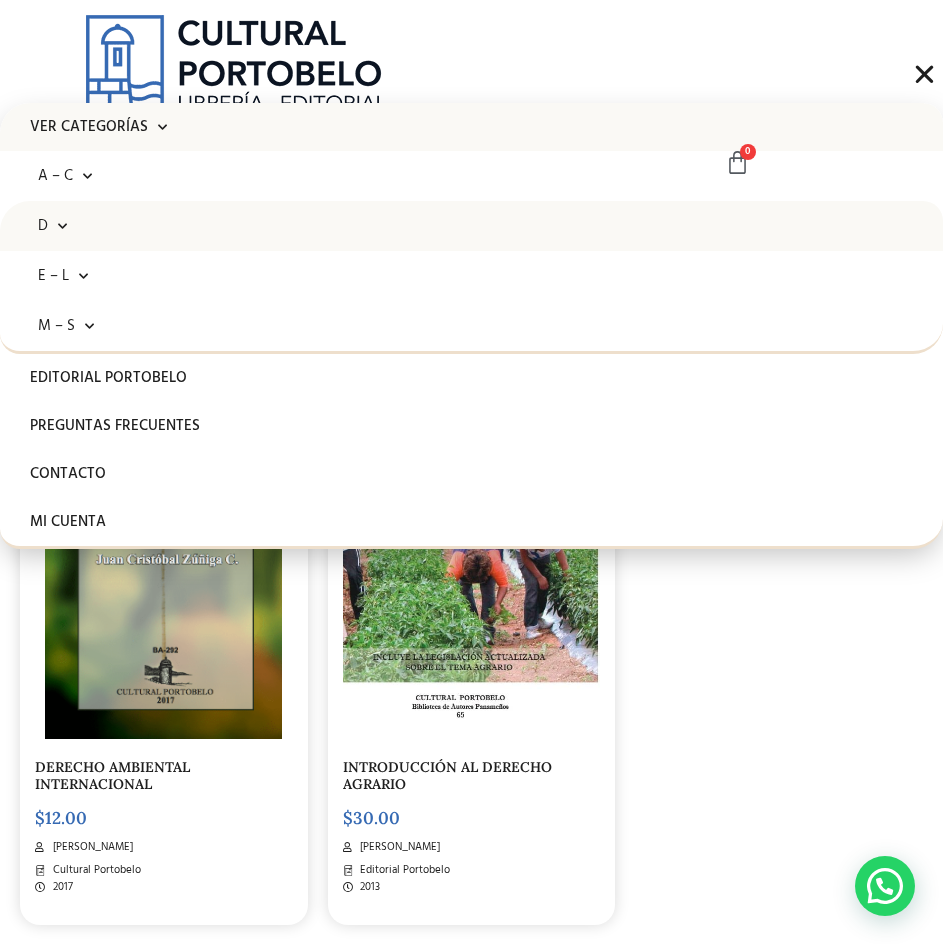 click on "D" 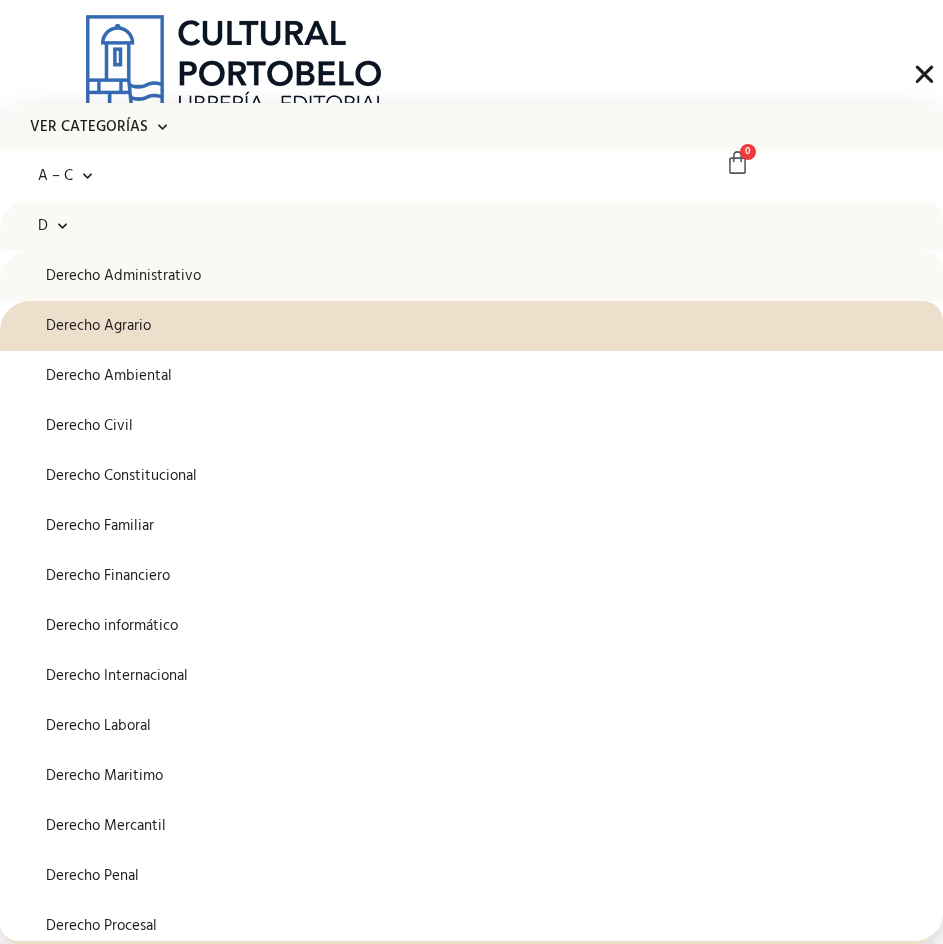 click on "Derecho Administrativo" 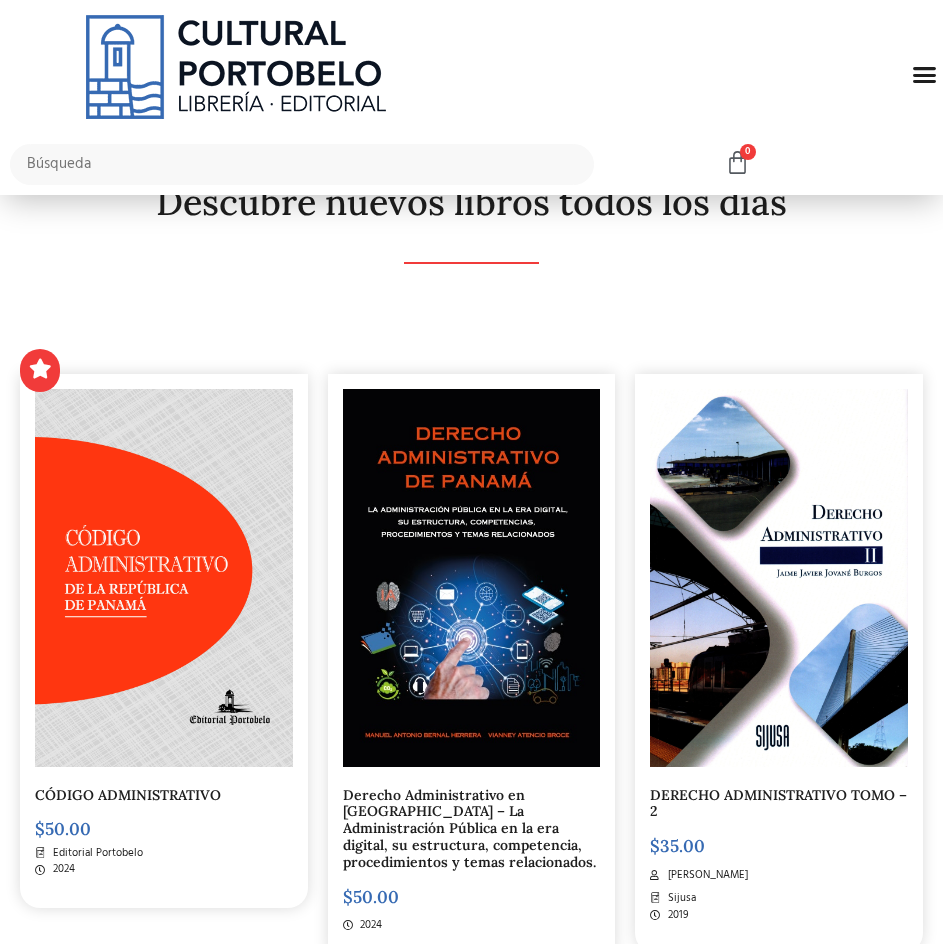 scroll, scrollTop: 300, scrollLeft: 0, axis: vertical 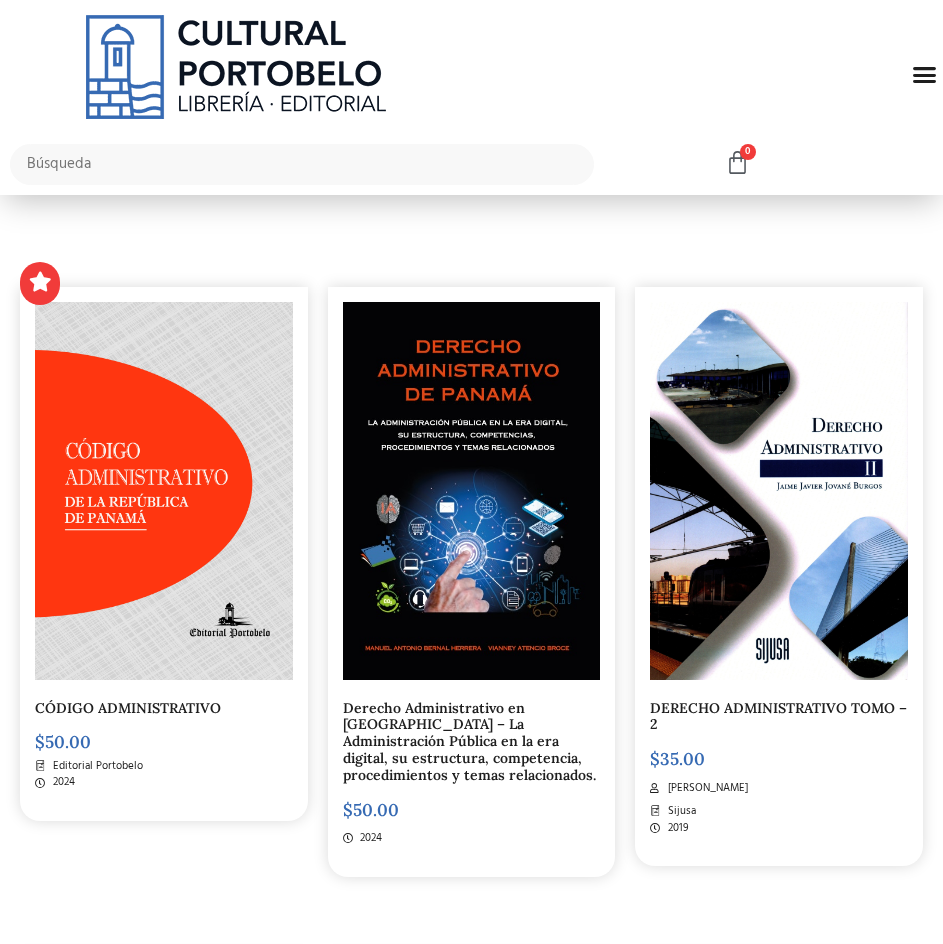 click at bounding box center (472, 491) 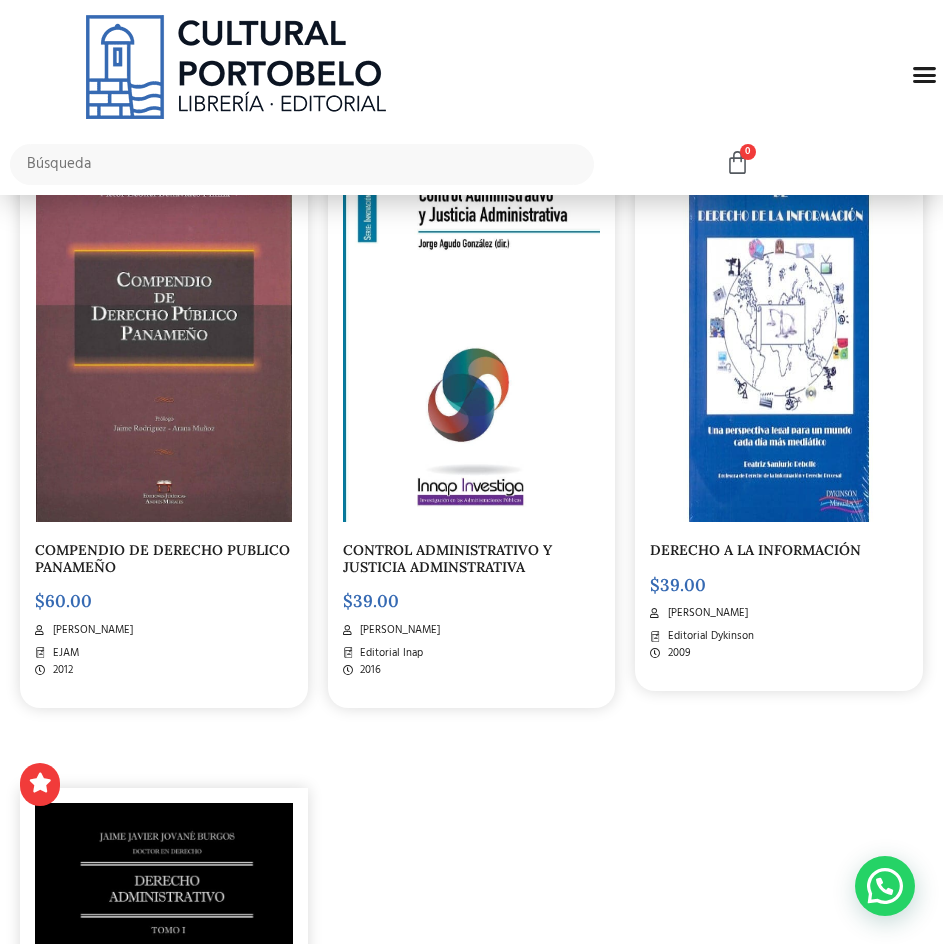 scroll, scrollTop: 3400, scrollLeft: 0, axis: vertical 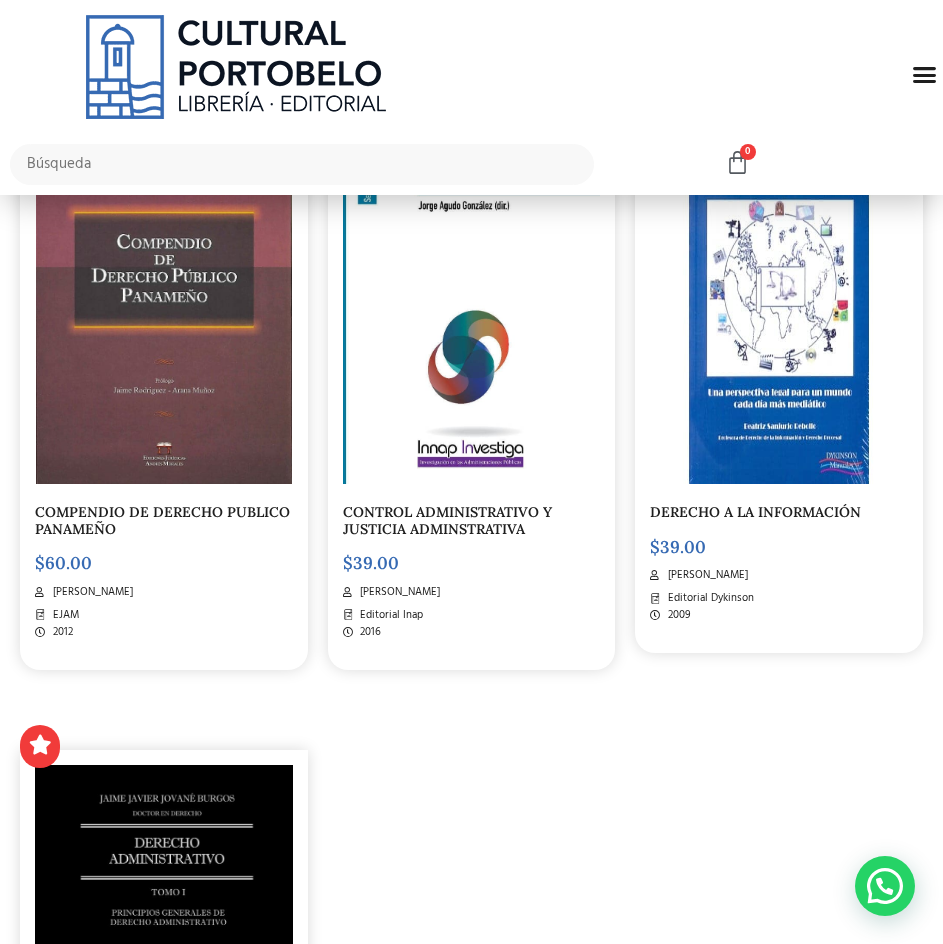 click on "COMPENDIO DE DERECHO PUBLICO PANAMEÑO" at bounding box center (162, 520) 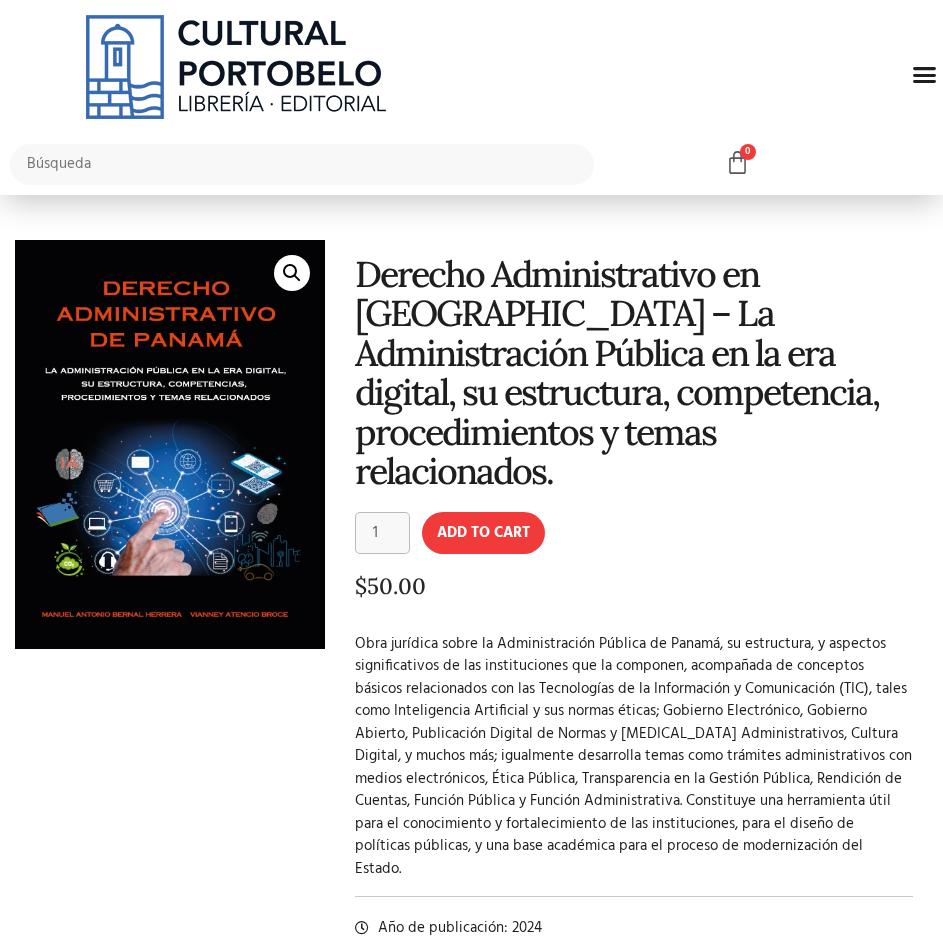 scroll, scrollTop: 0, scrollLeft: 0, axis: both 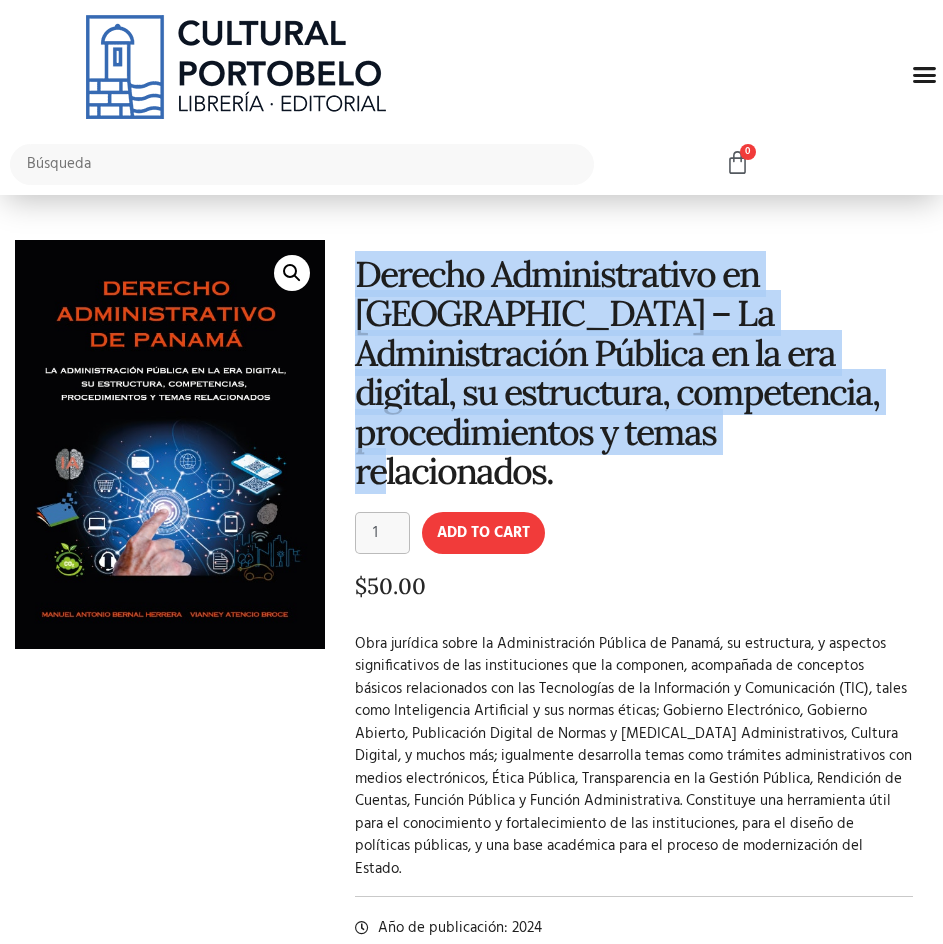 drag, startPoint x: 355, startPoint y: 268, endPoint x: 633, endPoint y: 442, distance: 327.9634 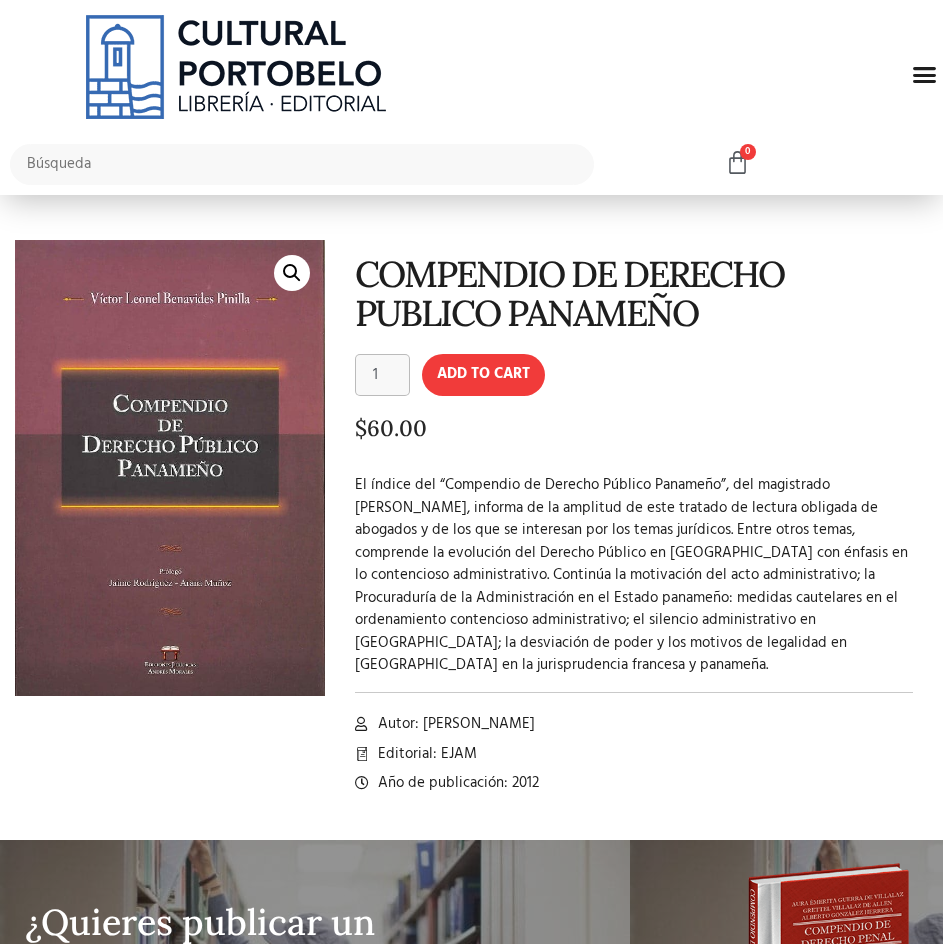 scroll, scrollTop: 0, scrollLeft: 0, axis: both 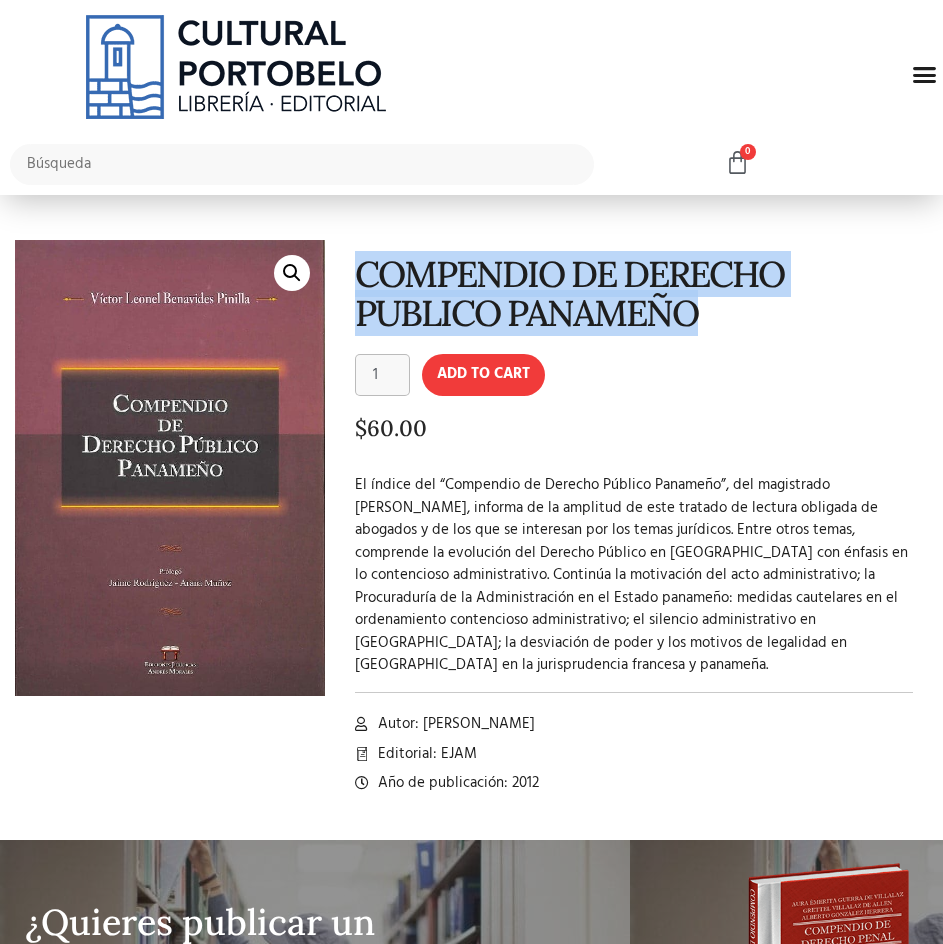 drag, startPoint x: 356, startPoint y: 275, endPoint x: 700, endPoint y: 325, distance: 347.61472 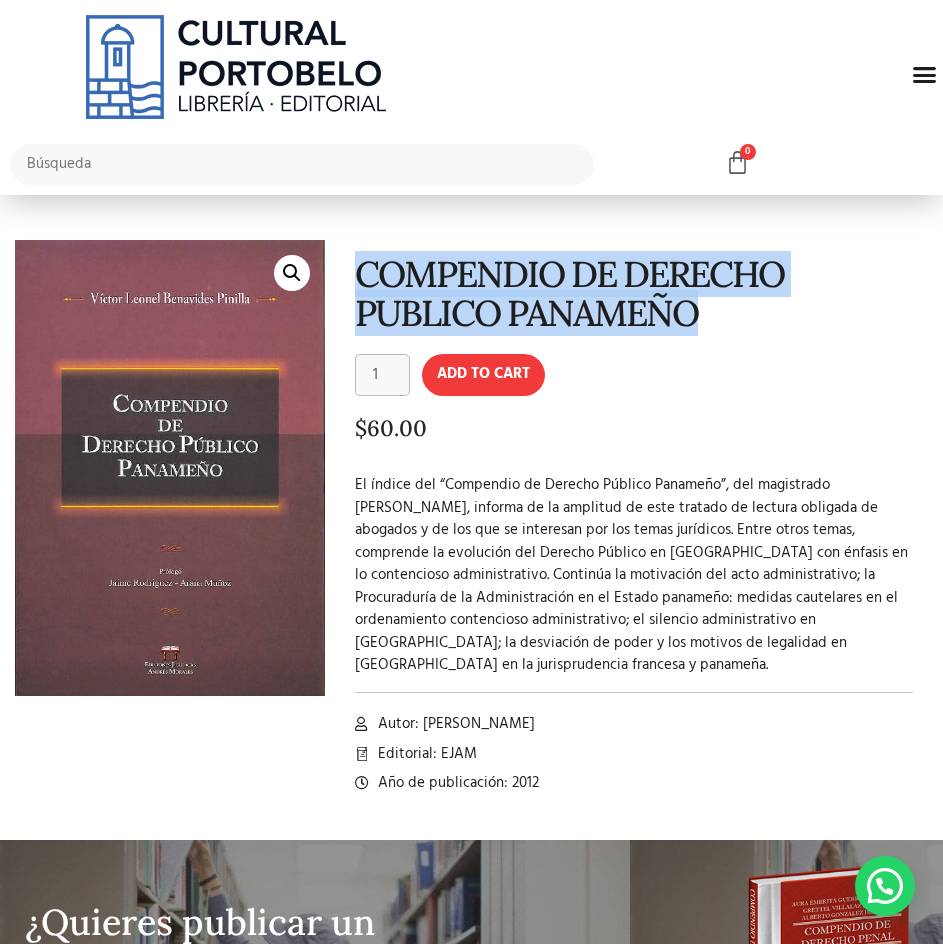drag, startPoint x: 421, startPoint y: 702, endPoint x: 644, endPoint y: 698, distance: 223.03587 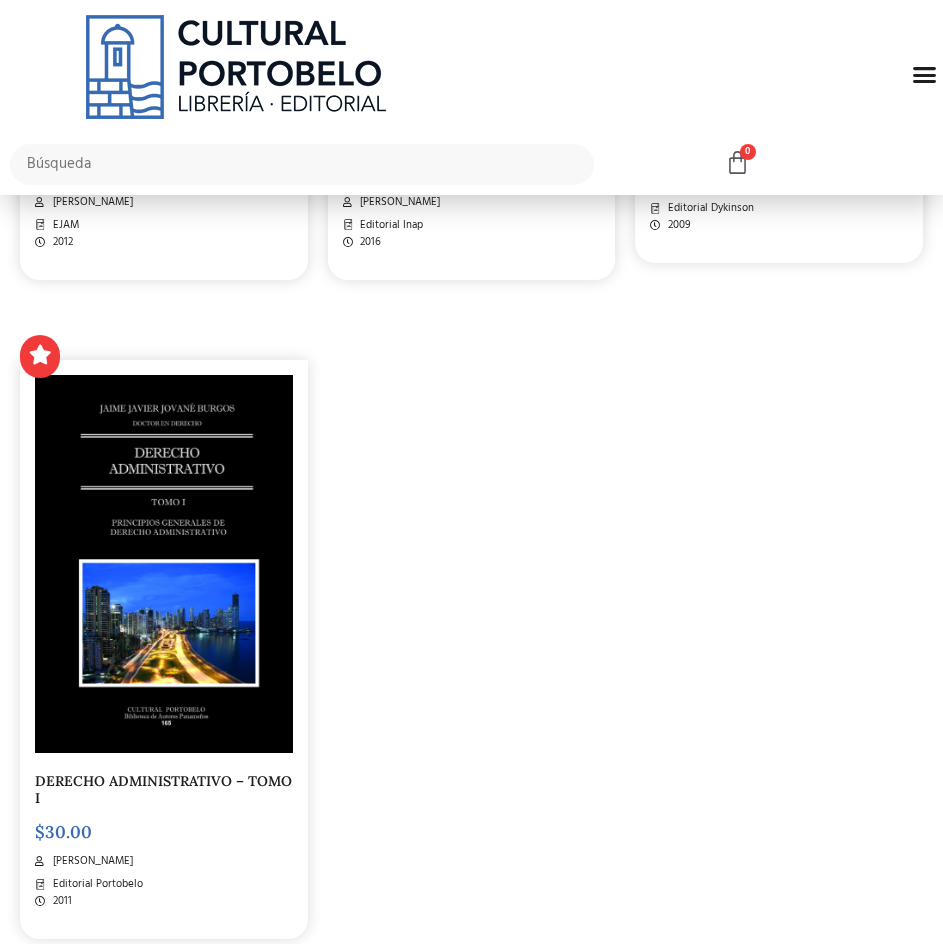 scroll, scrollTop: 4100, scrollLeft: 0, axis: vertical 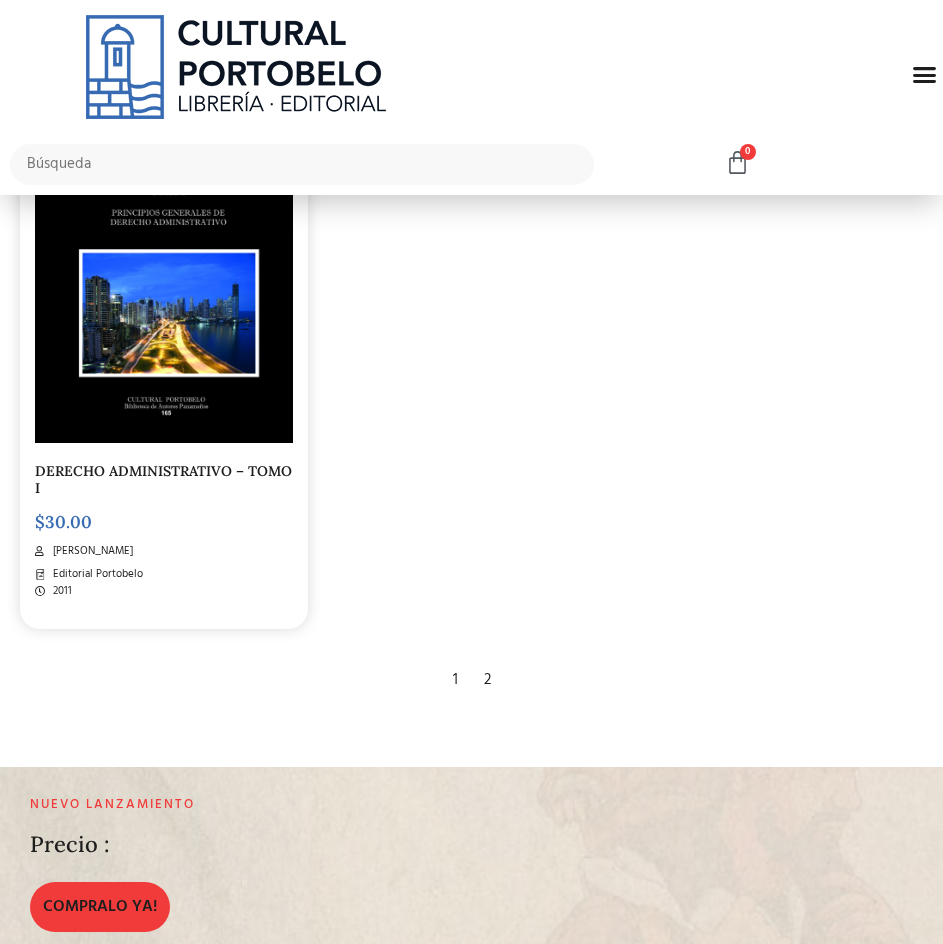 click on "2" at bounding box center [487, 680] 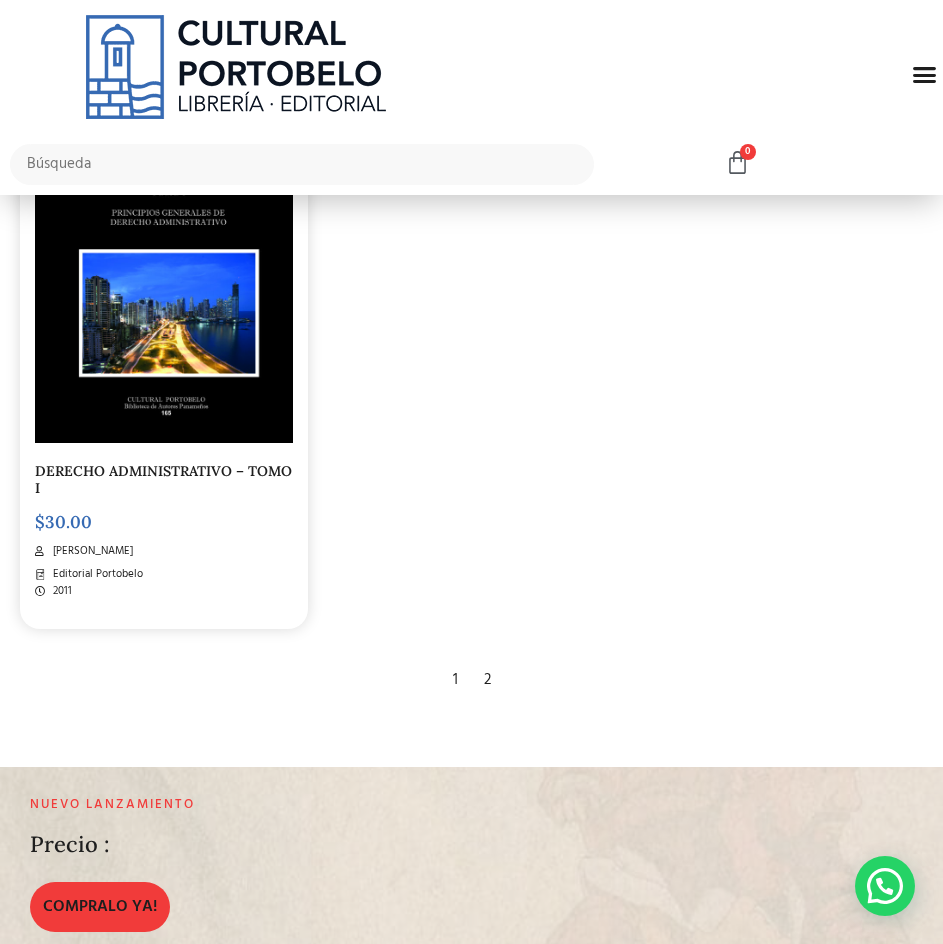 click at bounding box center [164, 254] 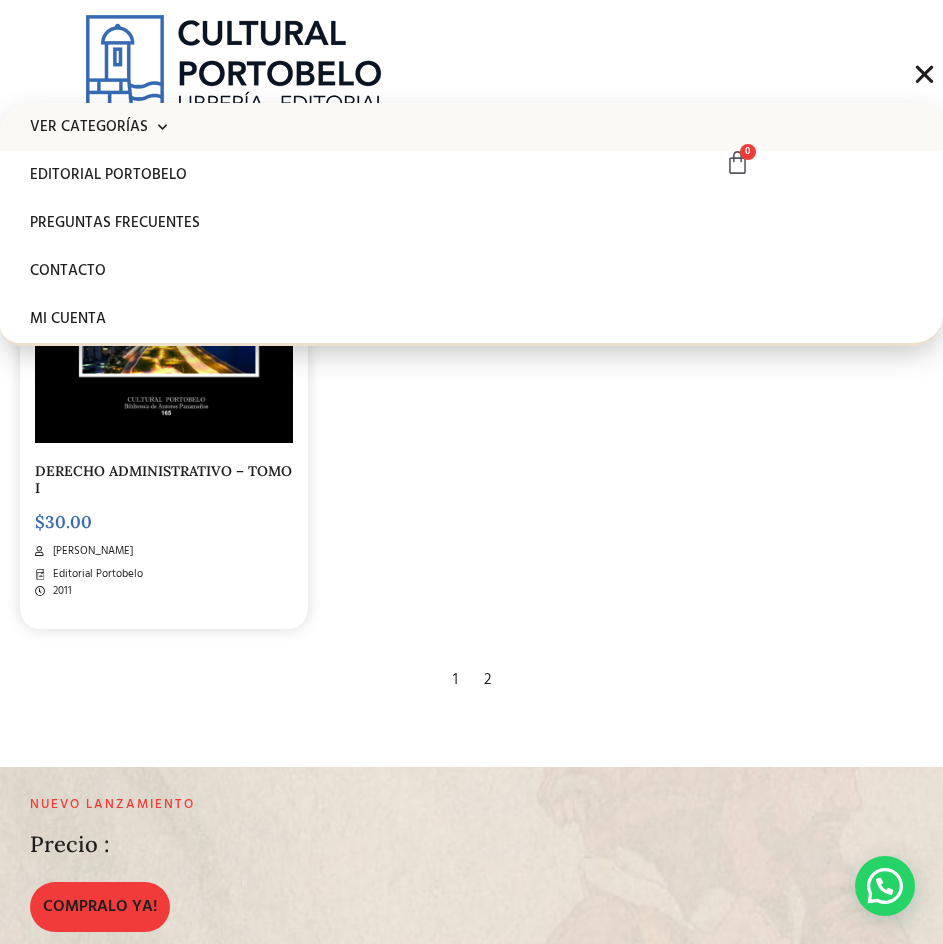 click on "Ver Categorías" 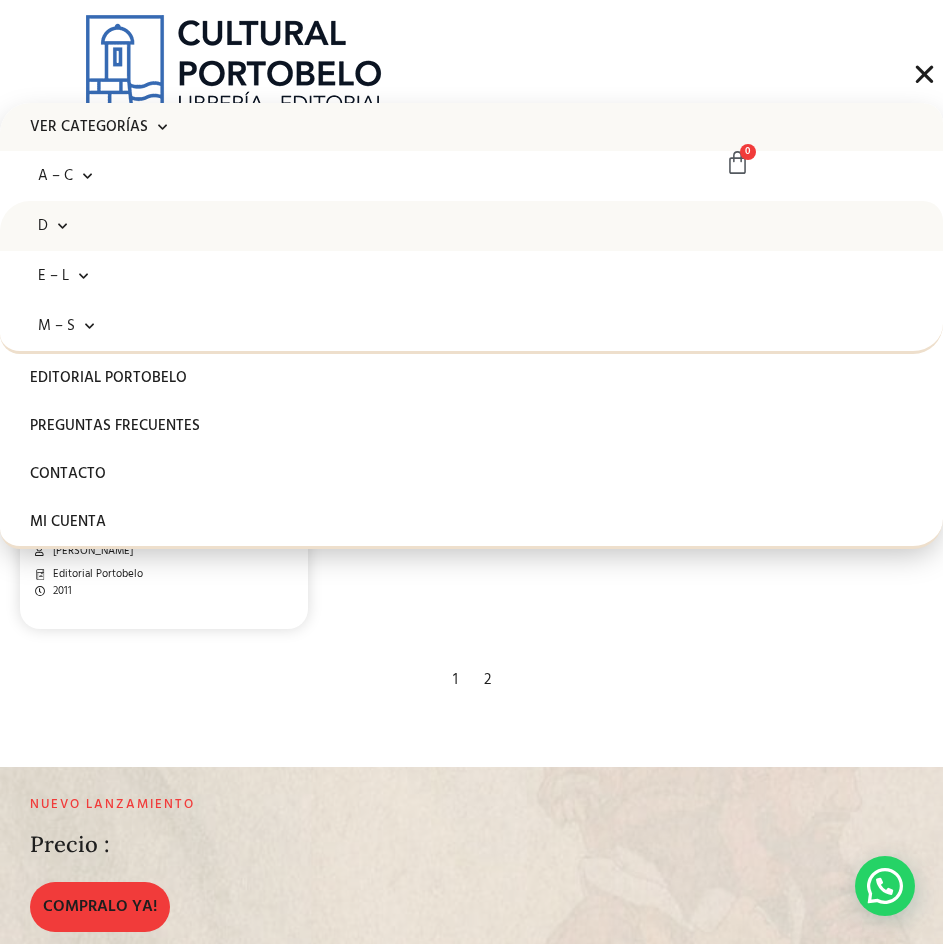 click on "D" 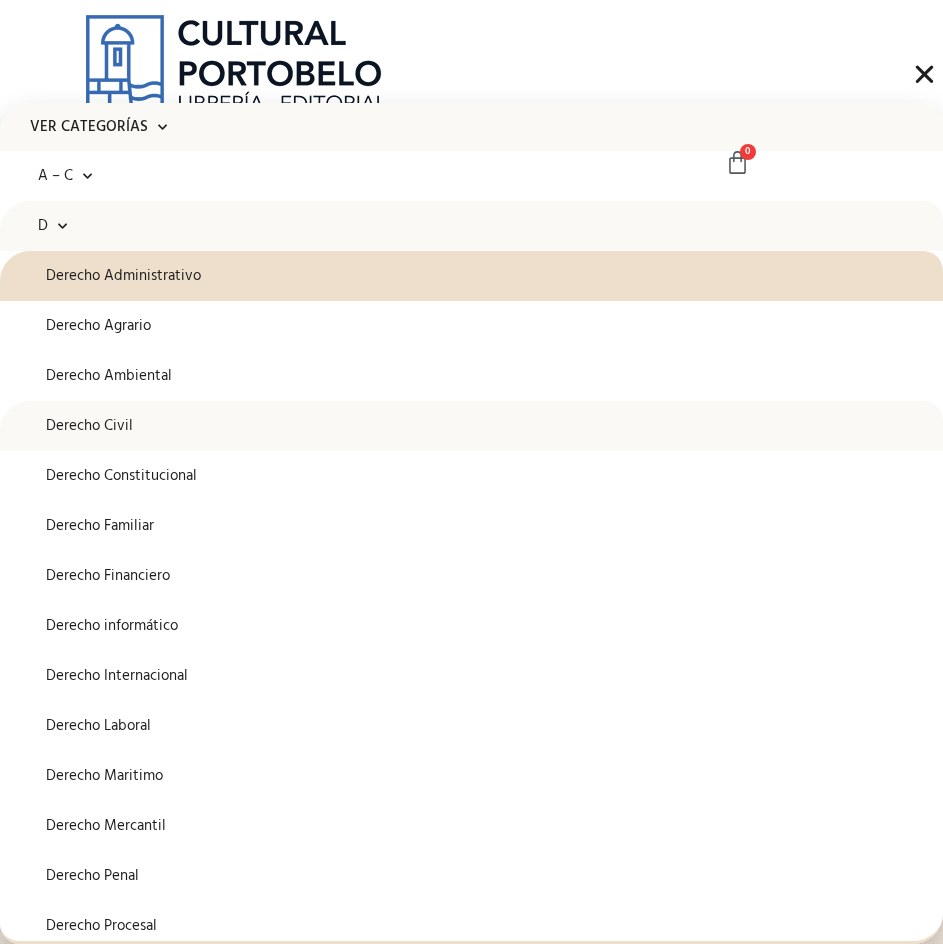 click on "Derecho Civil" 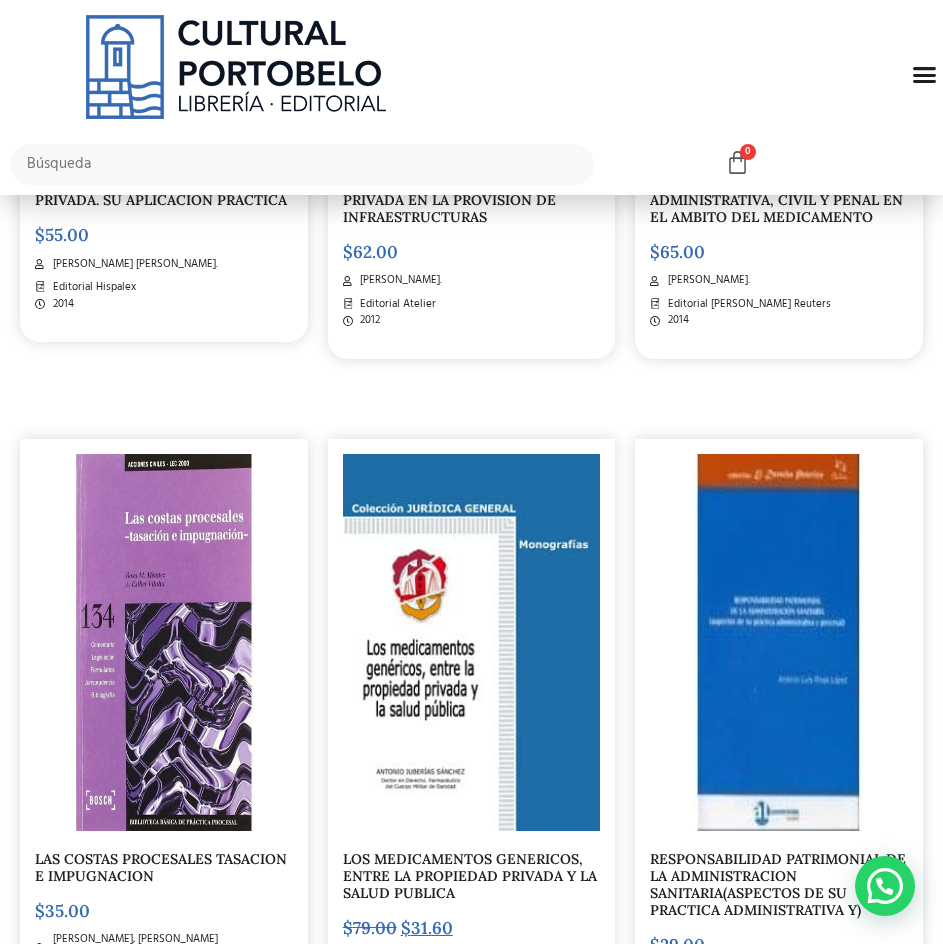 scroll, scrollTop: 800, scrollLeft: 0, axis: vertical 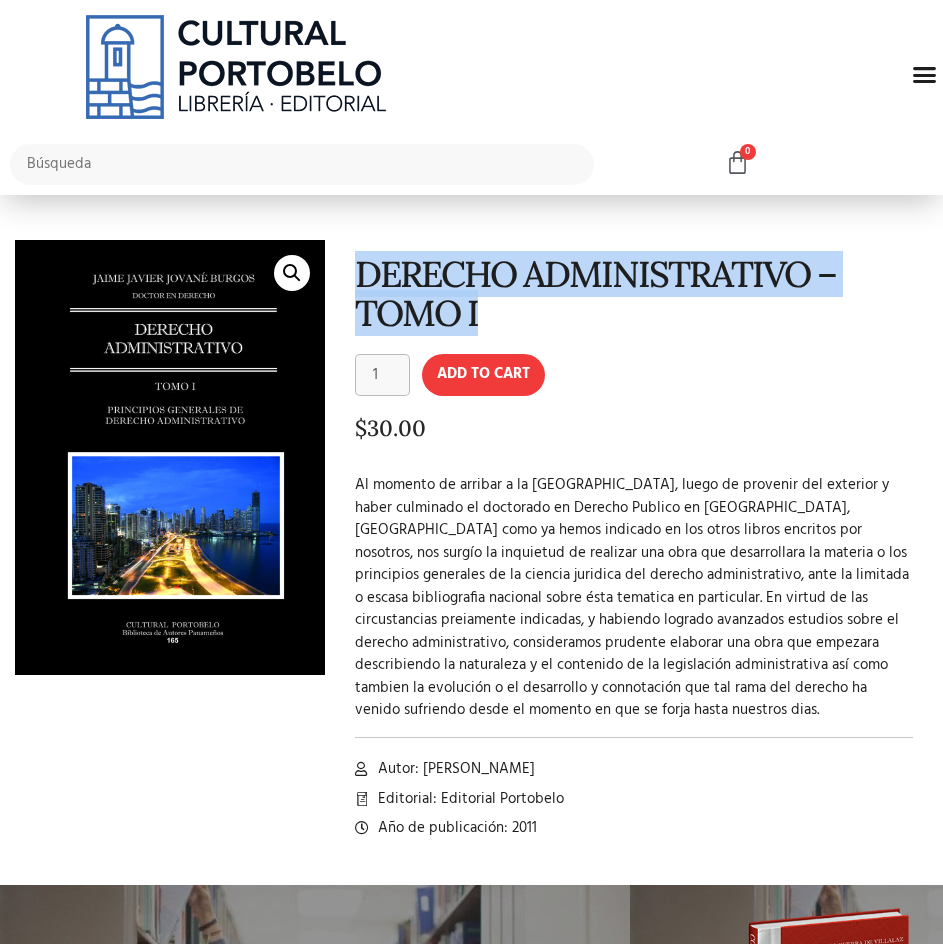 drag, startPoint x: 359, startPoint y: 259, endPoint x: 506, endPoint y: 313, distance: 156.6046 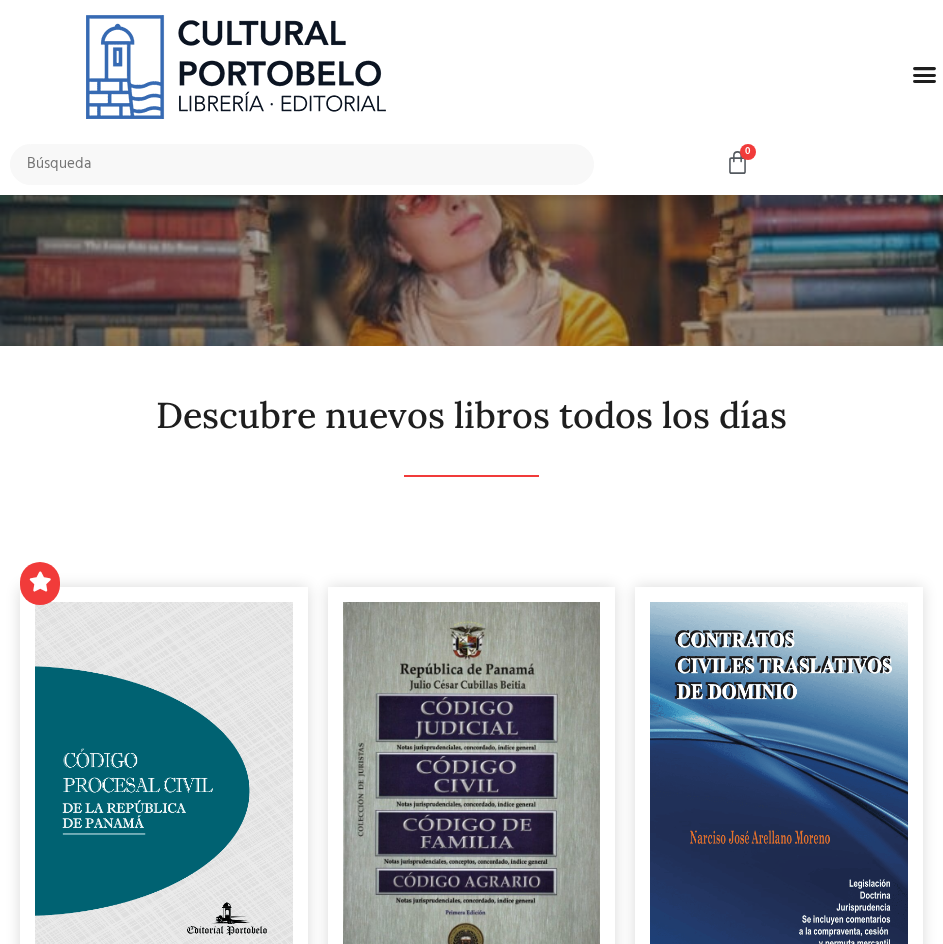 scroll, scrollTop: 0, scrollLeft: 0, axis: both 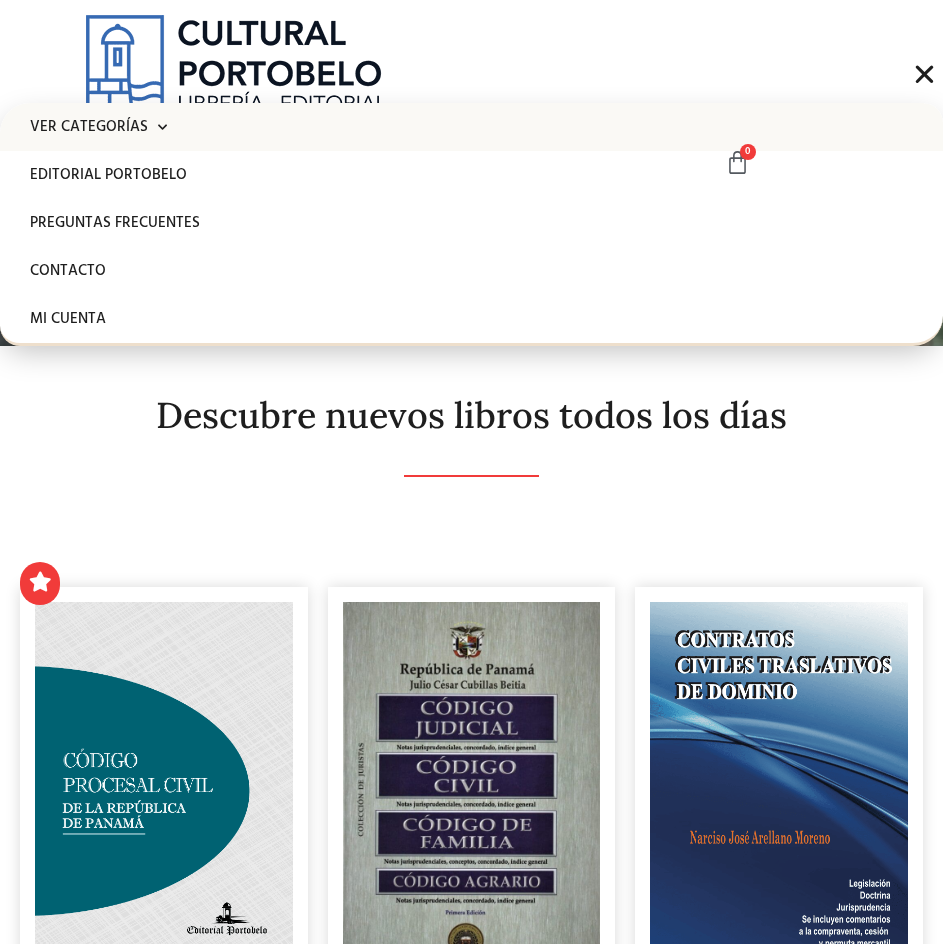 click on "Ver Categorías" 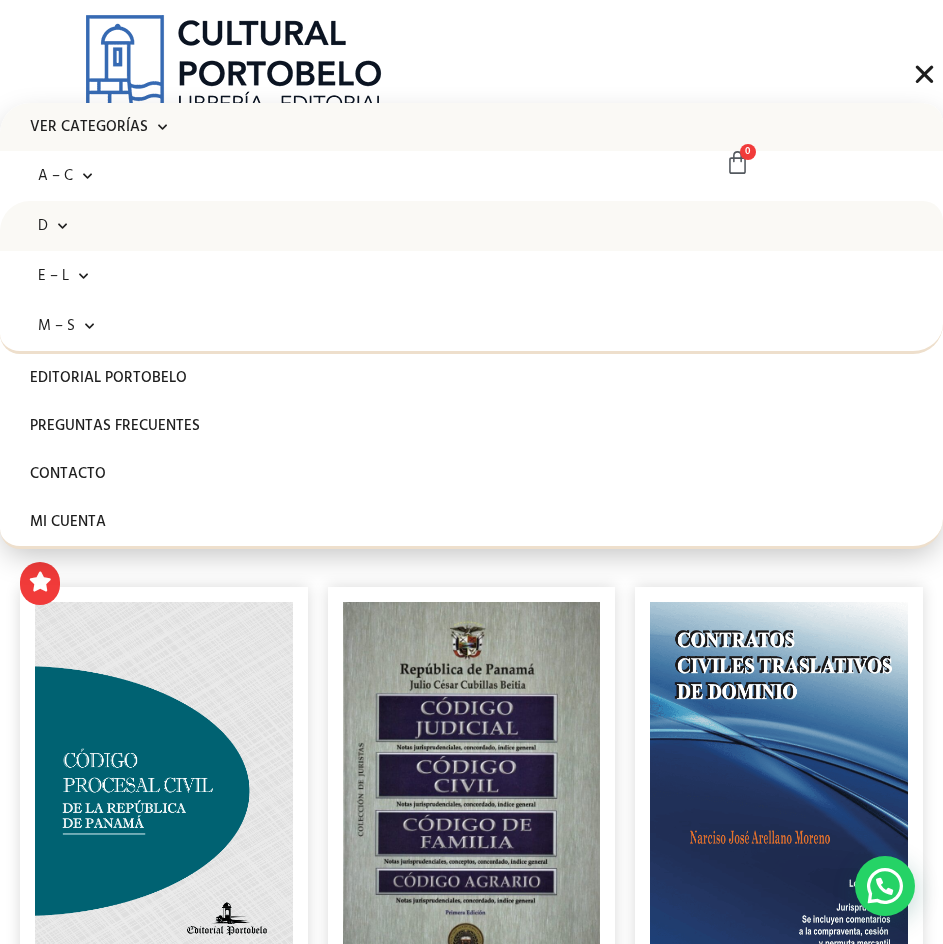 click 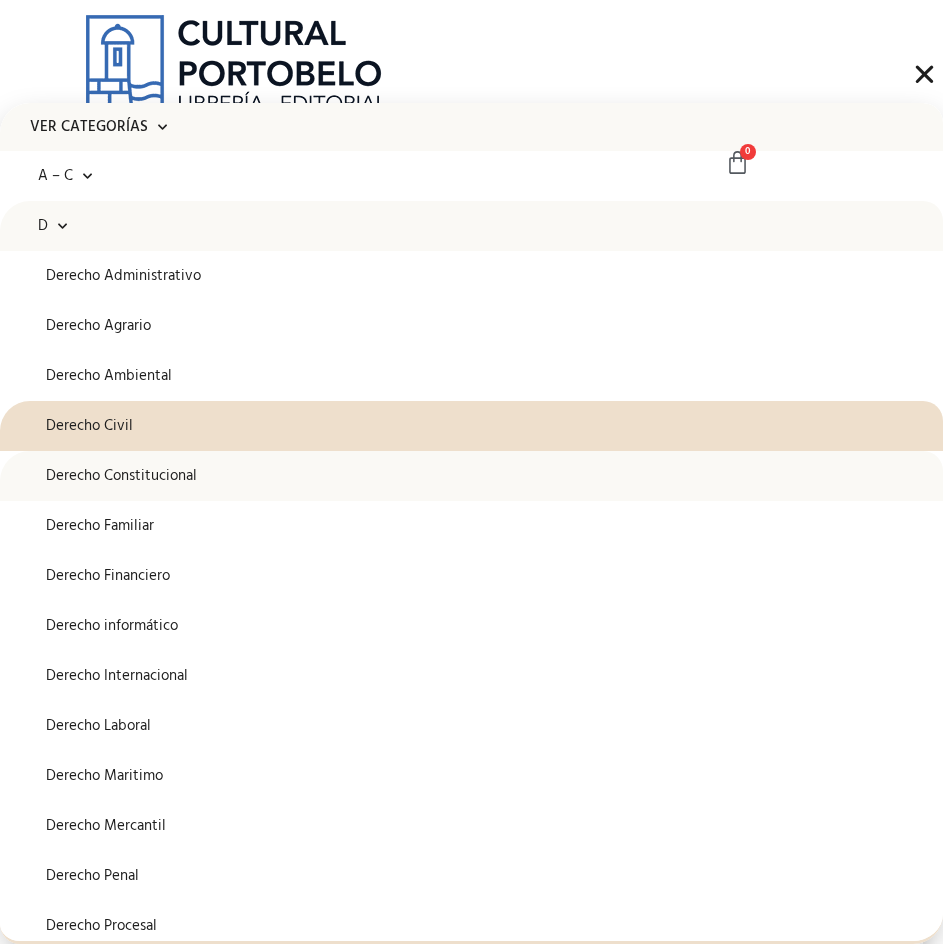 click on "Derecho Constitucional" 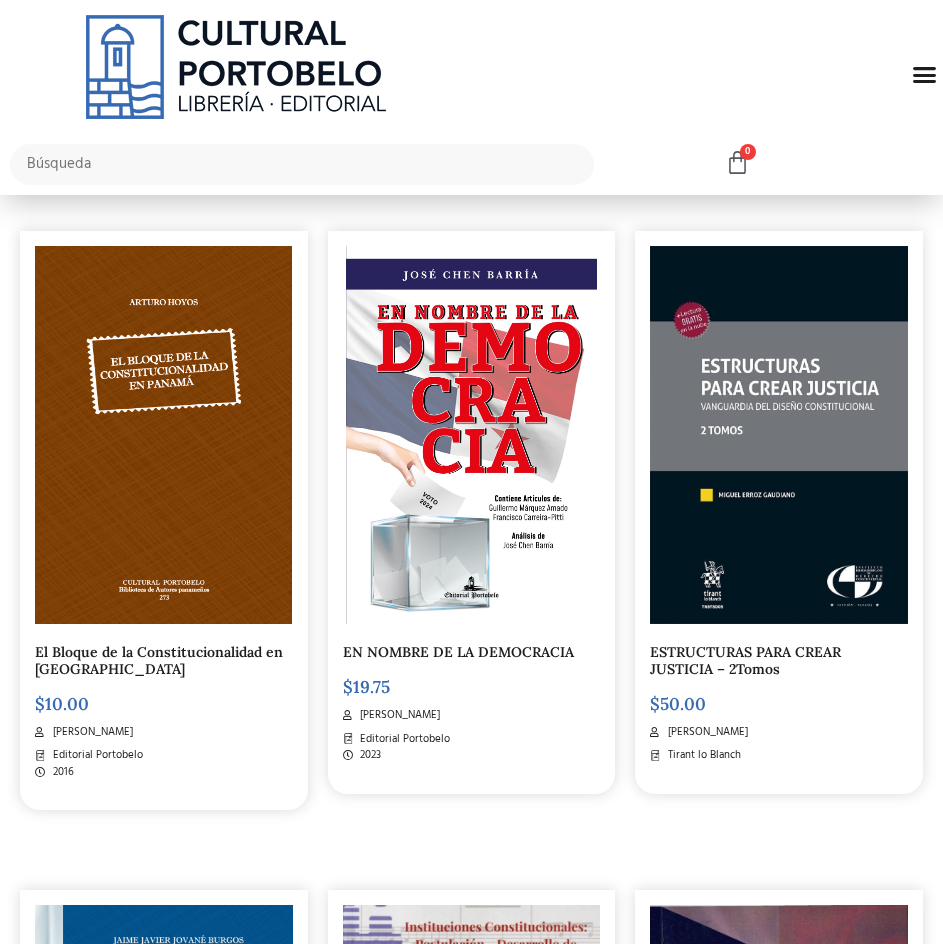 scroll, scrollTop: 1000, scrollLeft: 0, axis: vertical 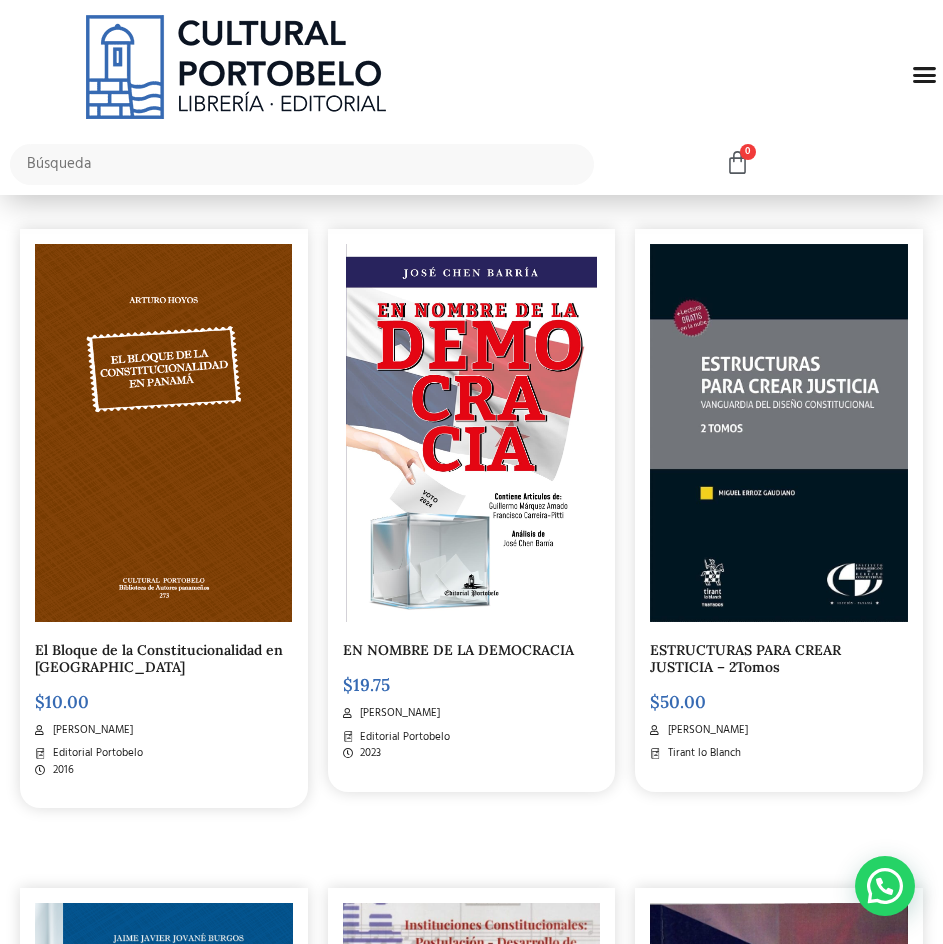 click on "El Bloque de la Constitucionalidad en [GEOGRAPHIC_DATA]" at bounding box center (159, 658) 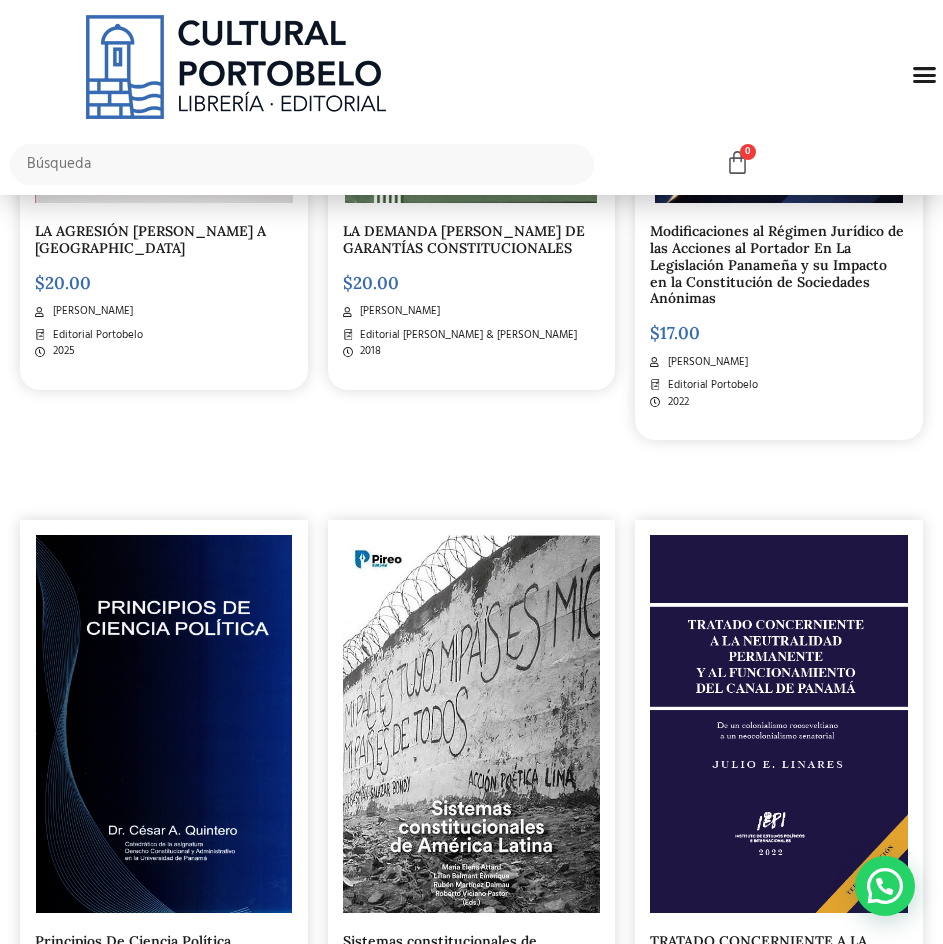 scroll, scrollTop: 2400, scrollLeft: 0, axis: vertical 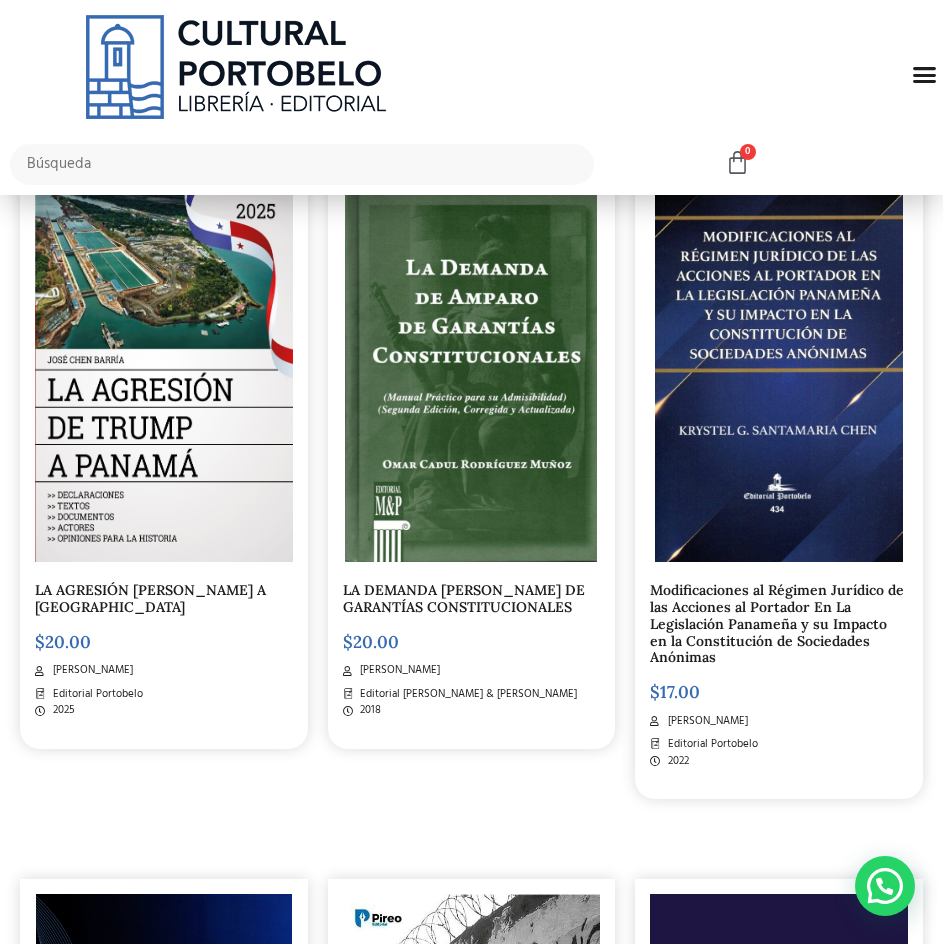 click on "LA DEMANDA [PERSON_NAME] DE GARANTÍAS CONSTITUCIONALES" at bounding box center (464, 598) 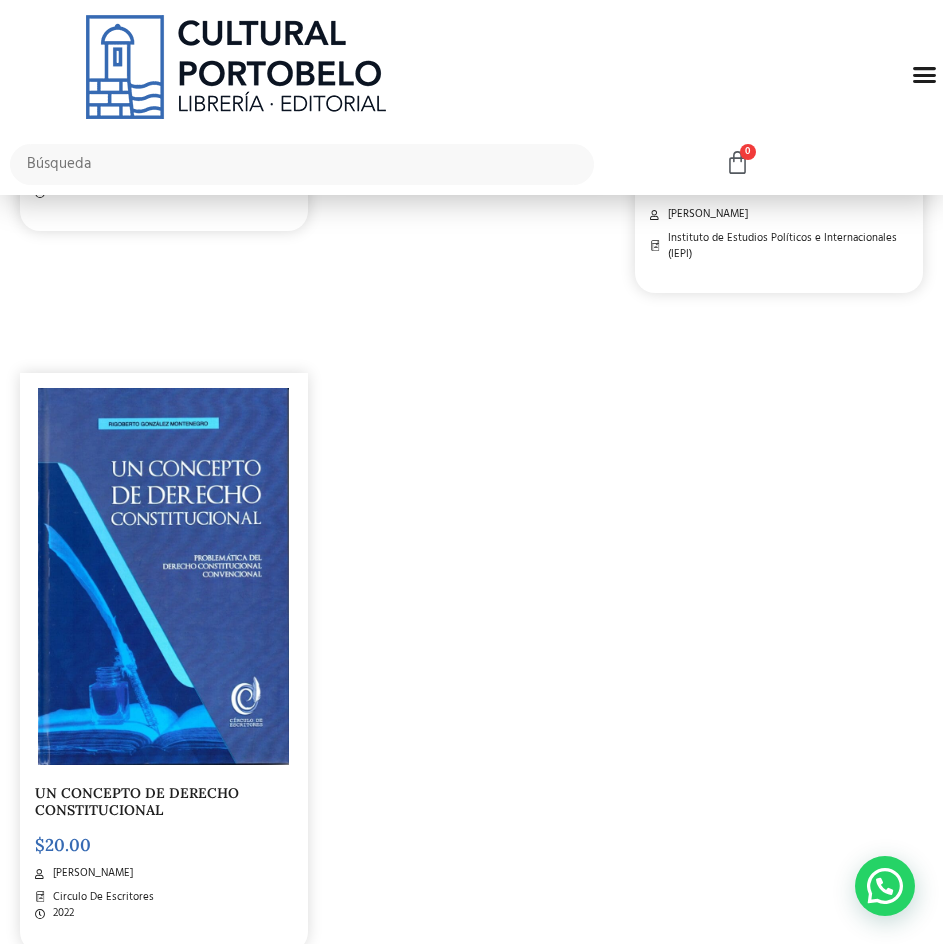 scroll, scrollTop: 3600, scrollLeft: 0, axis: vertical 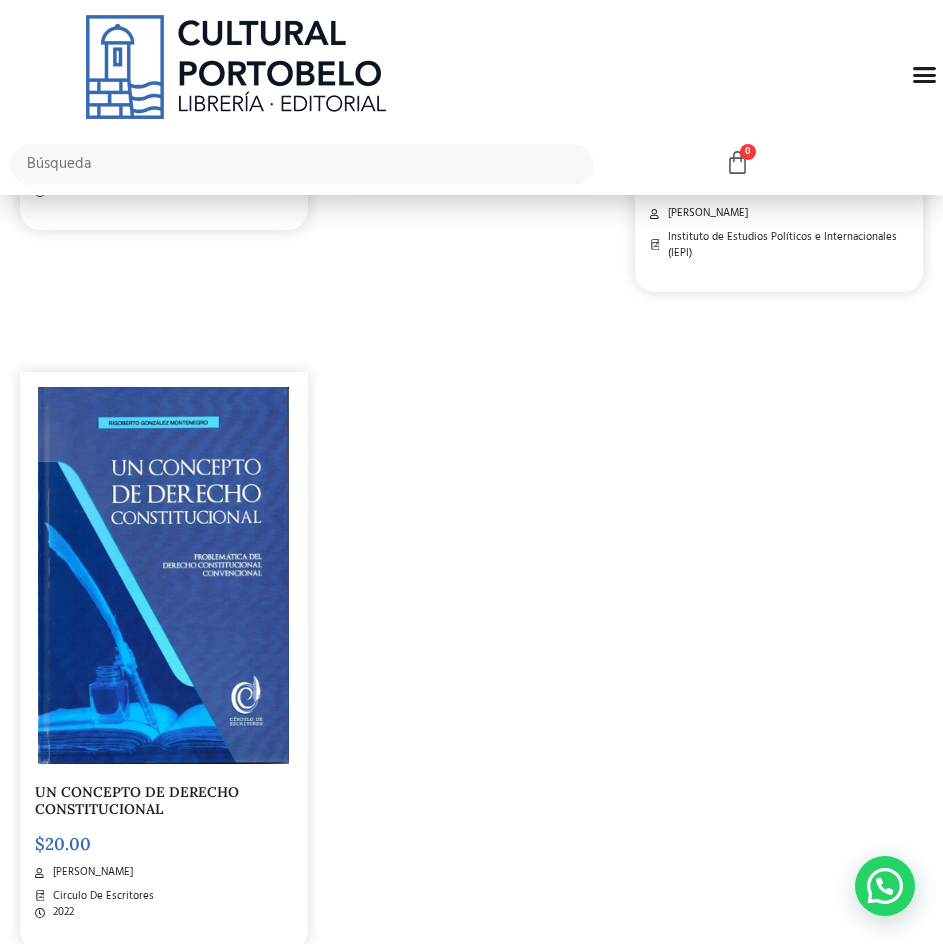click at bounding box center (163, 576) 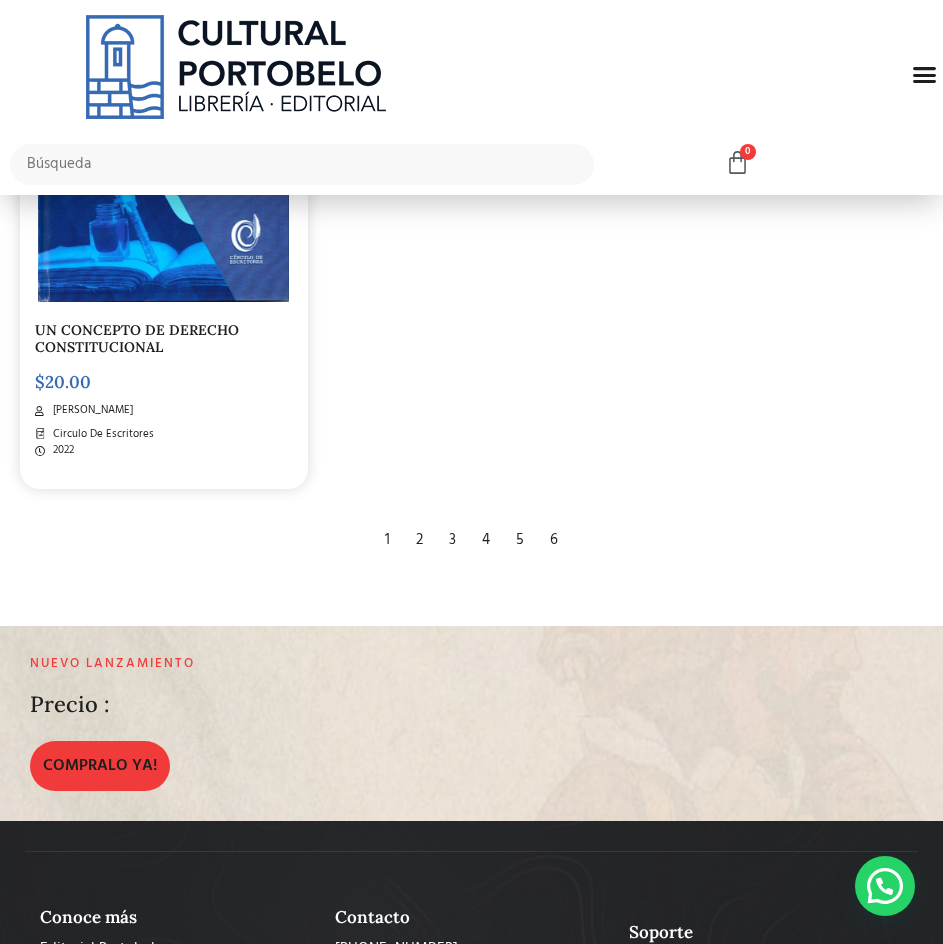 scroll, scrollTop: 4100, scrollLeft: 0, axis: vertical 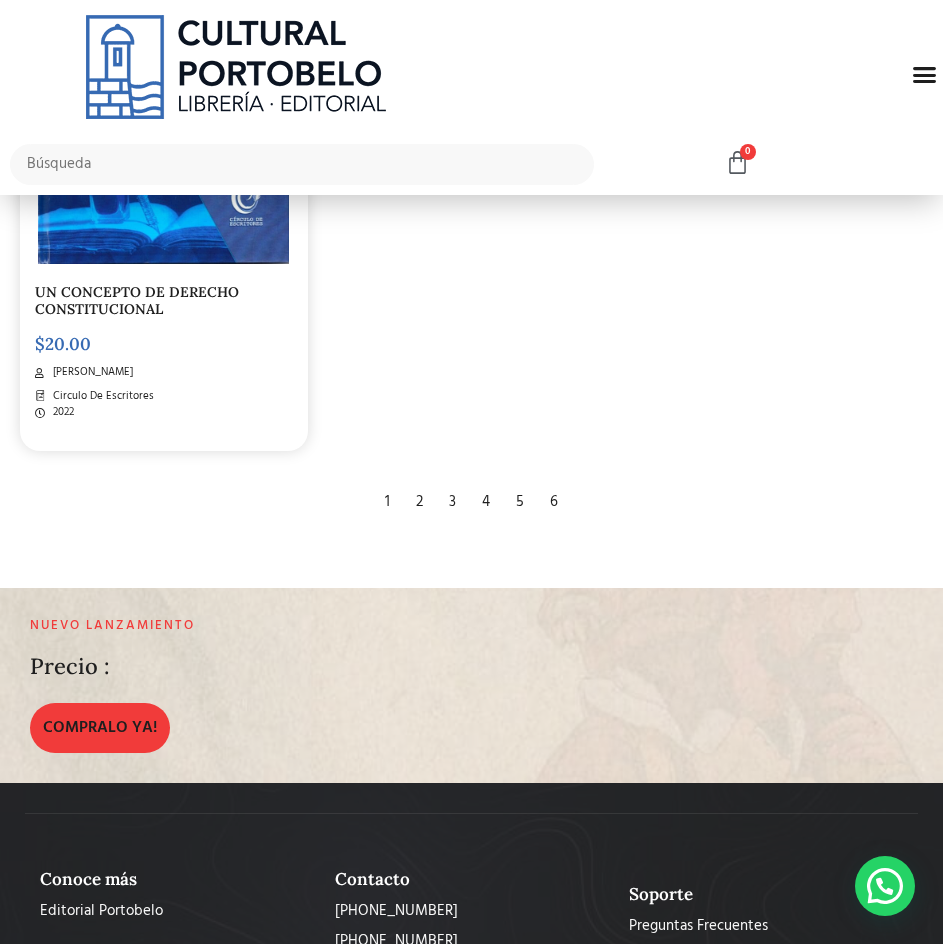 click on "2" at bounding box center (419, 502) 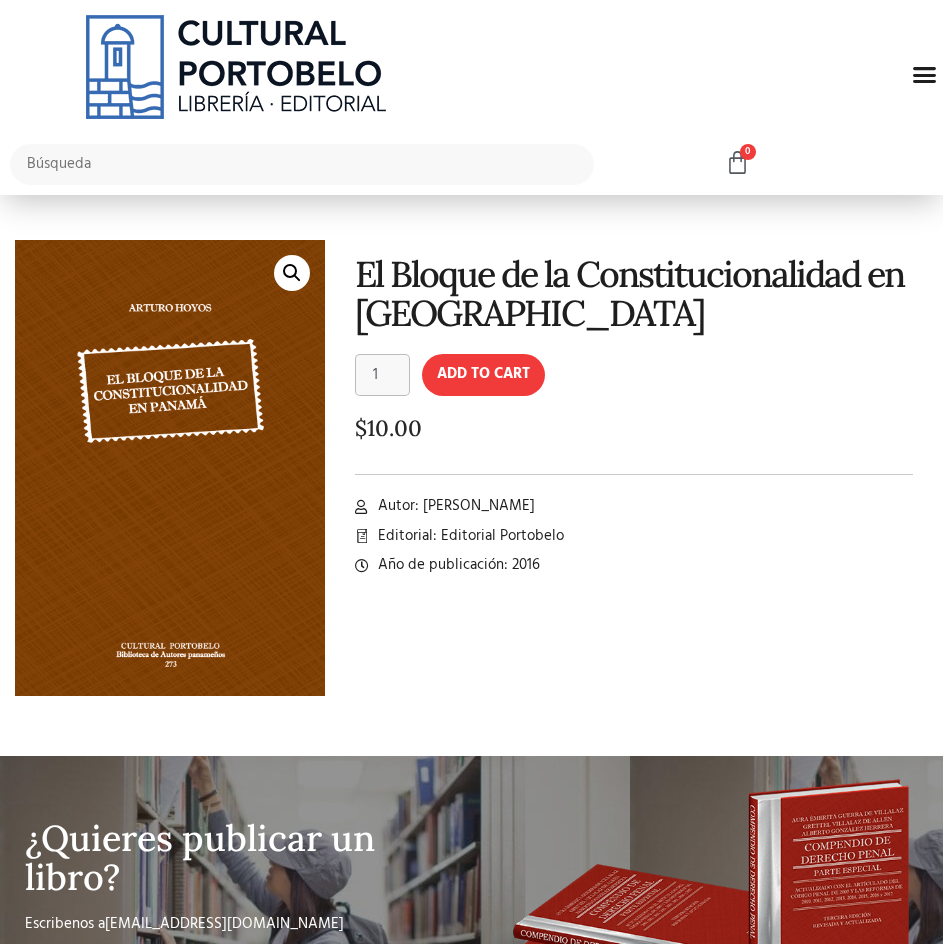 scroll, scrollTop: 0, scrollLeft: 0, axis: both 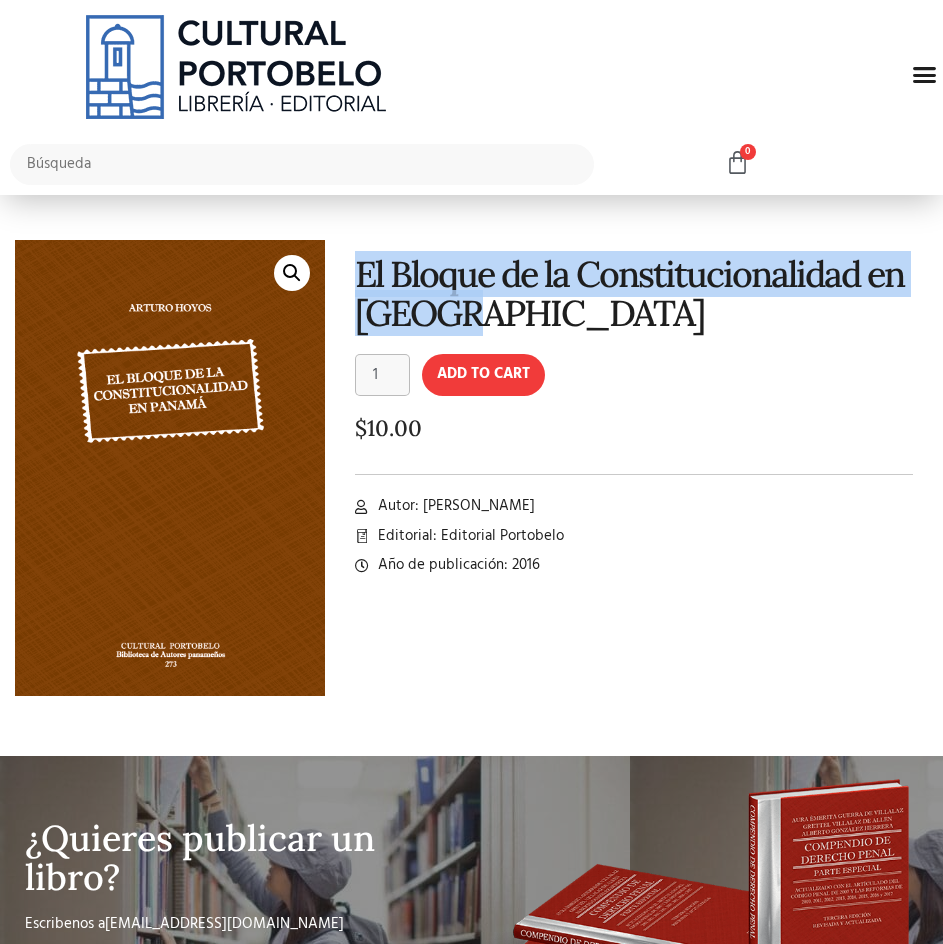 drag, startPoint x: 345, startPoint y: 277, endPoint x: 514, endPoint y: 317, distance: 173.66922 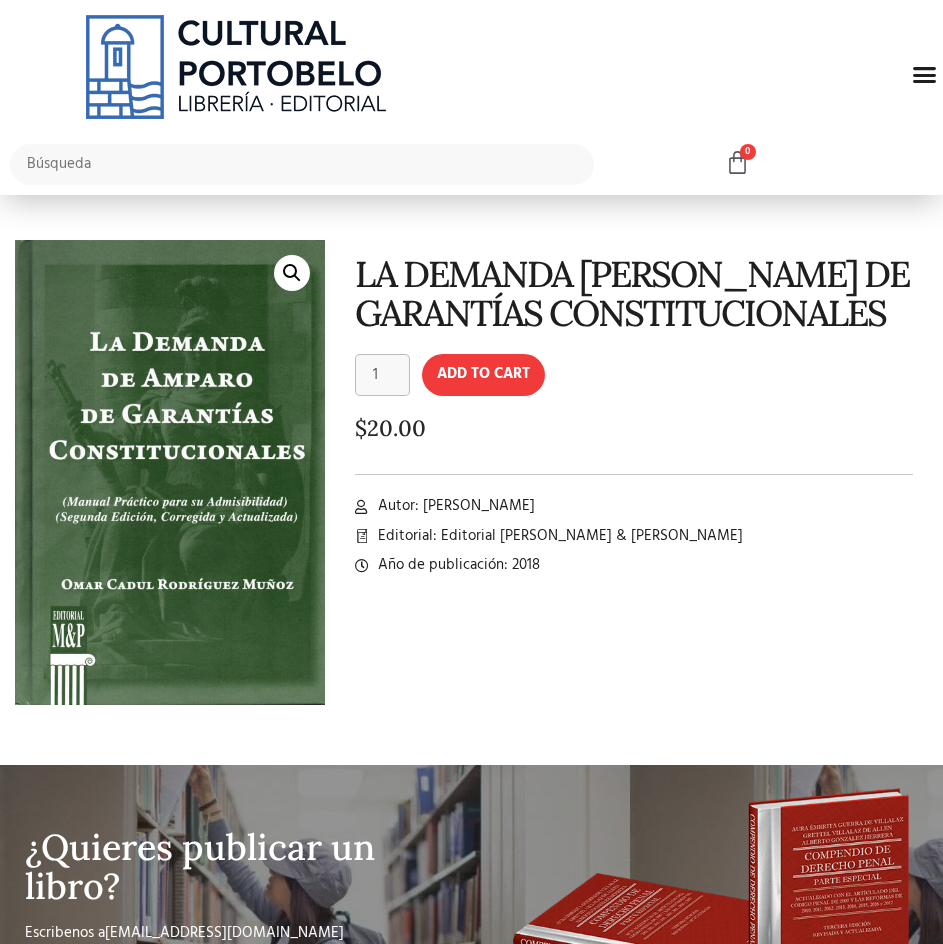 scroll, scrollTop: 0, scrollLeft: 0, axis: both 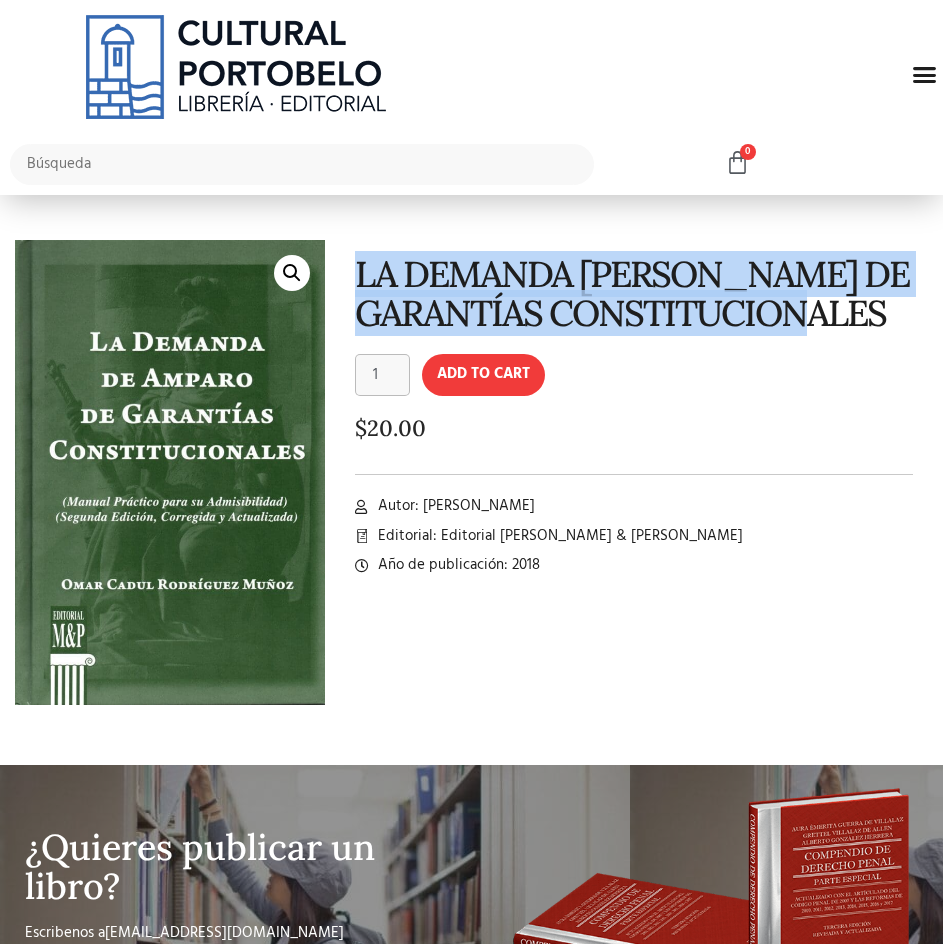 drag, startPoint x: 355, startPoint y: 266, endPoint x: 883, endPoint y: 311, distance: 529.9141 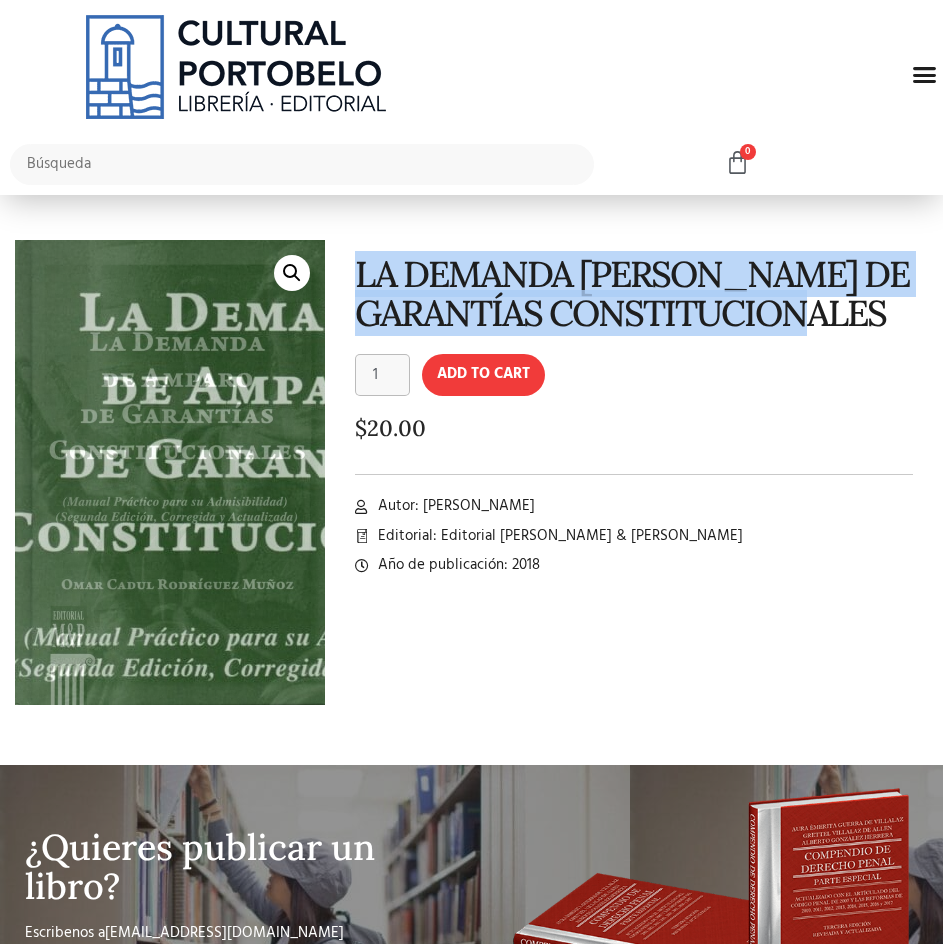 copy on "LA DEMANDA DE AMPARO DE GARANTÍAS CONSTITUCIONALES" 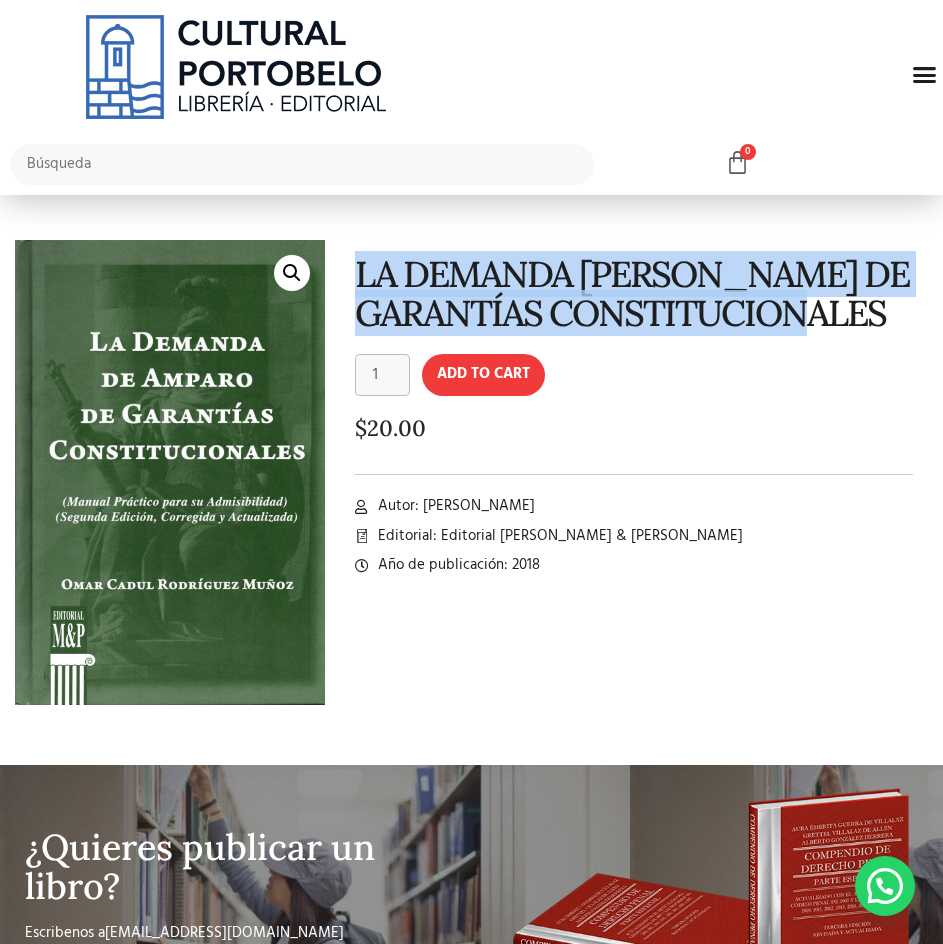 drag, startPoint x: 423, startPoint y: 496, endPoint x: 612, endPoint y: 501, distance: 189.06613 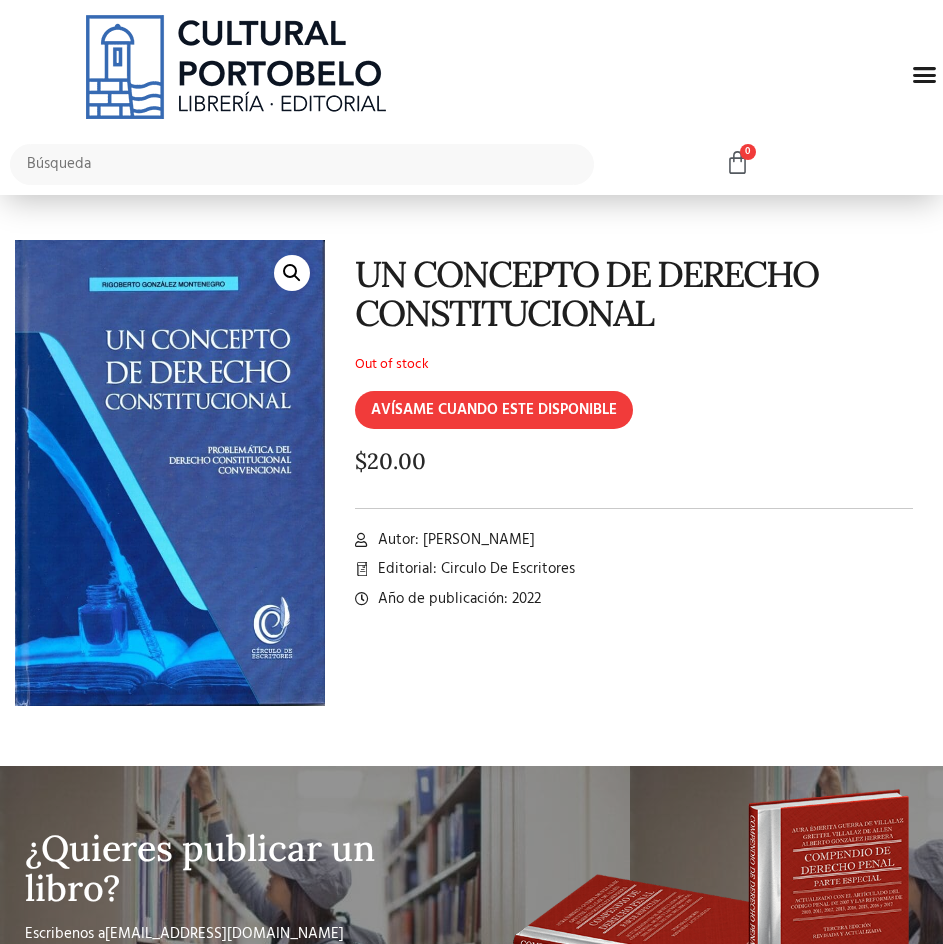 scroll, scrollTop: 0, scrollLeft: 0, axis: both 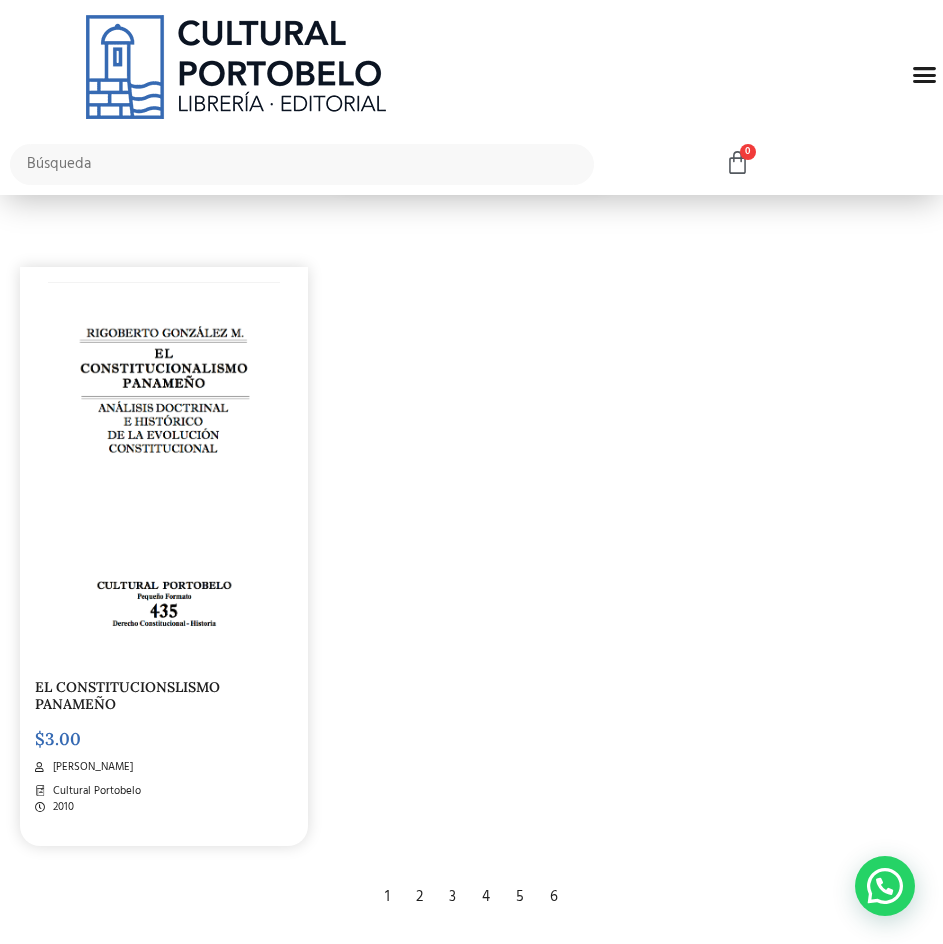click on "1" at bounding box center [387, 897] 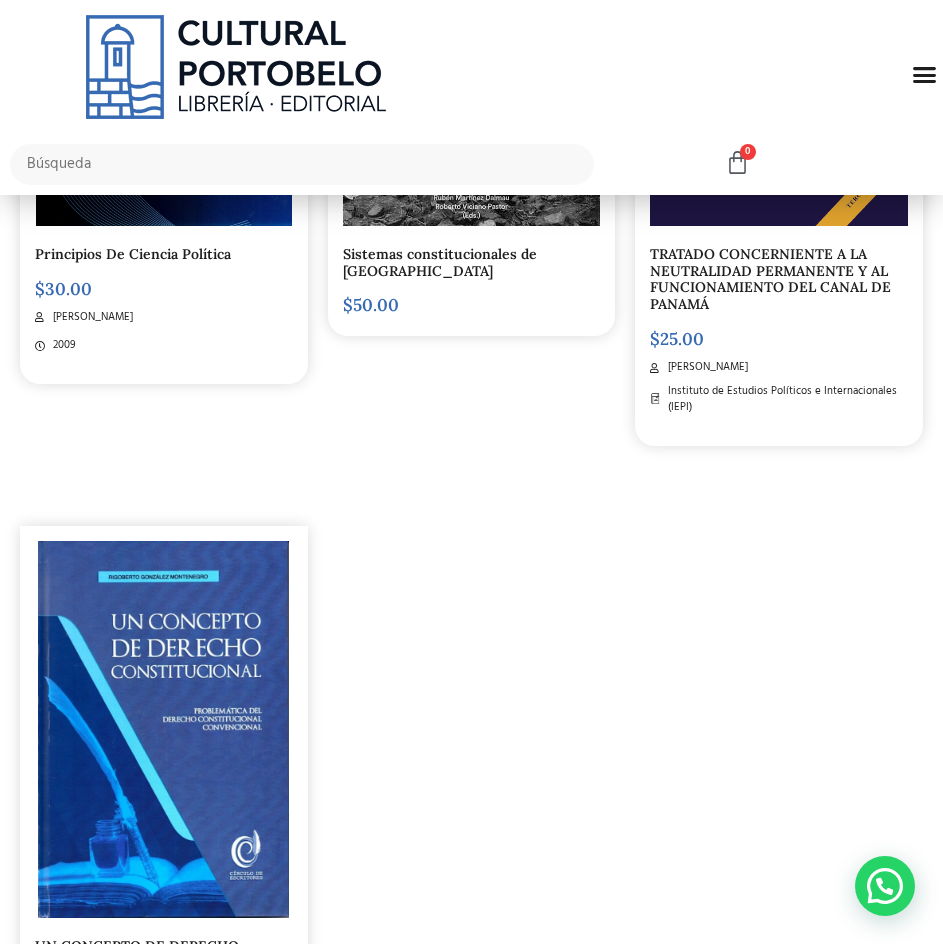 scroll, scrollTop: 3600, scrollLeft: 0, axis: vertical 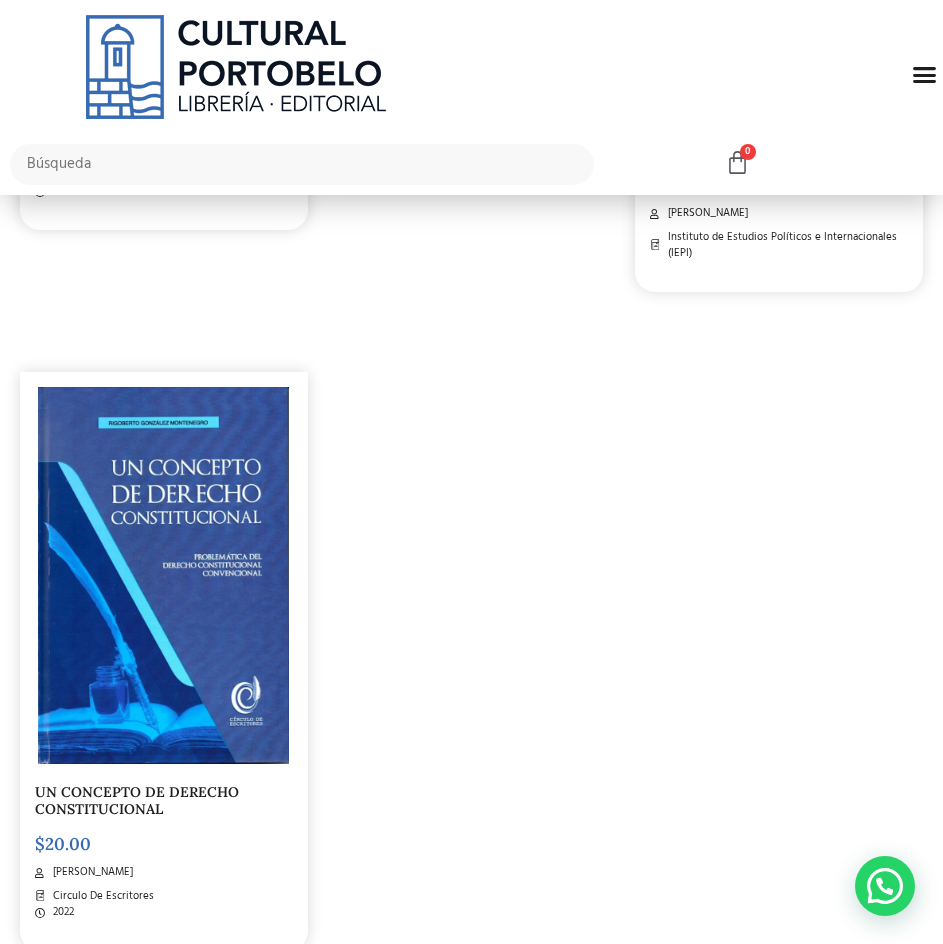 click on "UN CONCEPTO DE DERECHO CONSTITUCIONAL" at bounding box center (164, 801) 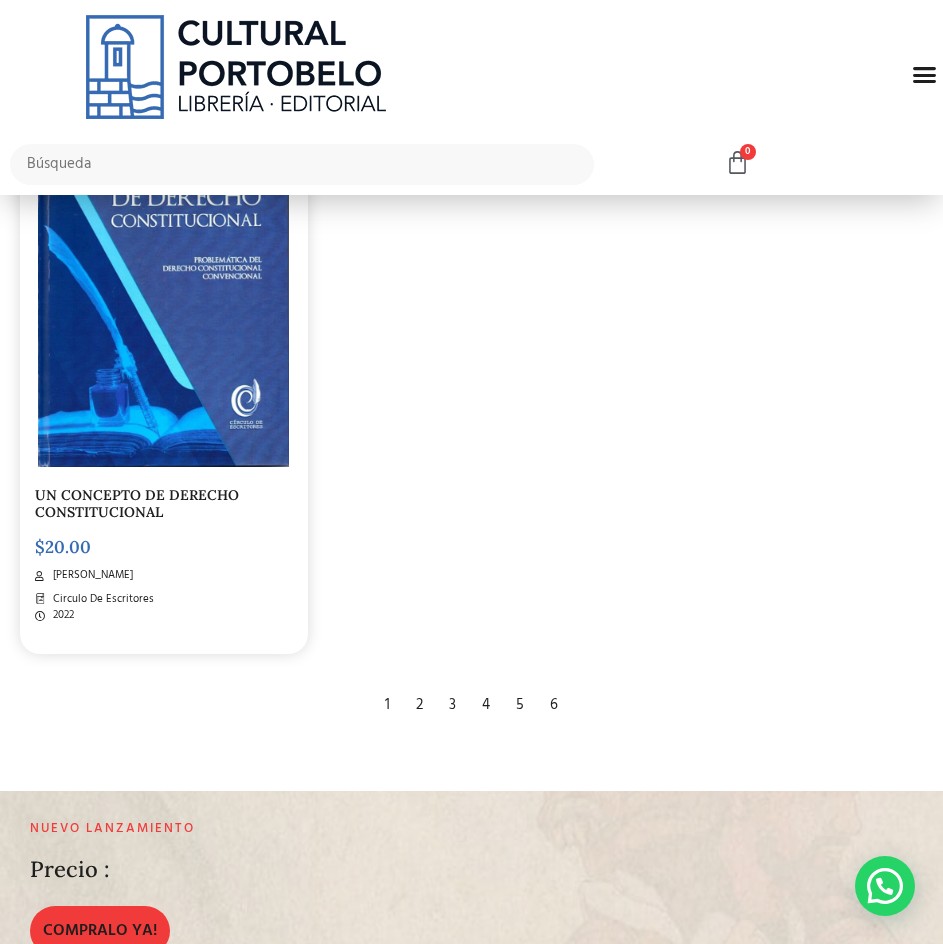 scroll, scrollTop: 4200, scrollLeft: 0, axis: vertical 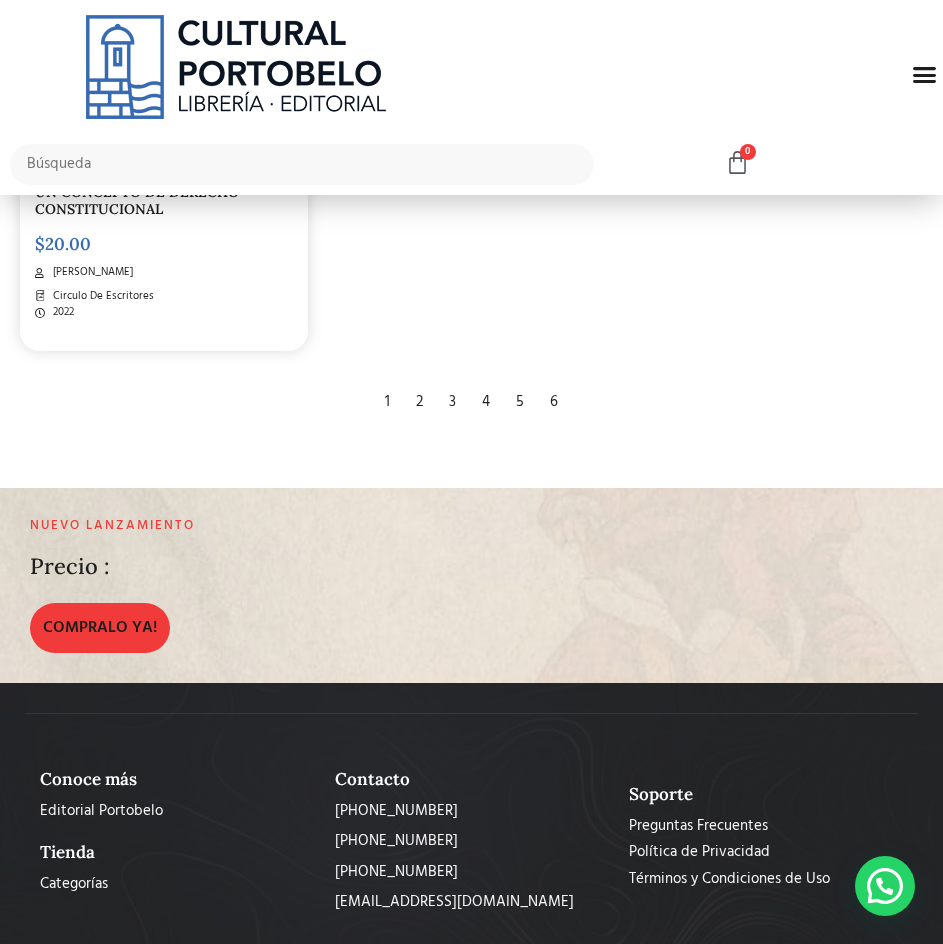 click on "2" at bounding box center [419, 402] 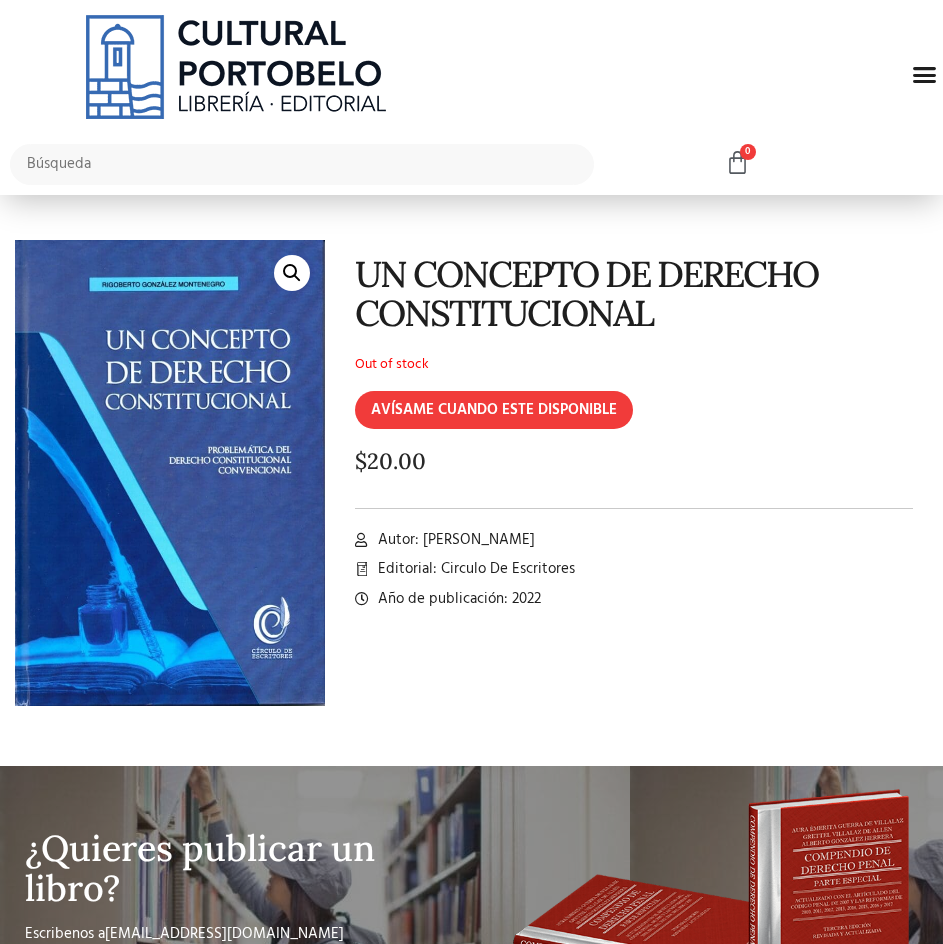 scroll, scrollTop: 0, scrollLeft: 0, axis: both 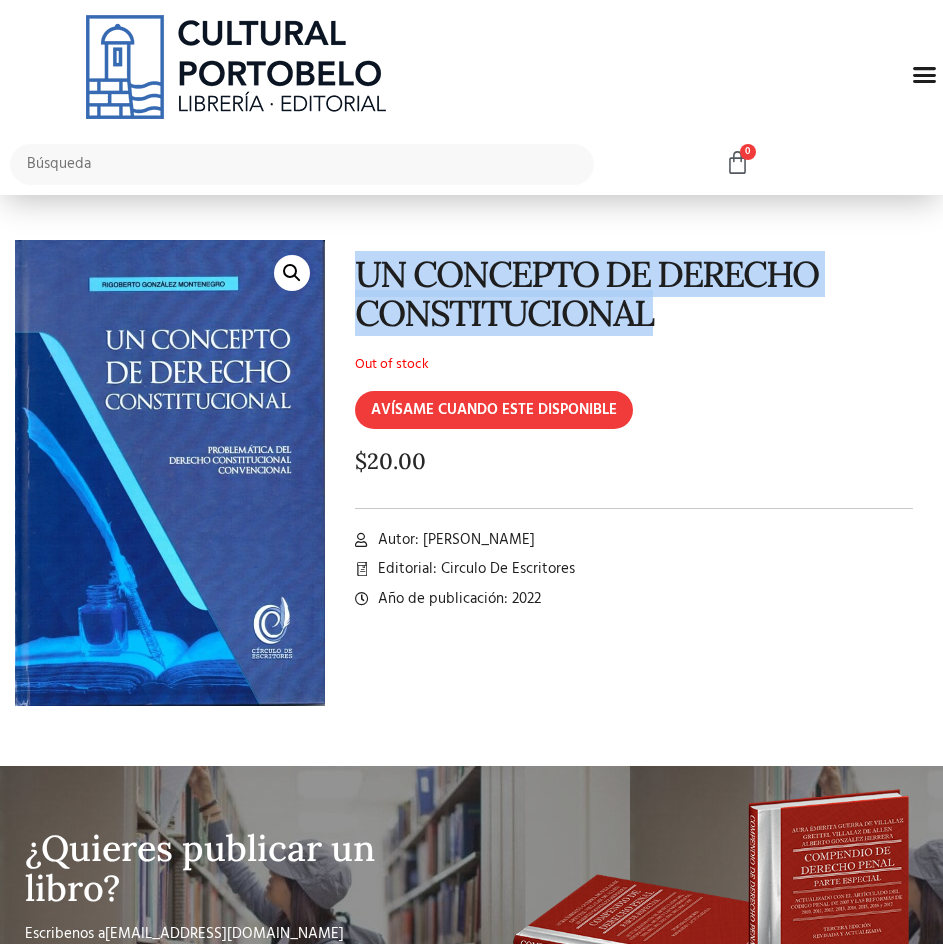 drag, startPoint x: 360, startPoint y: 264, endPoint x: 745, endPoint y: 311, distance: 387.85822 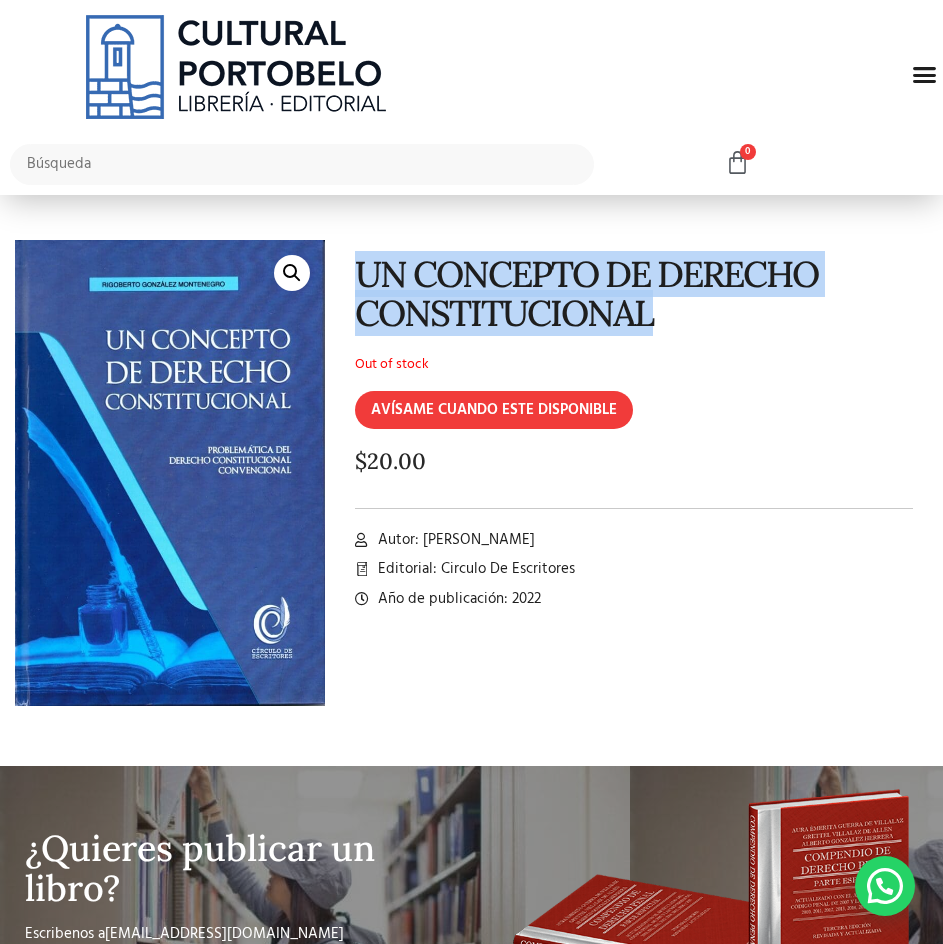 drag, startPoint x: 422, startPoint y: 543, endPoint x: 674, endPoint y: 542, distance: 252.00198 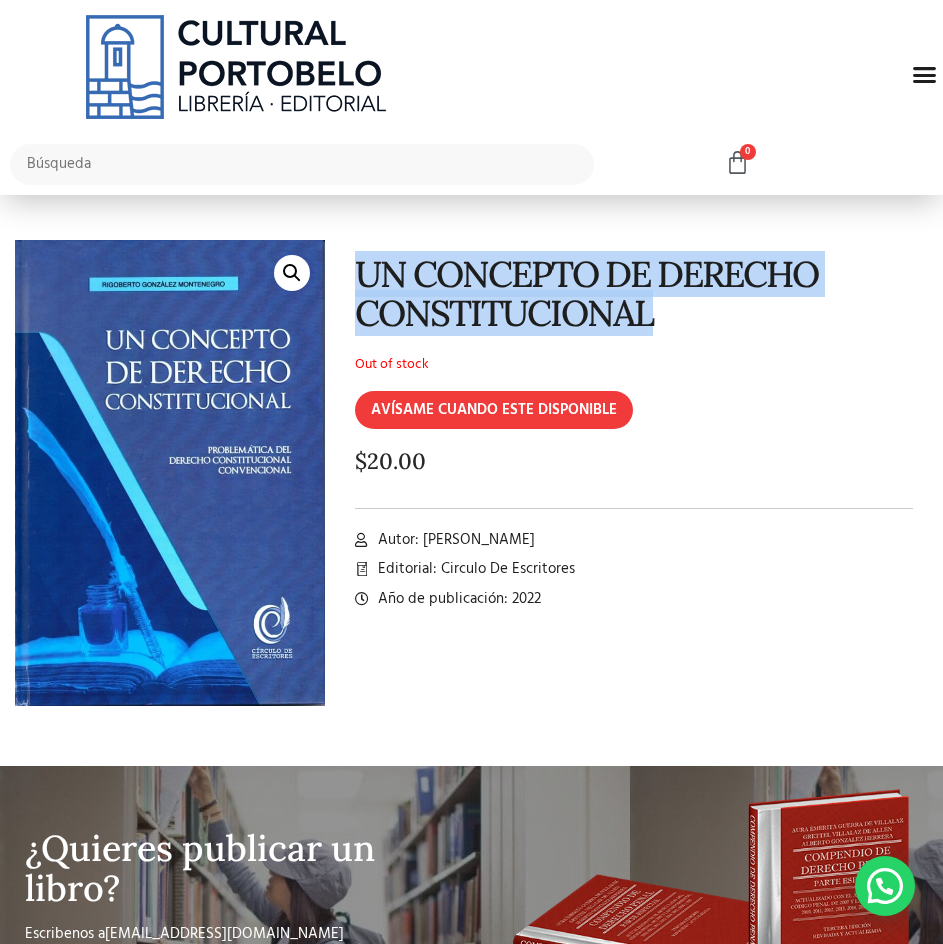 copy on "Rigoberto González Montenegro" 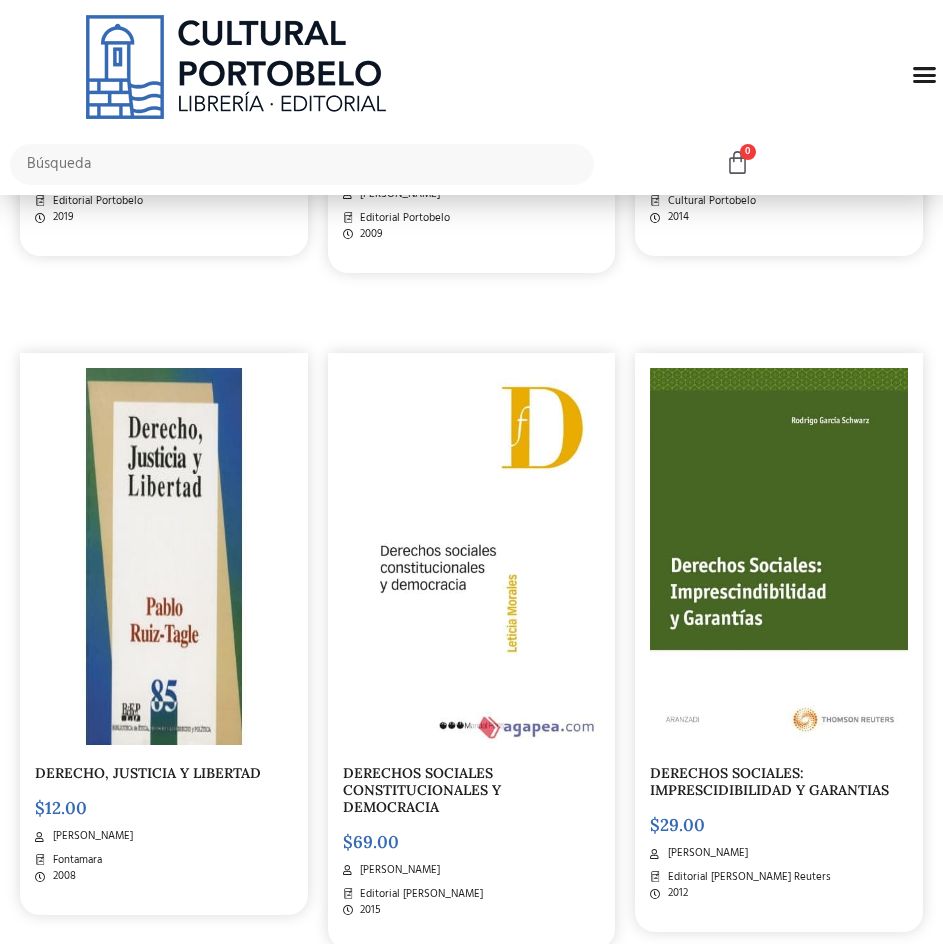 scroll, scrollTop: 1100, scrollLeft: 0, axis: vertical 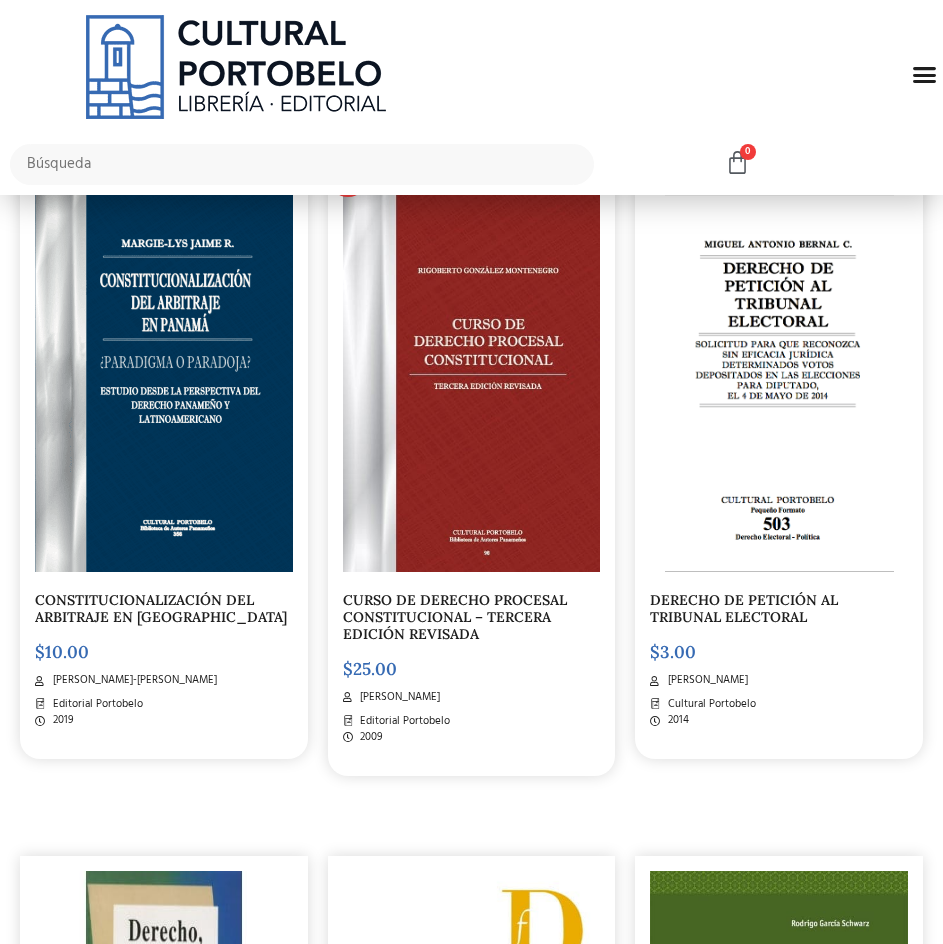 click at bounding box center [472, 384] 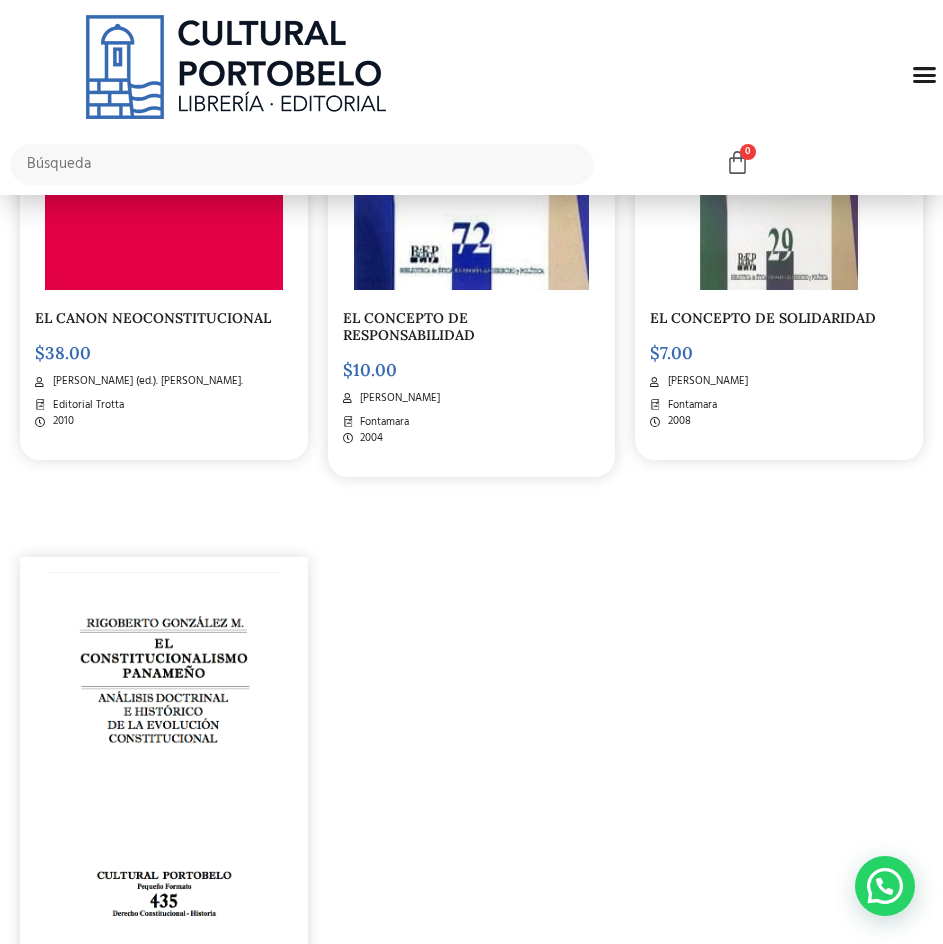 scroll, scrollTop: 3800, scrollLeft: 0, axis: vertical 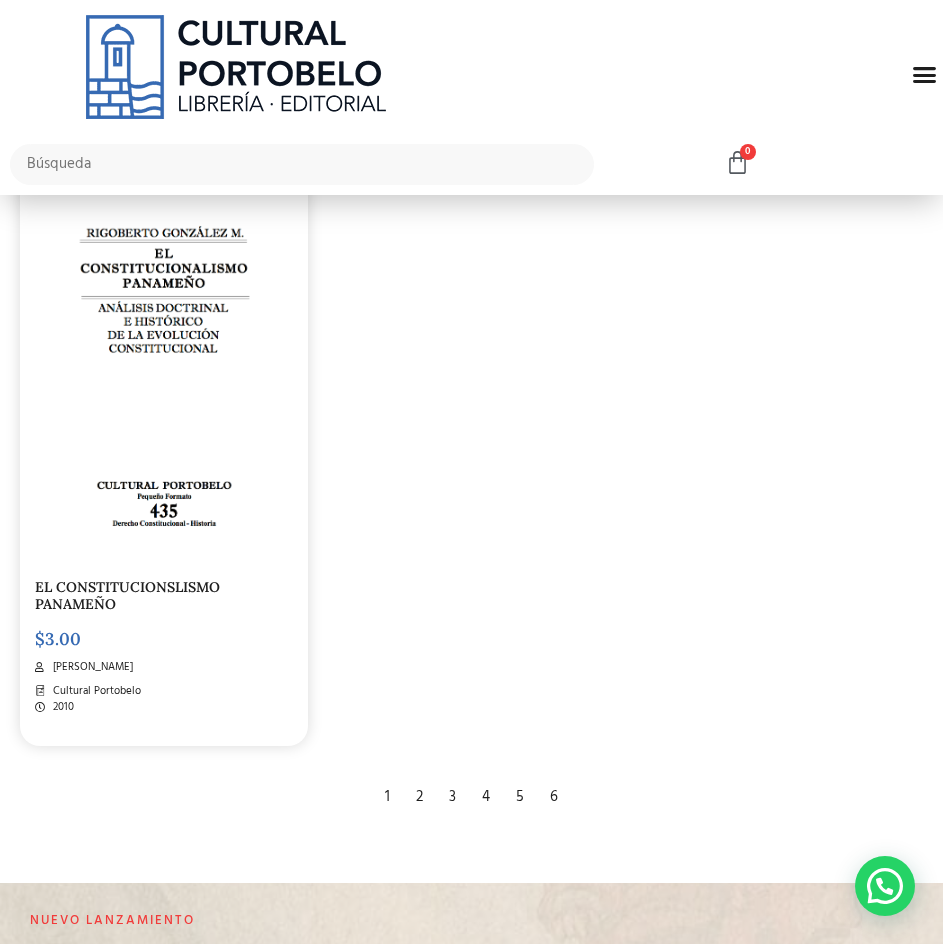 click on "3" at bounding box center [452, 797] 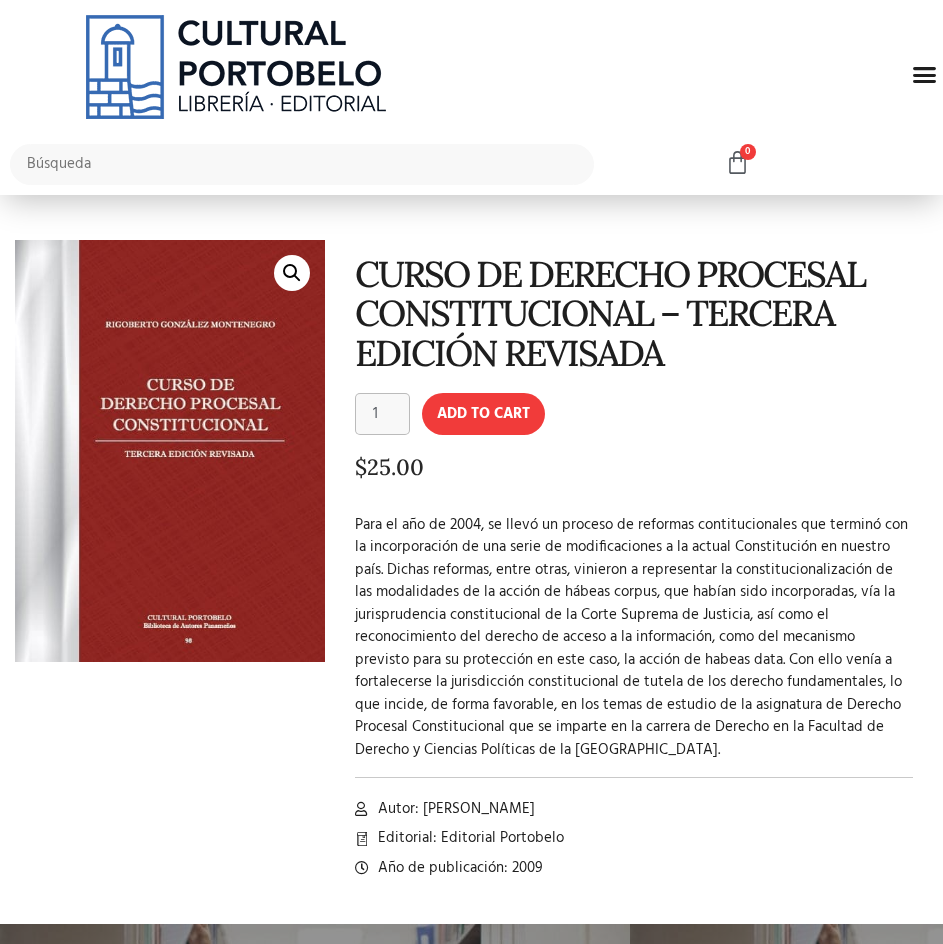 scroll, scrollTop: 0, scrollLeft: 0, axis: both 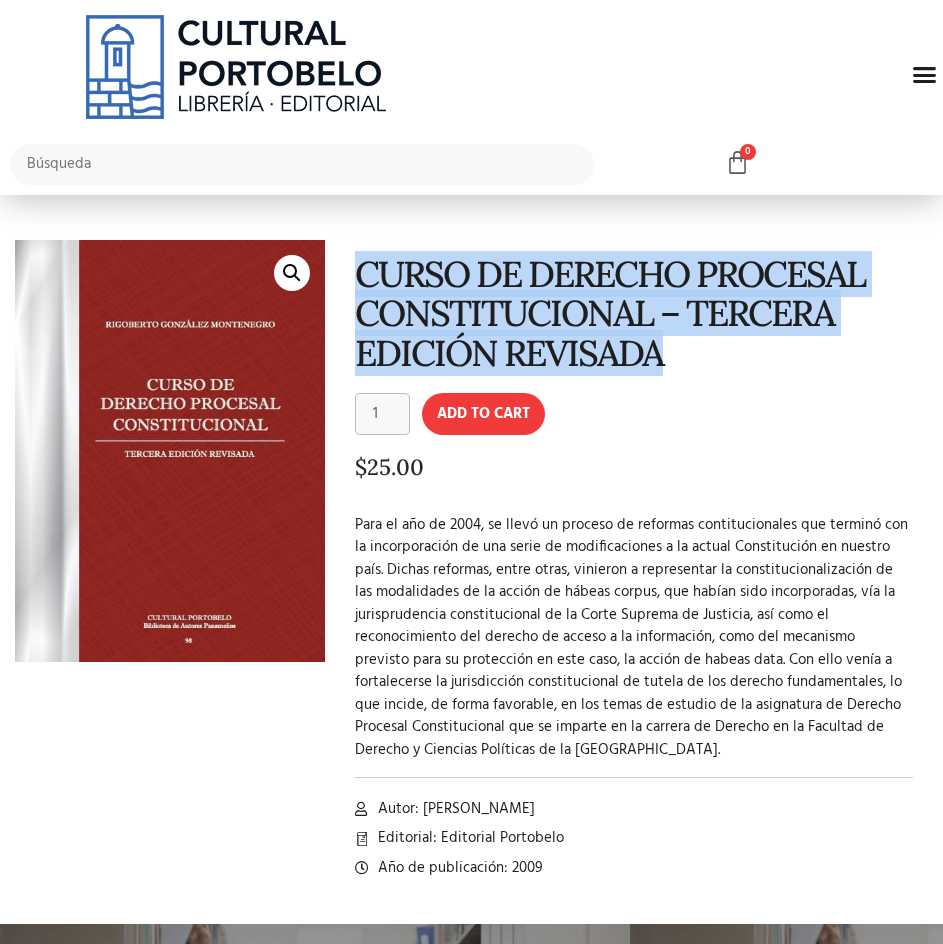 drag, startPoint x: 348, startPoint y: 259, endPoint x: 672, endPoint y: 360, distance: 339.37738 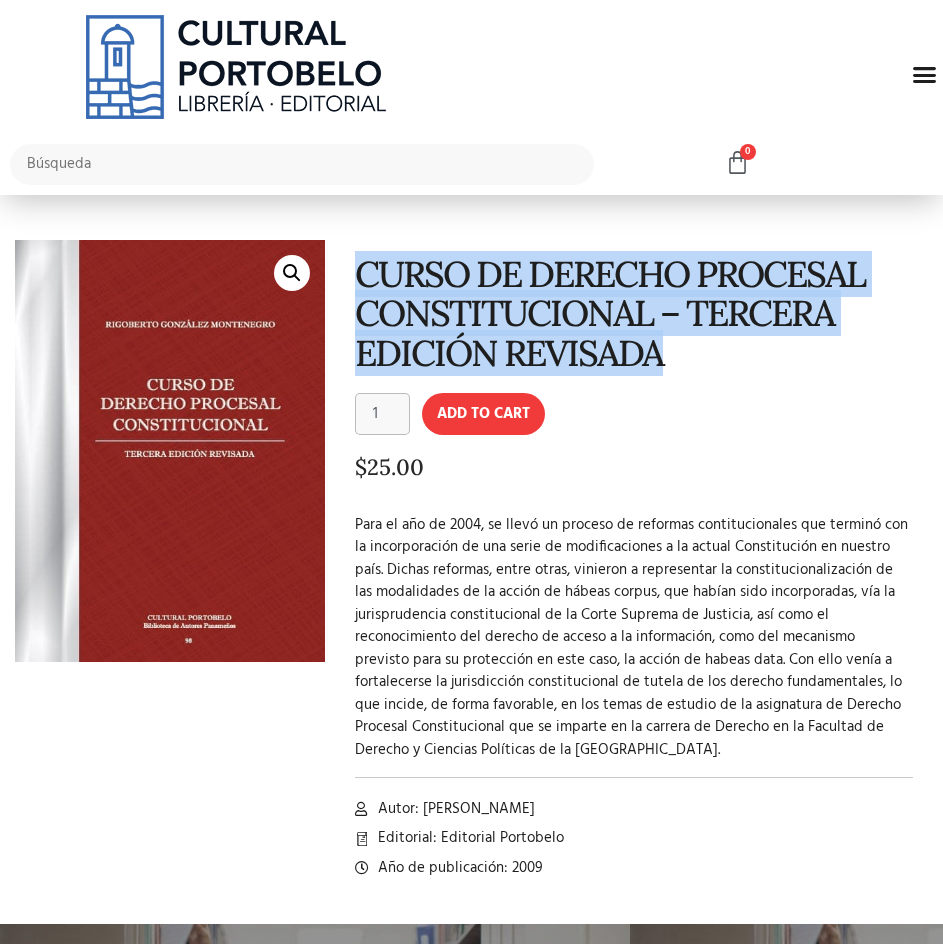 click on "CURSO DE DERECHO PROCESAL CONSTITUCIONAL – TERCERA EDICIÓN REVISADA
CURSO DE DERECHO PROCESAL CONSTITUCIONAL - TERCERA EDICIÓN REVISADA quantity
1
Add to cart
$ 25.00
Autor: Rigoberto González Montenegro
Editorial: Editorial Portobelo
Año de publicación: 2009" at bounding box center [626, 567] 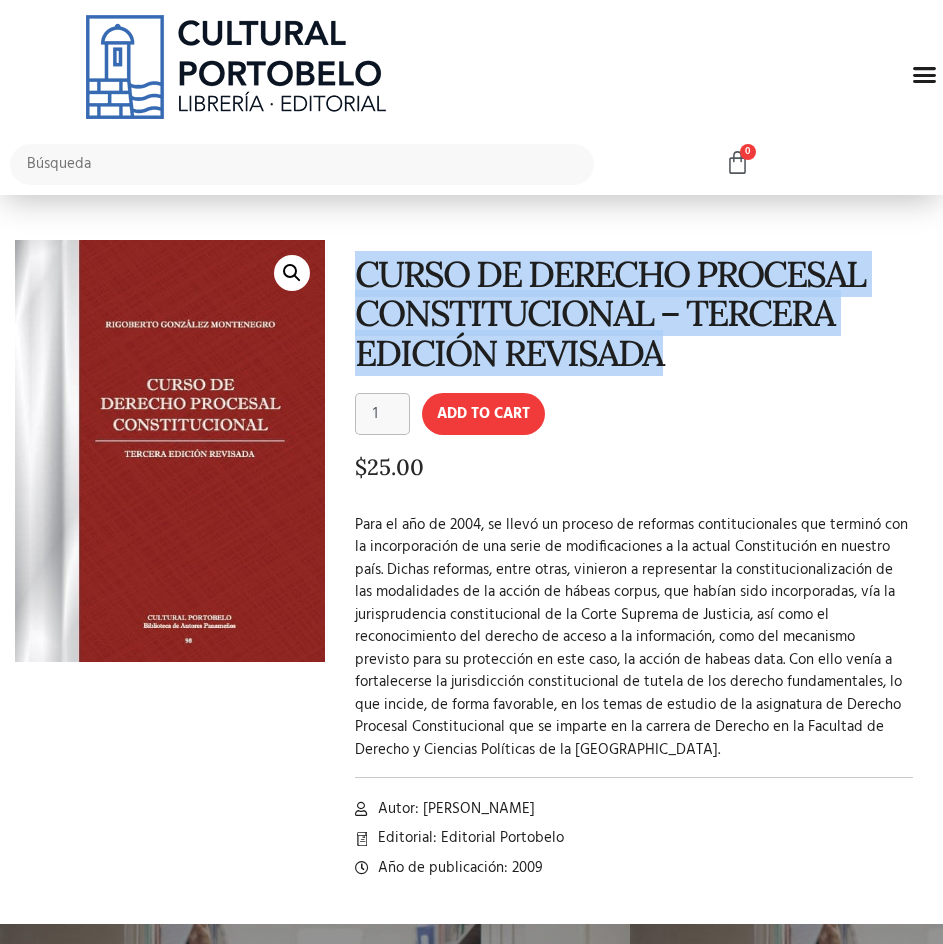 copy on "CURSO DE DERECHO PROCESAL CONSTITUCIONAL – TERCERA EDICIÓN REVISADA" 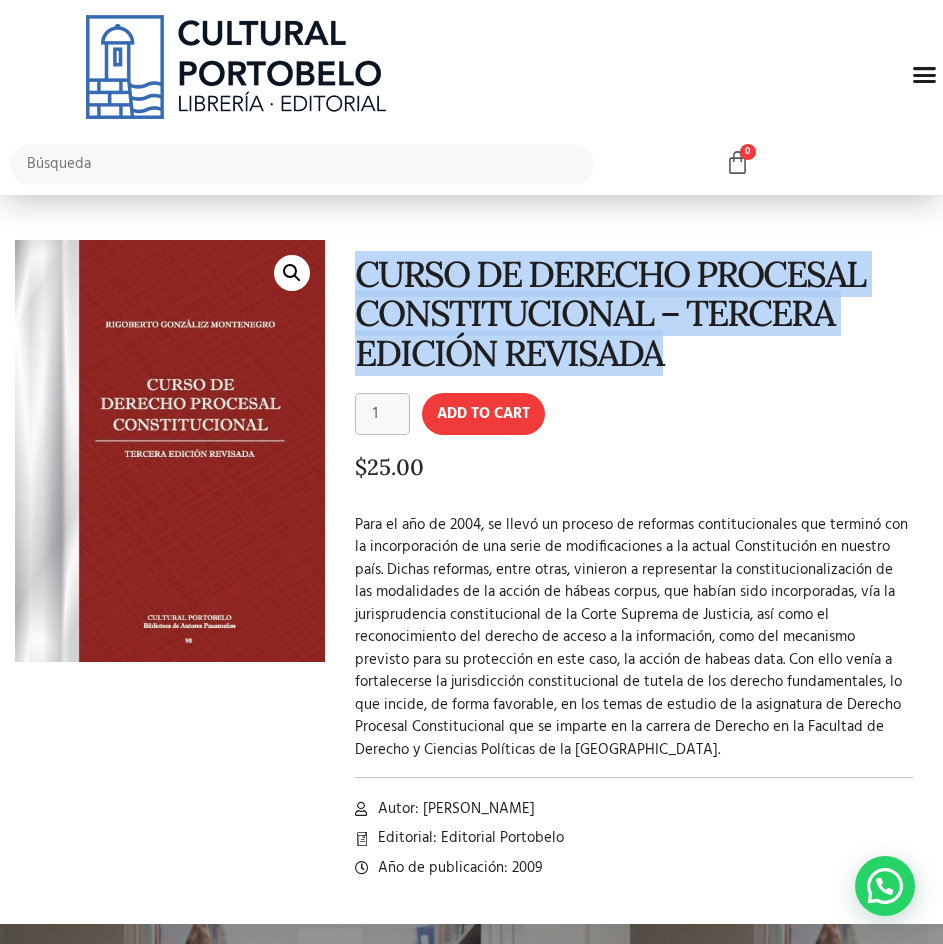 drag, startPoint x: 423, startPoint y: 809, endPoint x: 681, endPoint y: 807, distance: 258.00775 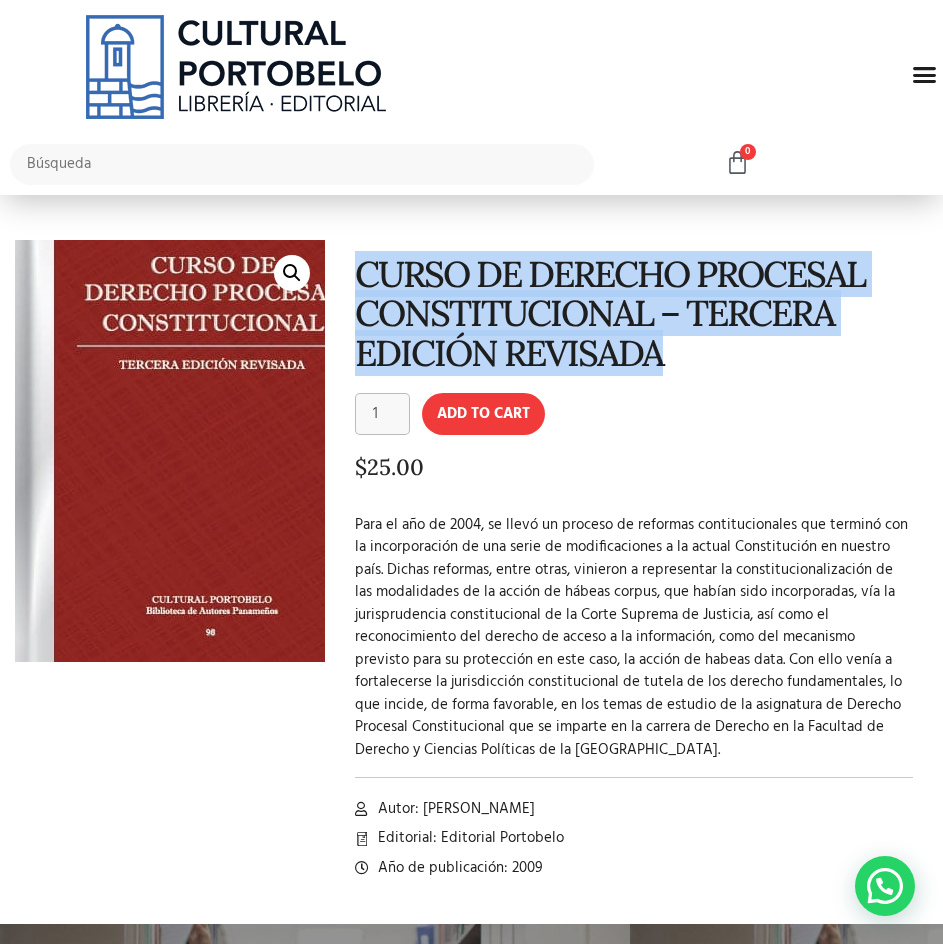 copy on "Rigoberto González Montenegro" 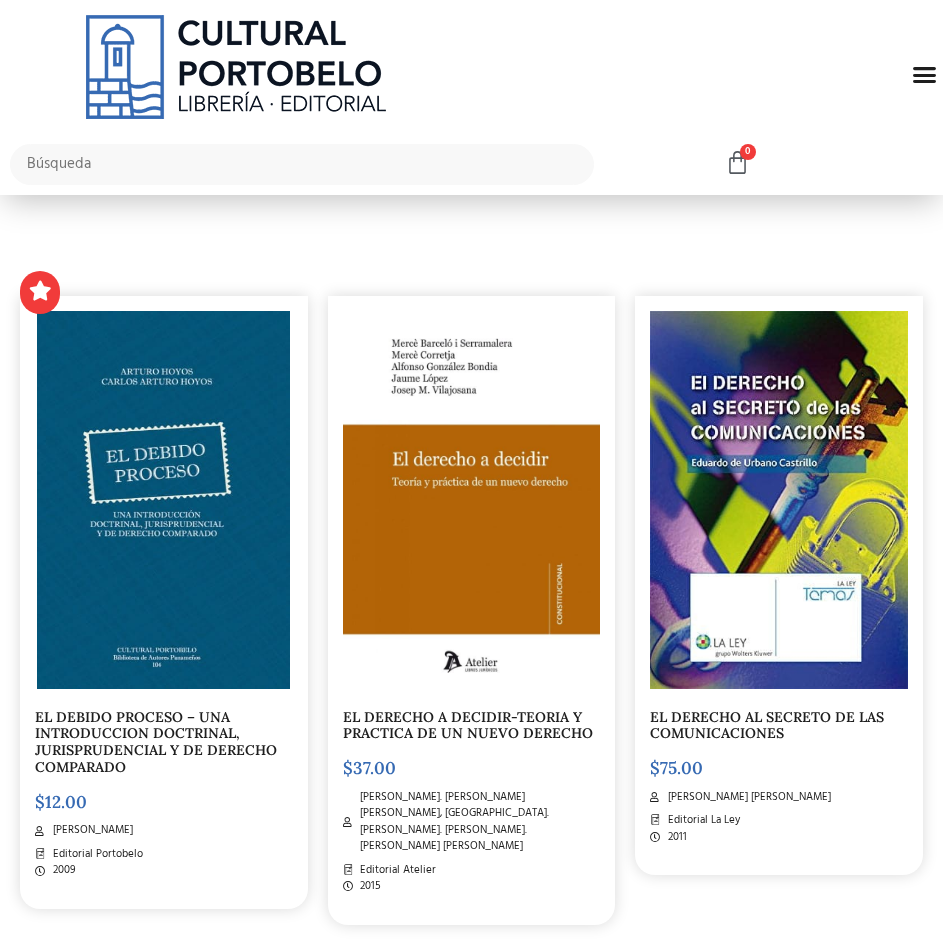 scroll, scrollTop: 300, scrollLeft: 0, axis: vertical 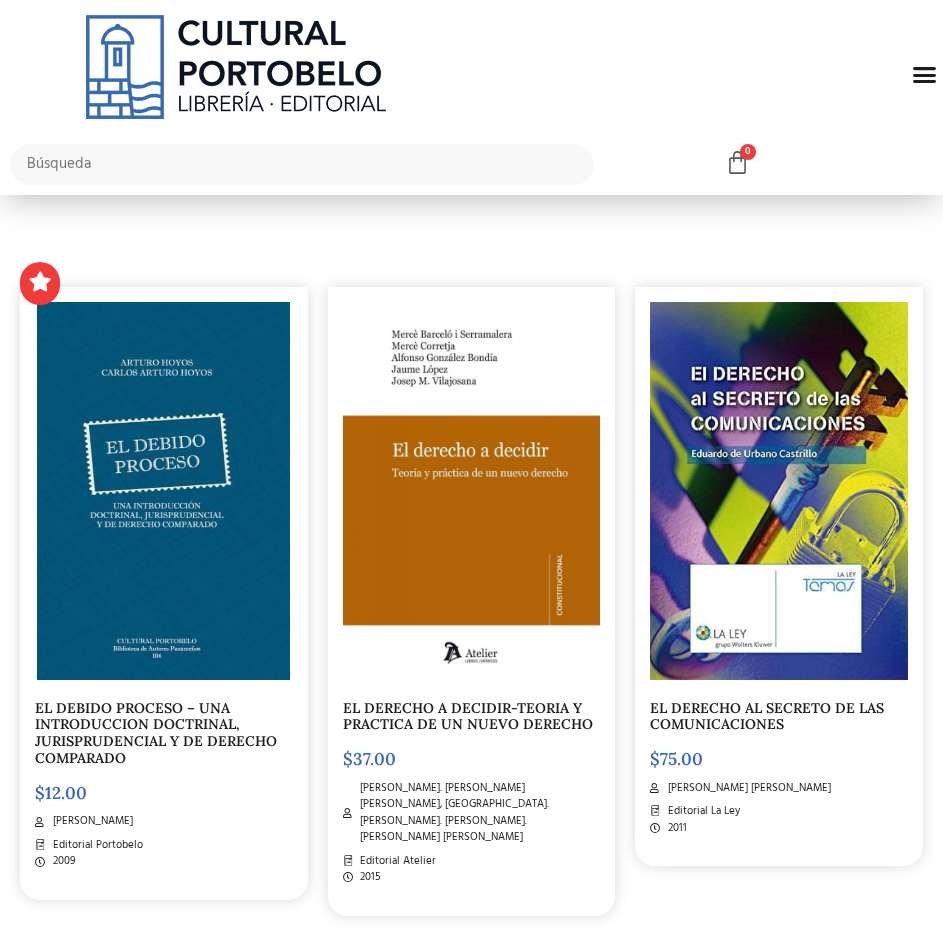 click at bounding box center (163, 491) 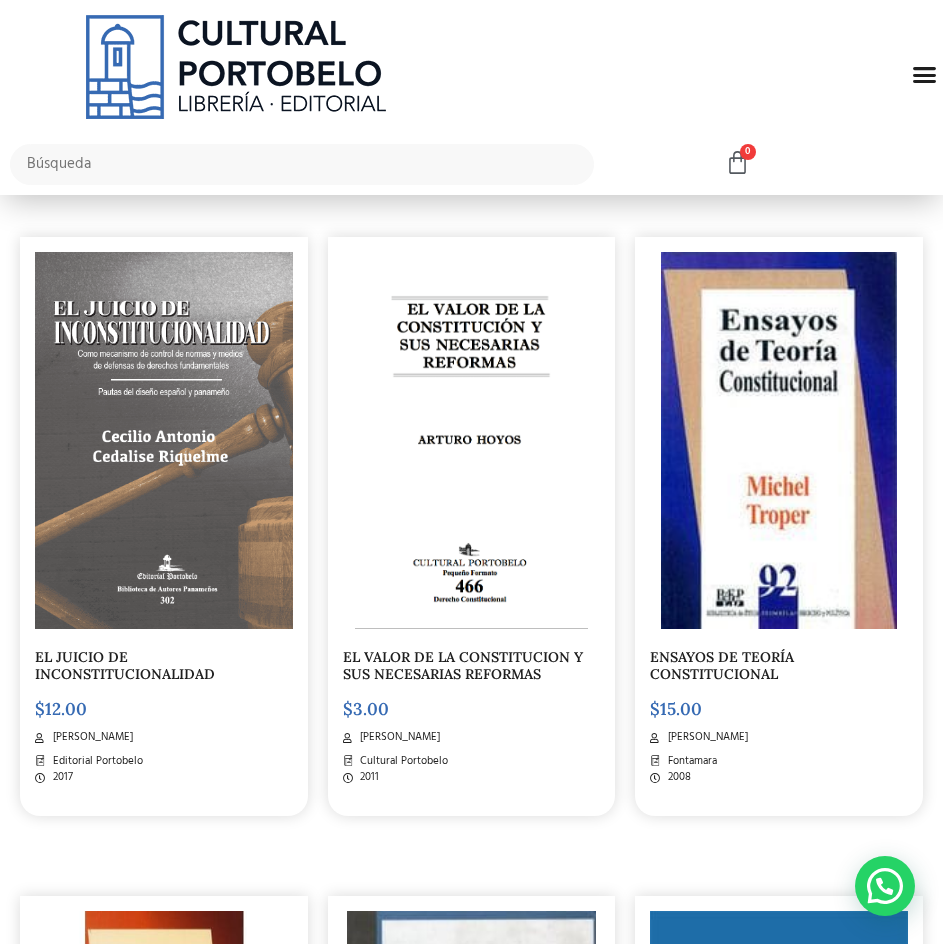 scroll, scrollTop: 1100, scrollLeft: 0, axis: vertical 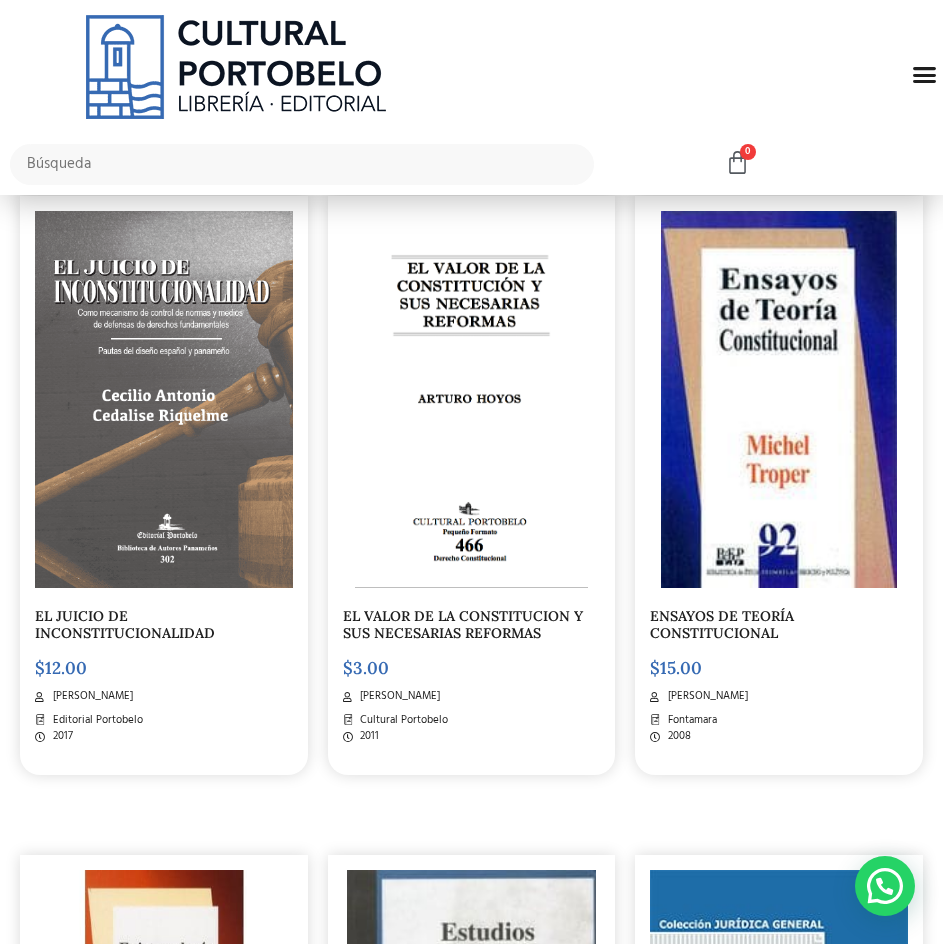 click at bounding box center (164, 400) 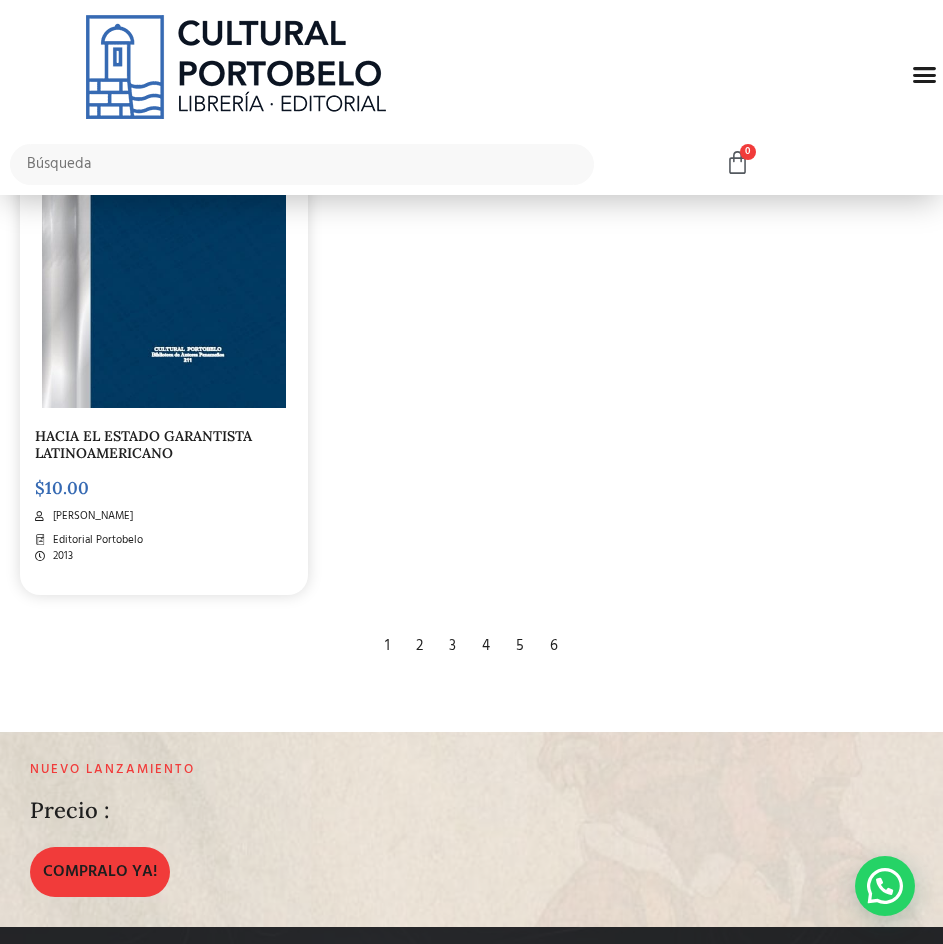 scroll, scrollTop: 4100, scrollLeft: 0, axis: vertical 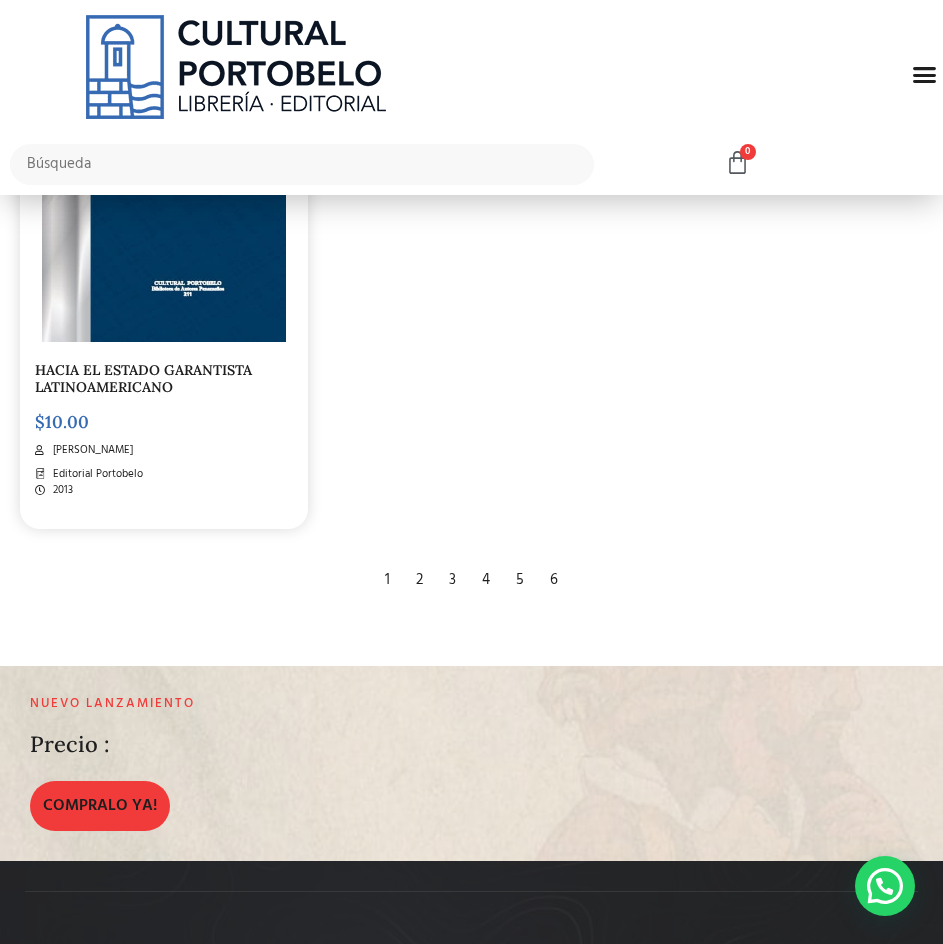 click on "4" at bounding box center [486, 580] 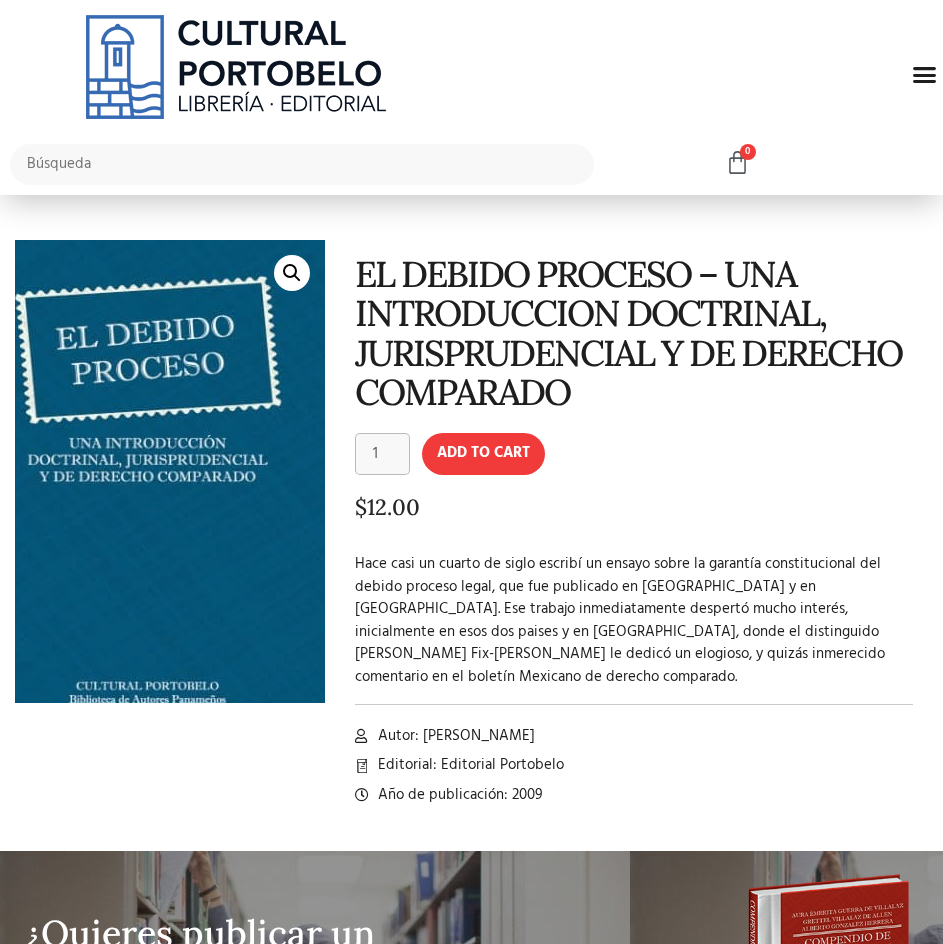 scroll, scrollTop: 0, scrollLeft: 0, axis: both 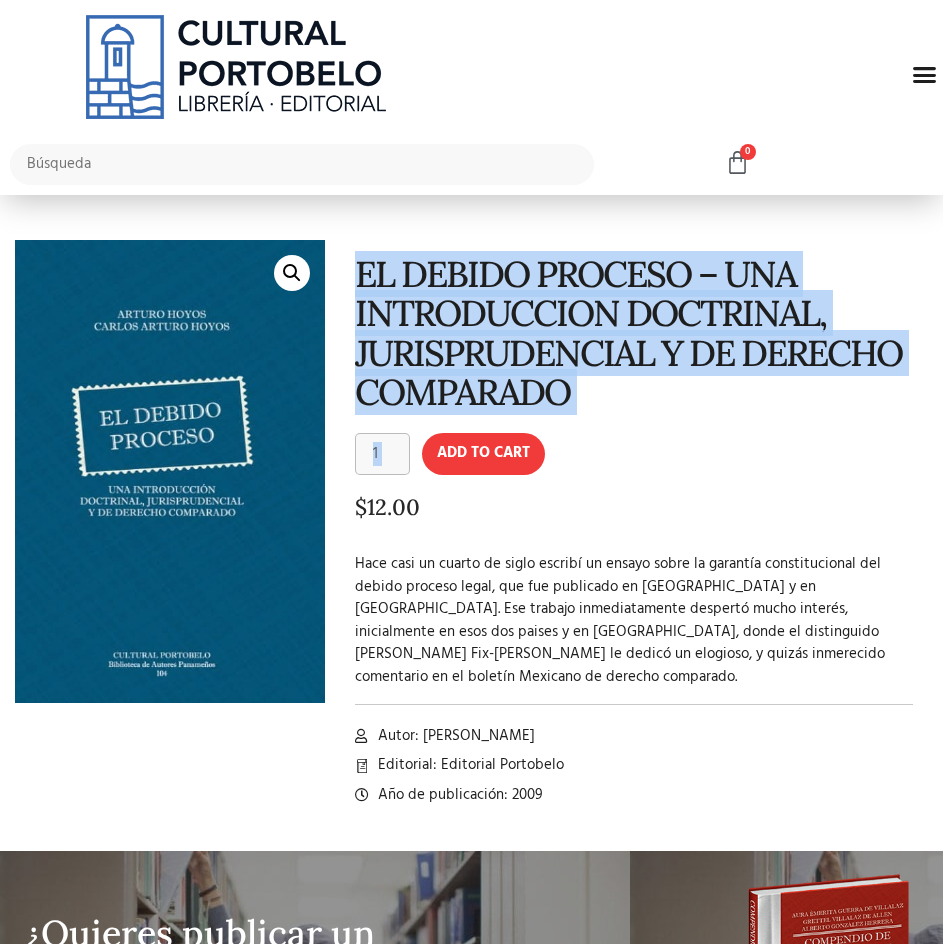 drag, startPoint x: 359, startPoint y: 267, endPoint x: 499, endPoint y: 342, distance: 158.8238 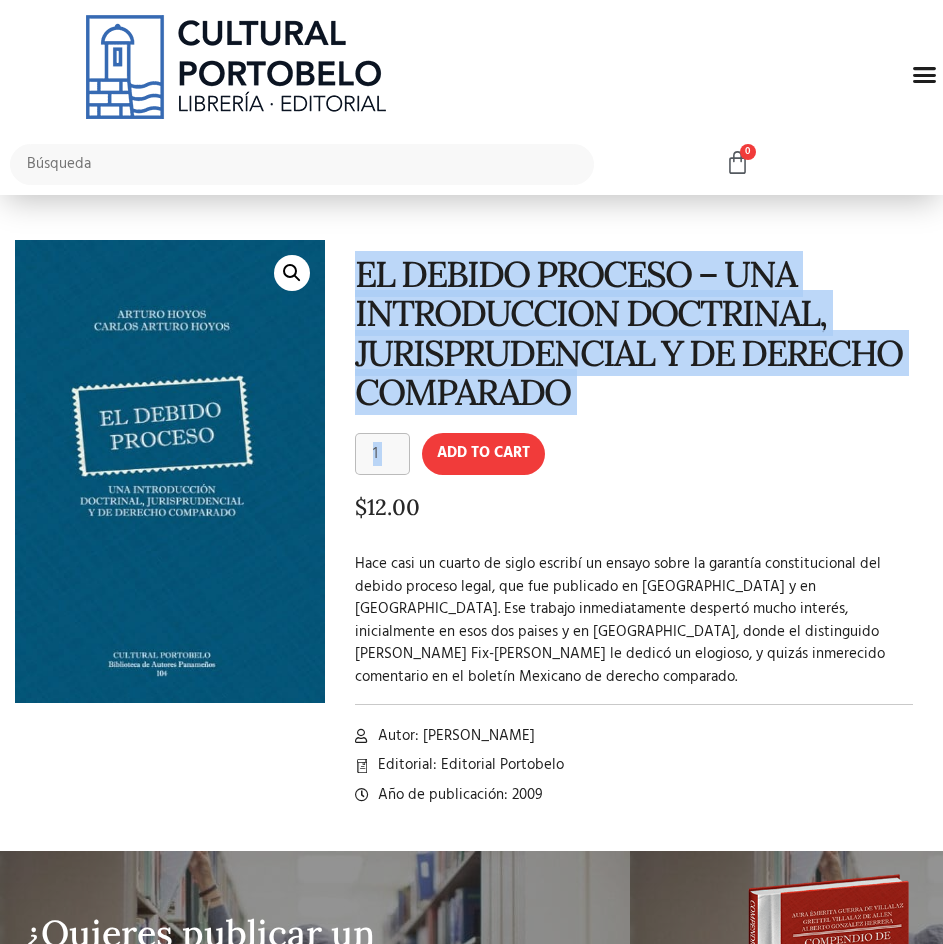 click on "EL DEBIDO PROCESO – UNA INTRODUCCION DOCTRINAL, JURISPRUDENCIAL Y DE DERECHO COMPARADO
EL DEBIDO PROCESO - UNA INTRODUCCION DOCTRINAL, JURISPRUDENCIAL Y DE DERECHO COMPARADO quantity
1
Add to cart
$ 12.00
Hace casi un cuarto de siglo escribí un ensayo sobre la garantía constitucional del debido proceso legal, que fue publicado en [GEOGRAPHIC_DATA] y en [GEOGRAPHIC_DATA]. Ese trabajo inmediatamente despertó mucho interés, inicialmente en esos dos paises y en [GEOGRAPHIC_DATA], donde el distinguido [PERSON_NAME] Fix-[PERSON_NAME] le dedicó un elogioso, y quizás inmerecido comentario en el boletín Mexicano de derecho comparado.
Autor: [PERSON_NAME]" at bounding box center [626, 531] 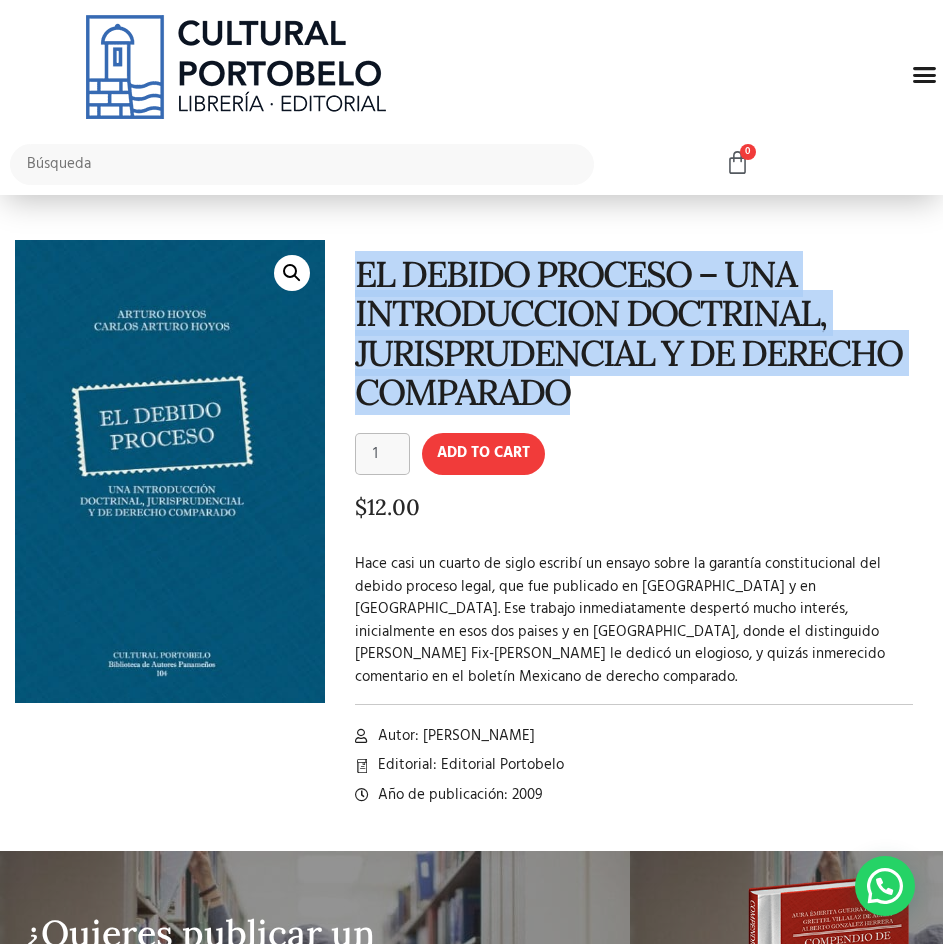 drag, startPoint x: 570, startPoint y: 394, endPoint x: 356, endPoint y: 252, distance: 256.82678 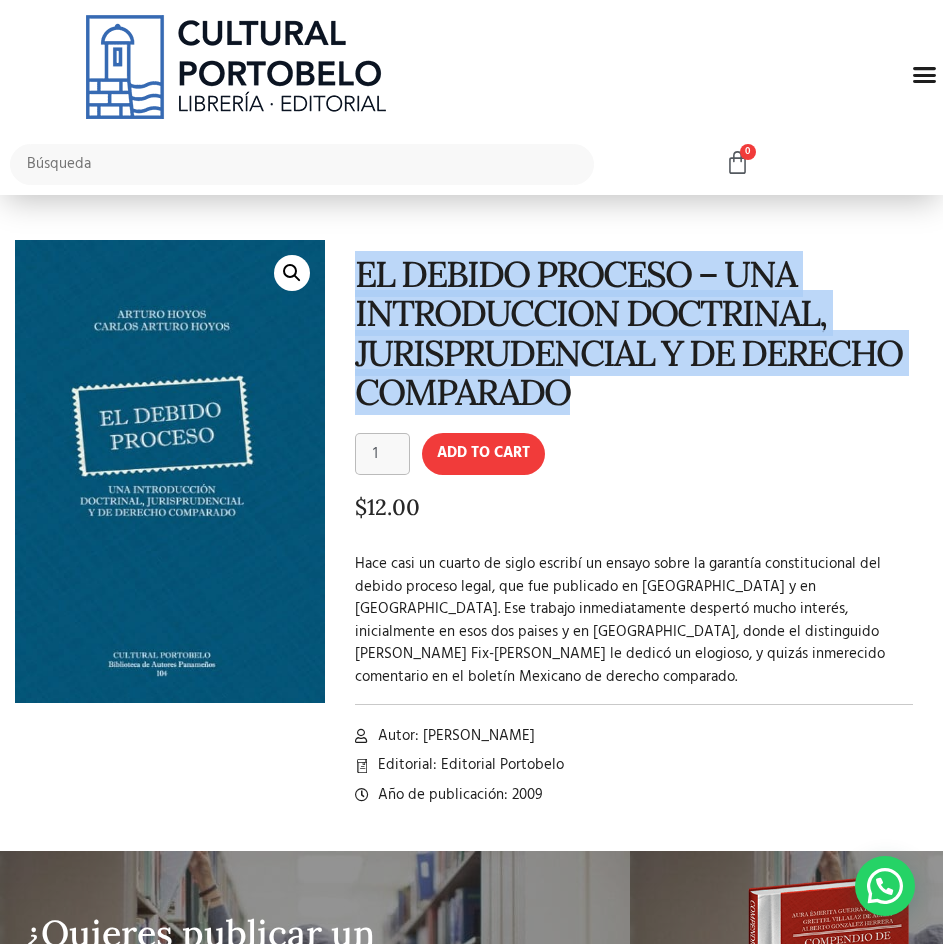 drag, startPoint x: 596, startPoint y: 715, endPoint x: 421, endPoint y: 722, distance: 175.13994 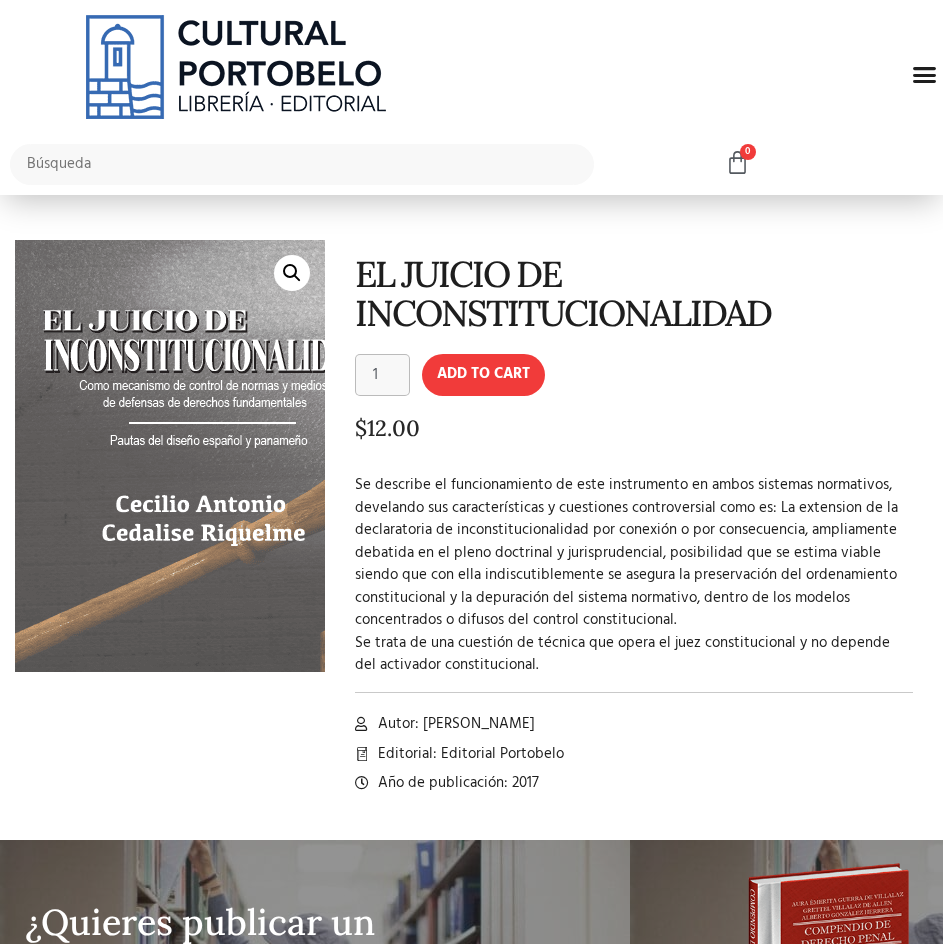 scroll, scrollTop: 0, scrollLeft: 0, axis: both 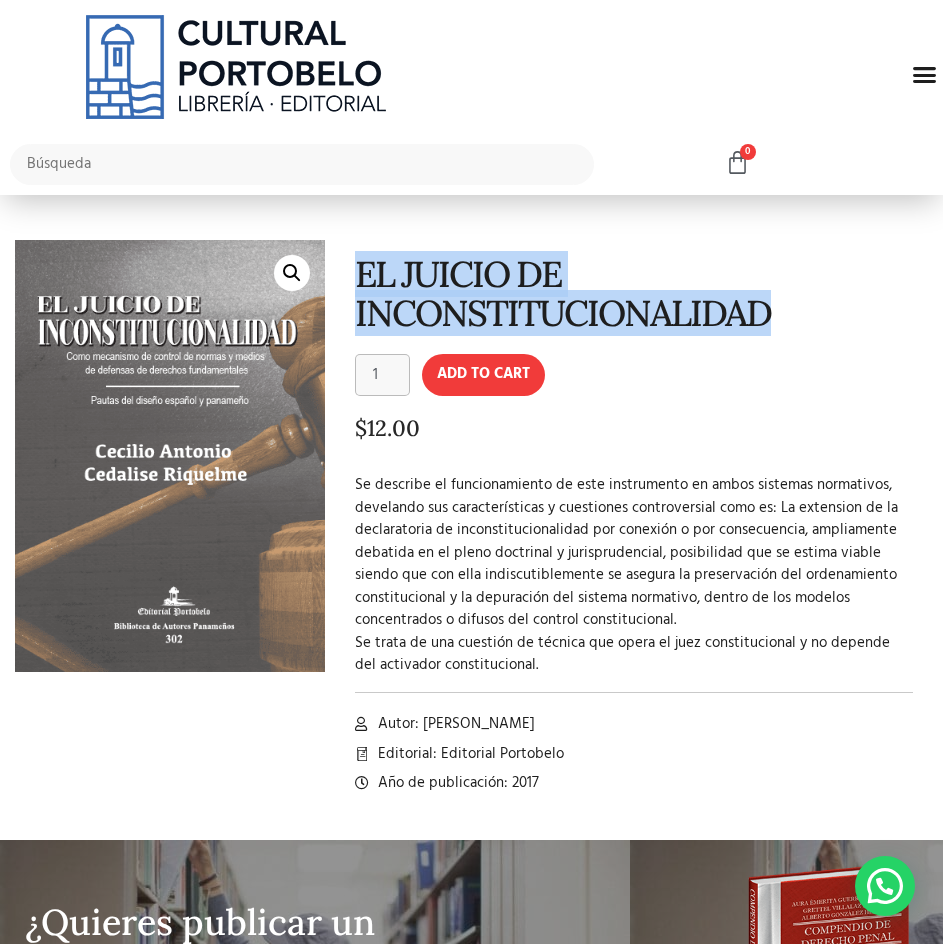 drag, startPoint x: 347, startPoint y: 270, endPoint x: 788, endPoint y: 333, distance: 445.47726 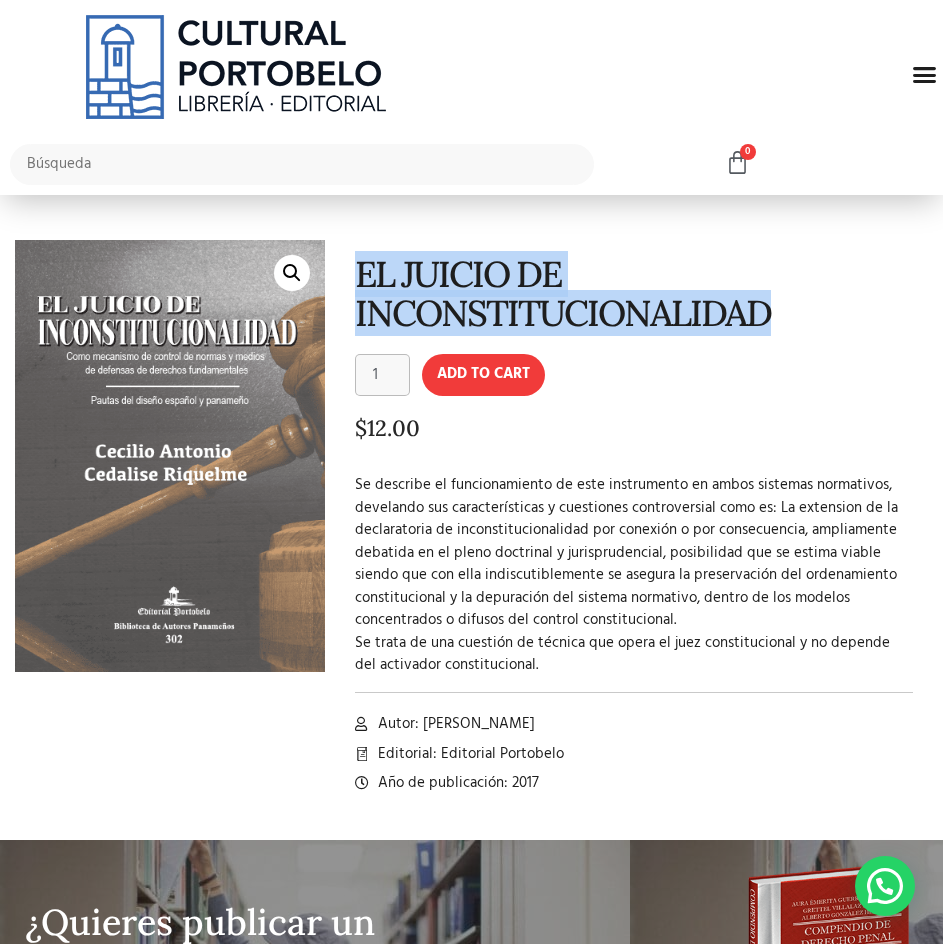 copy on "EL JUICIO DE INCONSTITUCIONALIDAD" 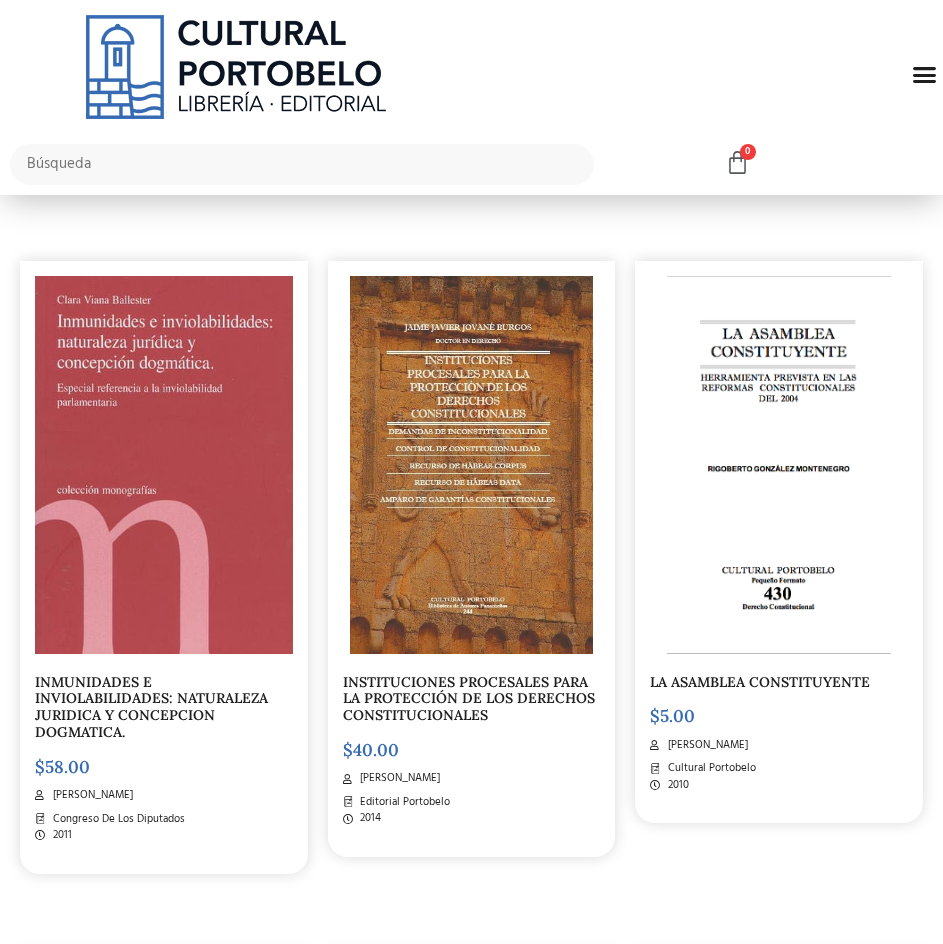 scroll, scrollTop: 1000, scrollLeft: 0, axis: vertical 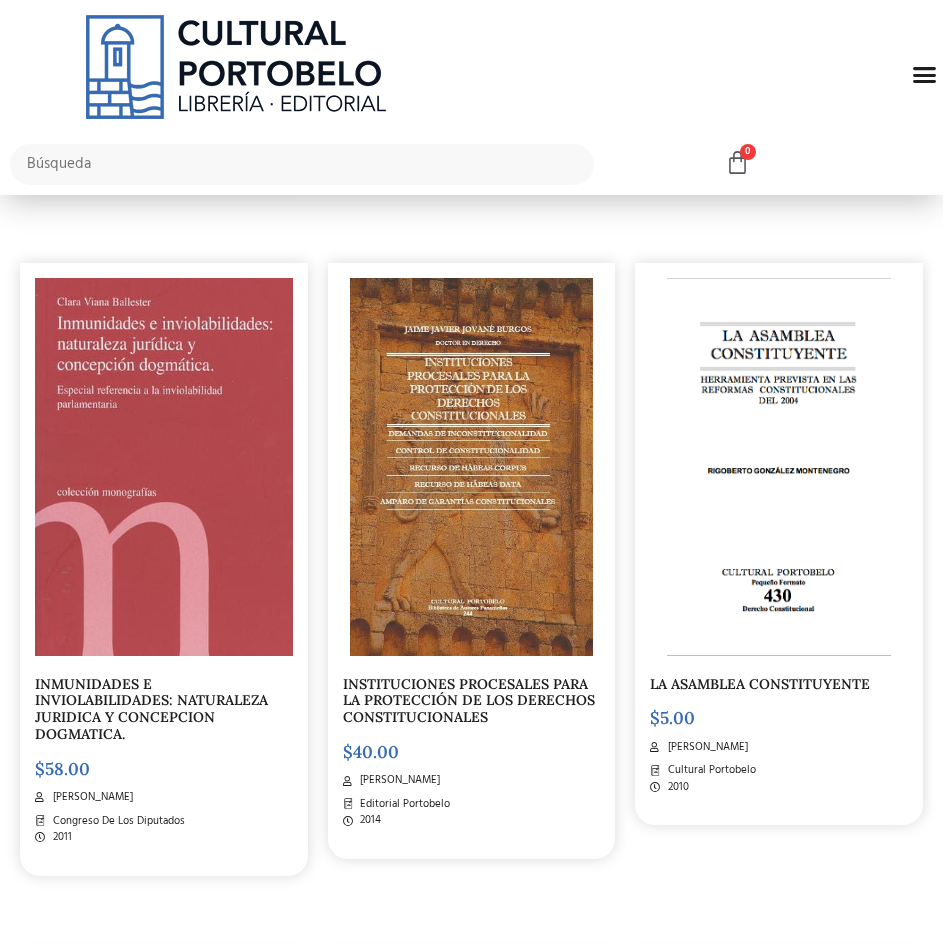 click at bounding box center [471, 467] 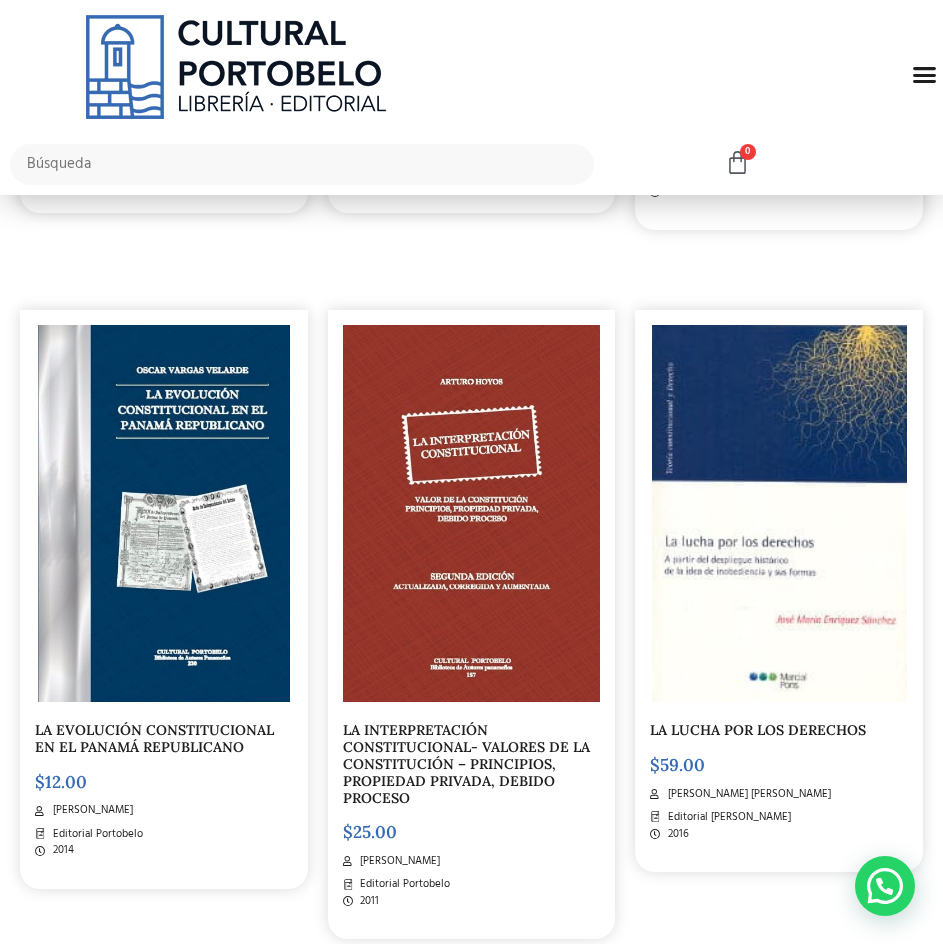 scroll, scrollTop: 2400, scrollLeft: 0, axis: vertical 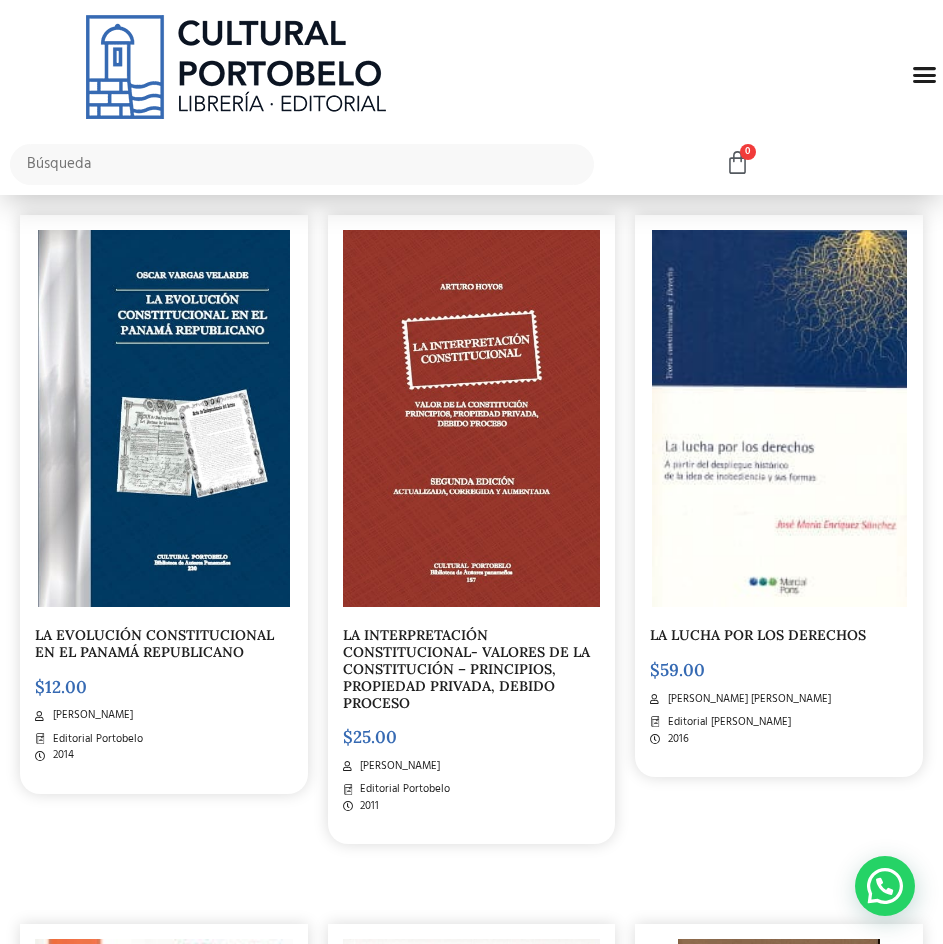click on "LA INTERPRETACIÓN CONSTITUCIONAL- VALORES DE LA CONSTITUCIÓN – PRINCIPIOS, PROPIEDAD PRIVADA, DEBIDO PROCESO" at bounding box center [466, 668] 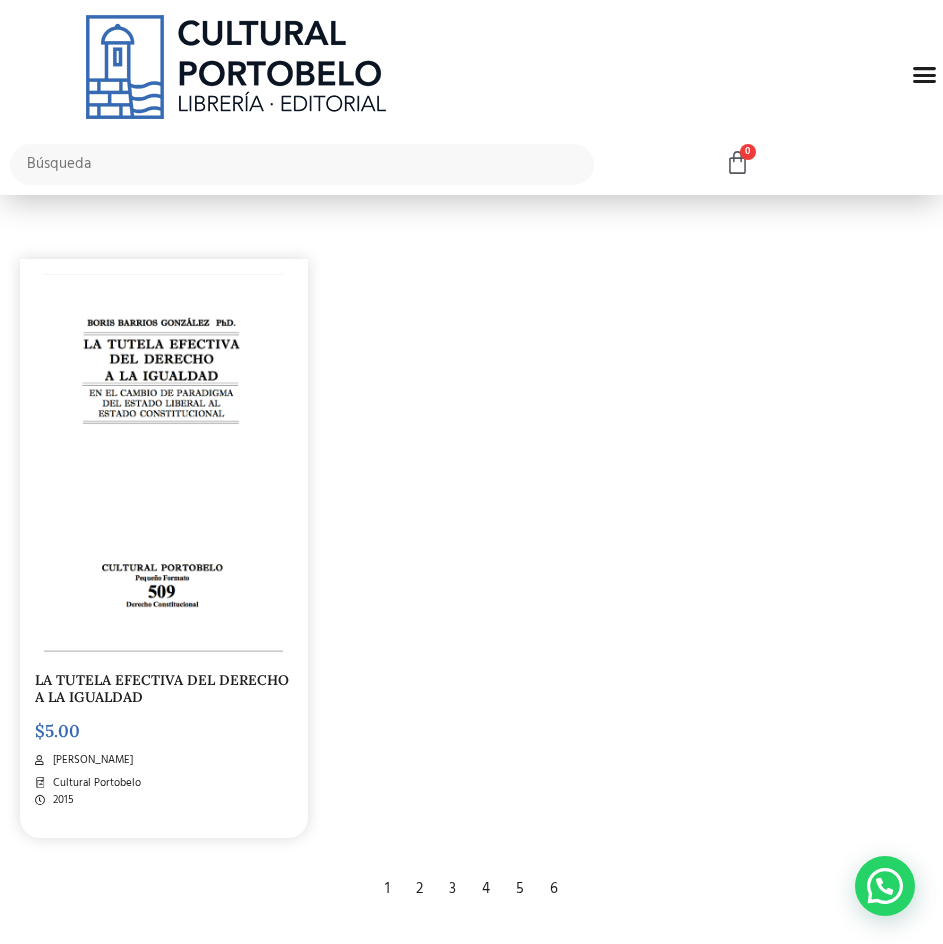 scroll, scrollTop: 4000, scrollLeft: 0, axis: vertical 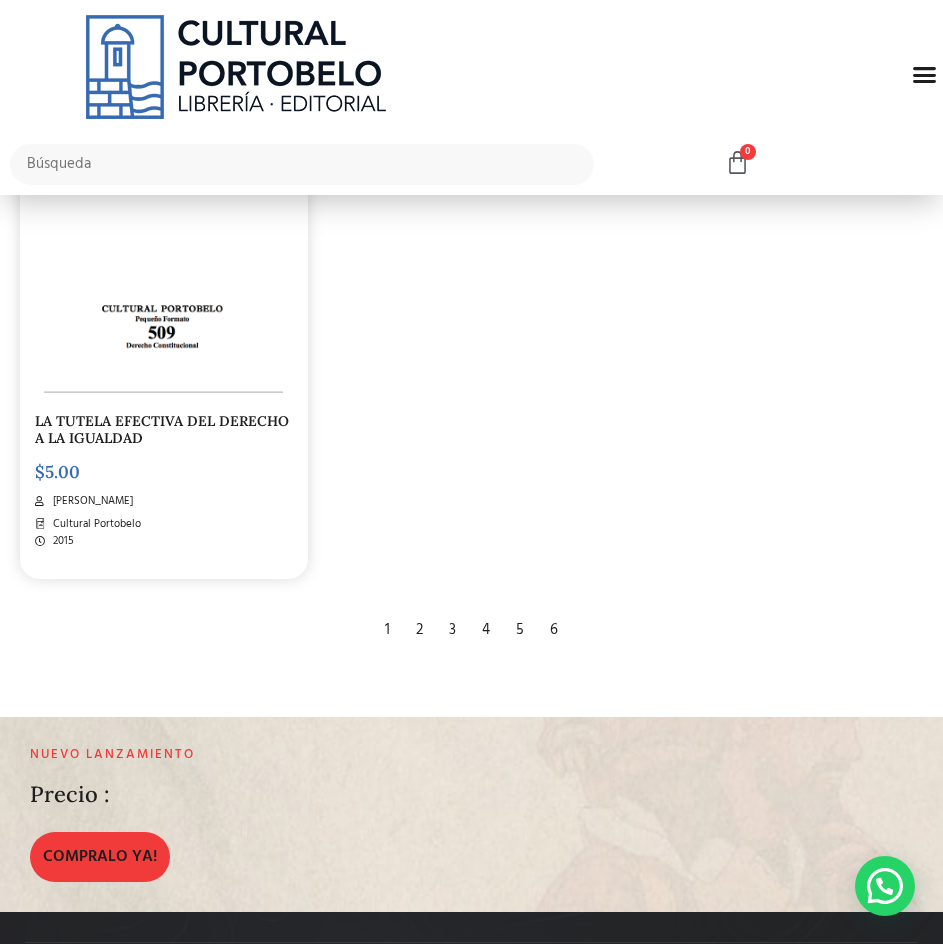 click on "5" at bounding box center (520, 630) 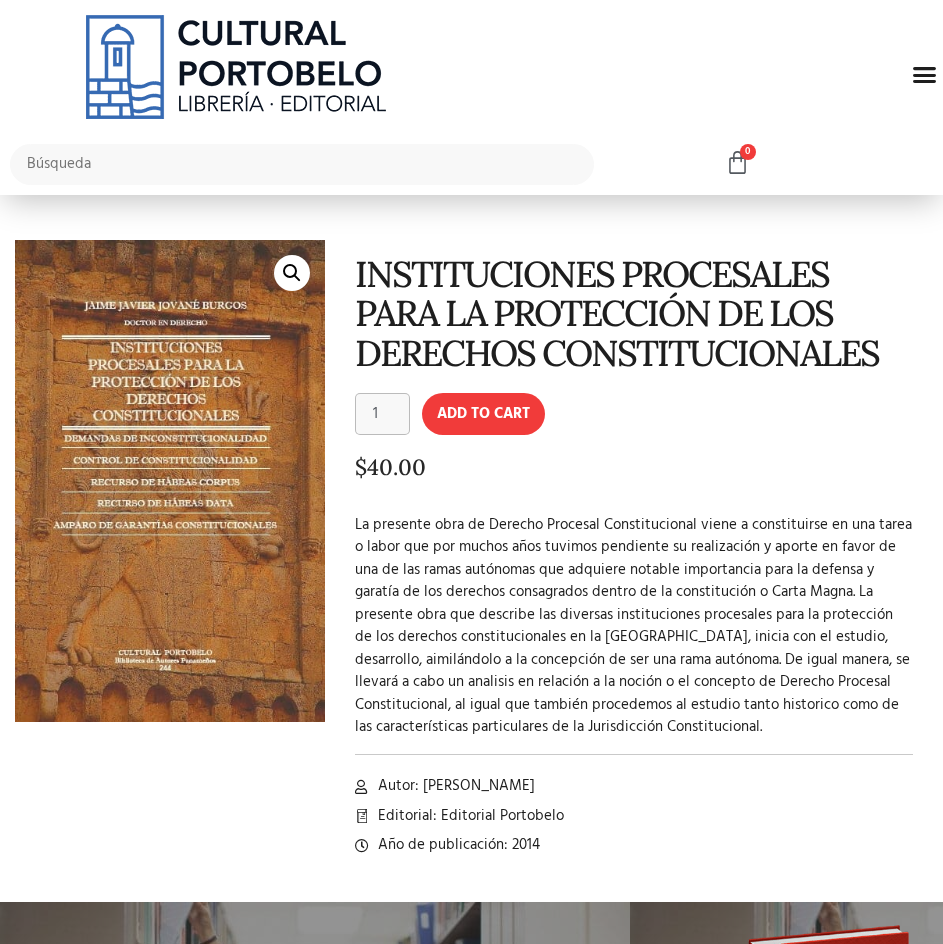 scroll, scrollTop: 0, scrollLeft: 0, axis: both 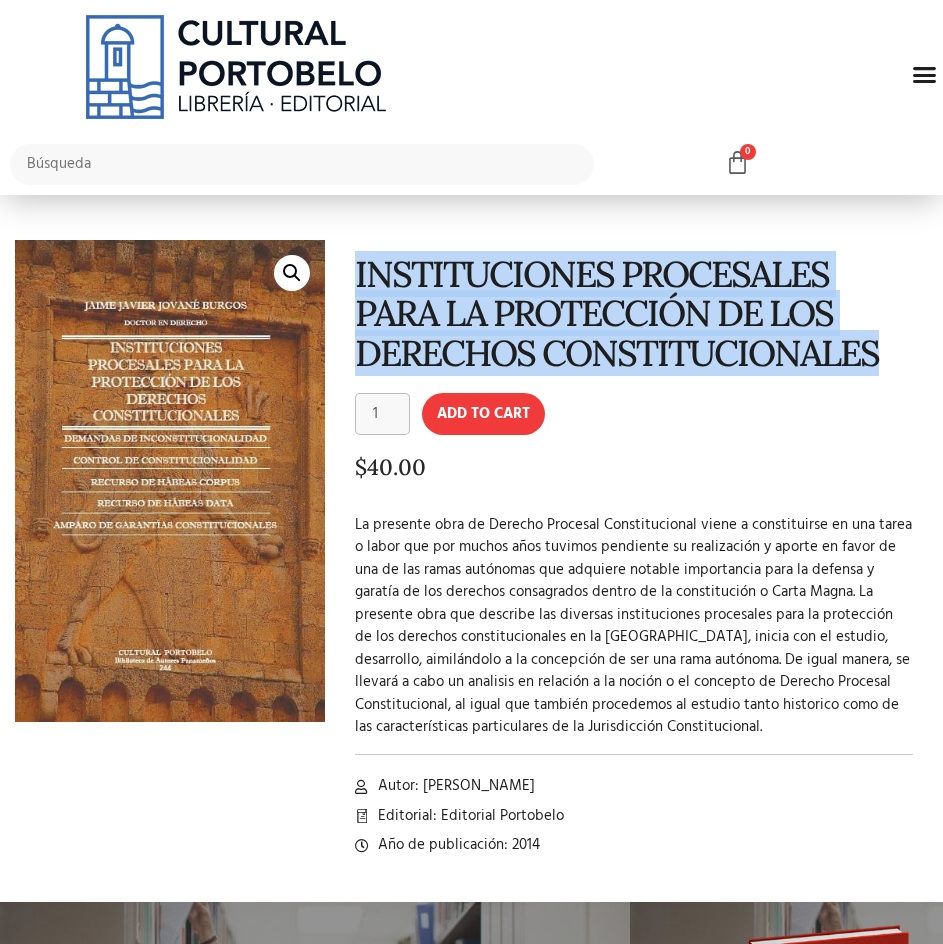 drag, startPoint x: 354, startPoint y: 272, endPoint x: 897, endPoint y: 355, distance: 549.3068 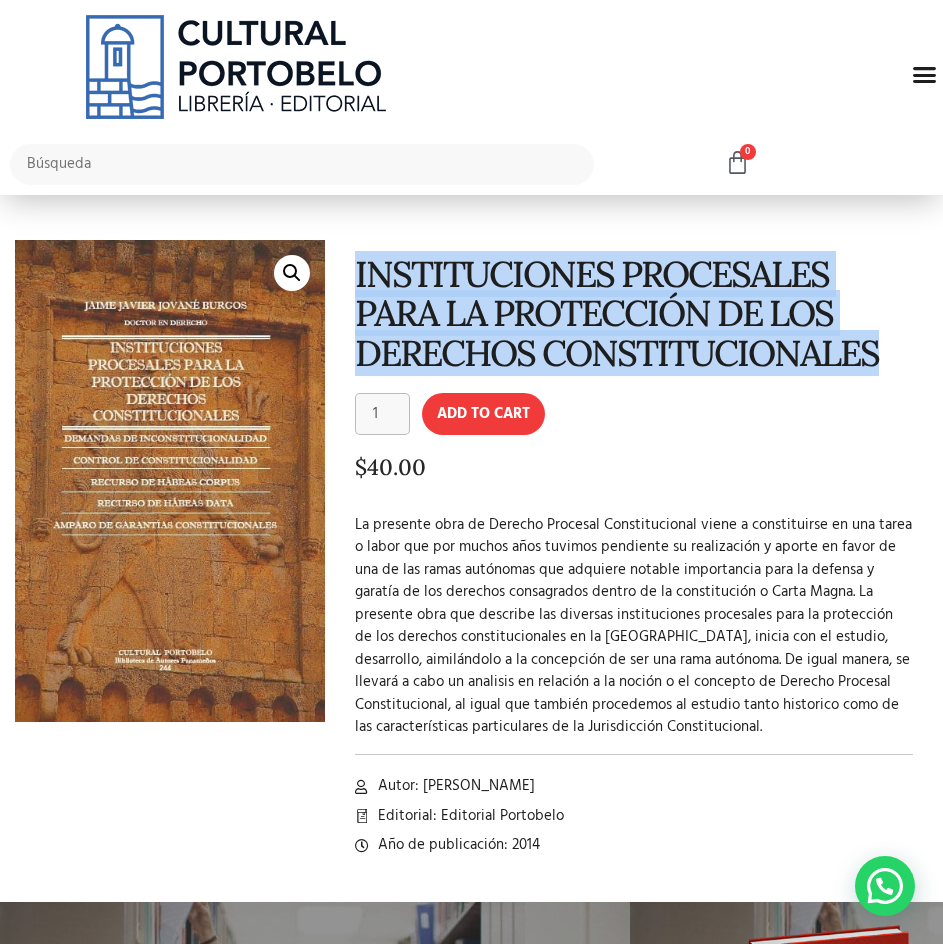 drag, startPoint x: 599, startPoint y: 792, endPoint x: 420, endPoint y: 787, distance: 179.06982 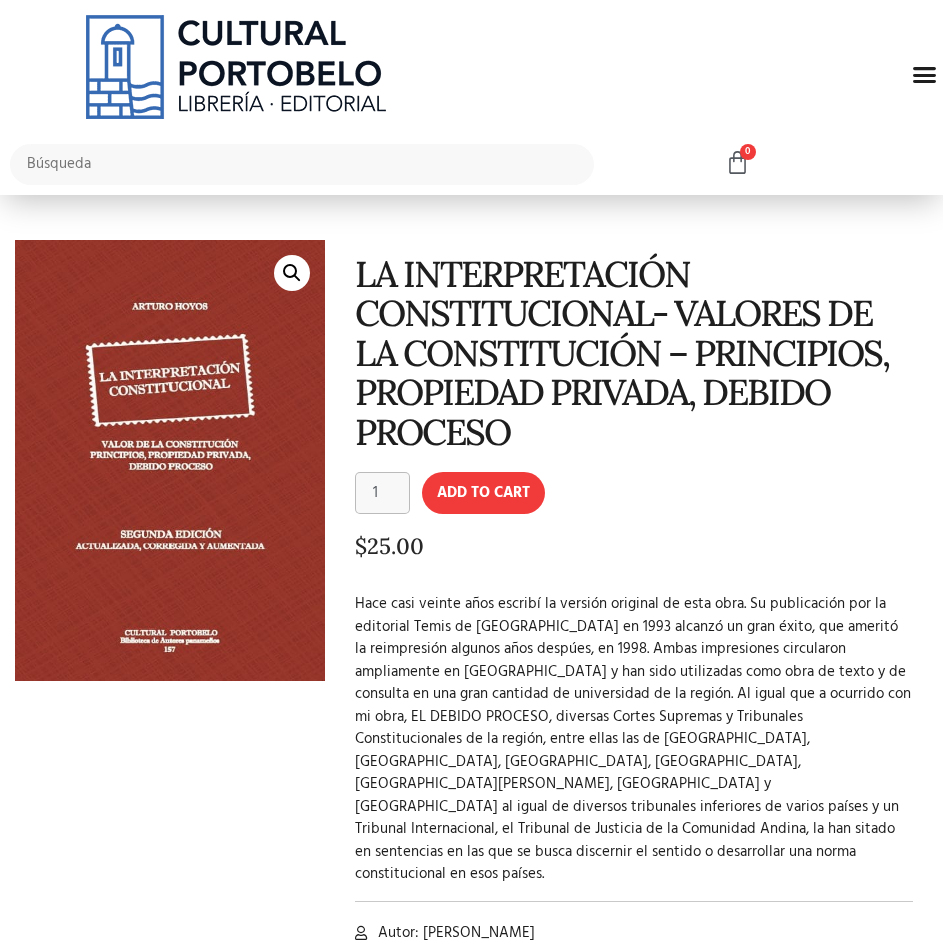 scroll, scrollTop: 0, scrollLeft: 0, axis: both 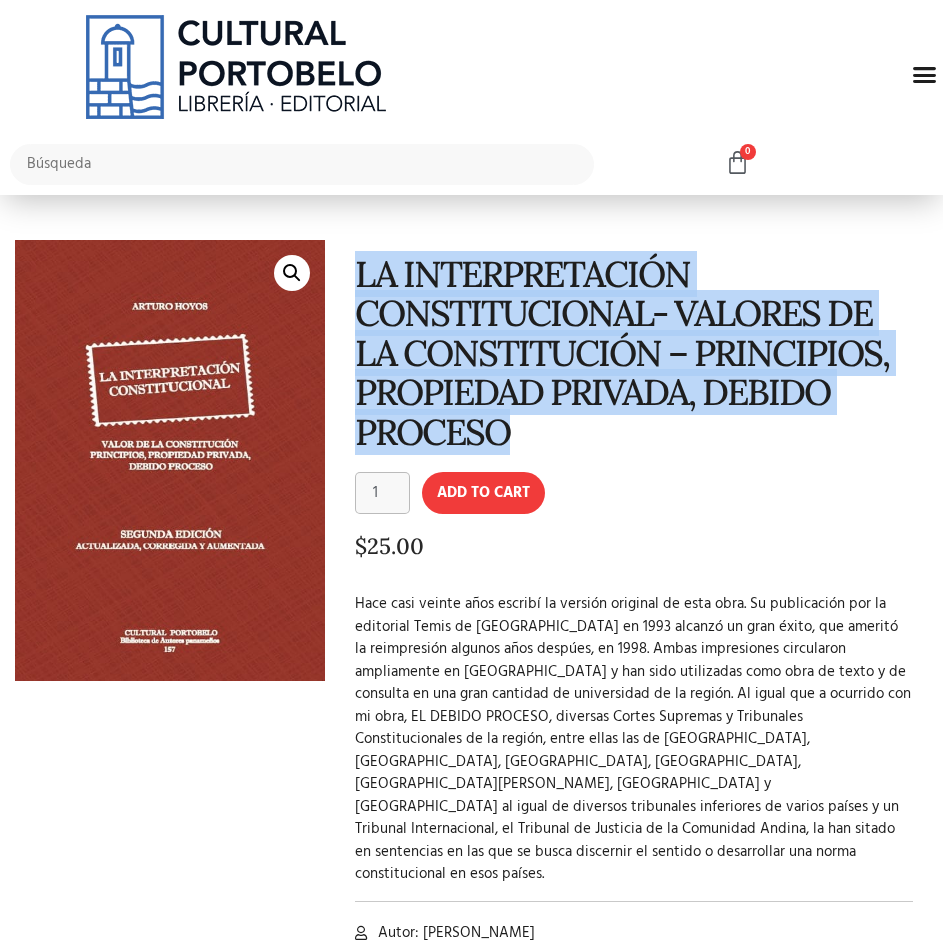 drag, startPoint x: 349, startPoint y: 263, endPoint x: 547, endPoint y: 432, distance: 260.3171 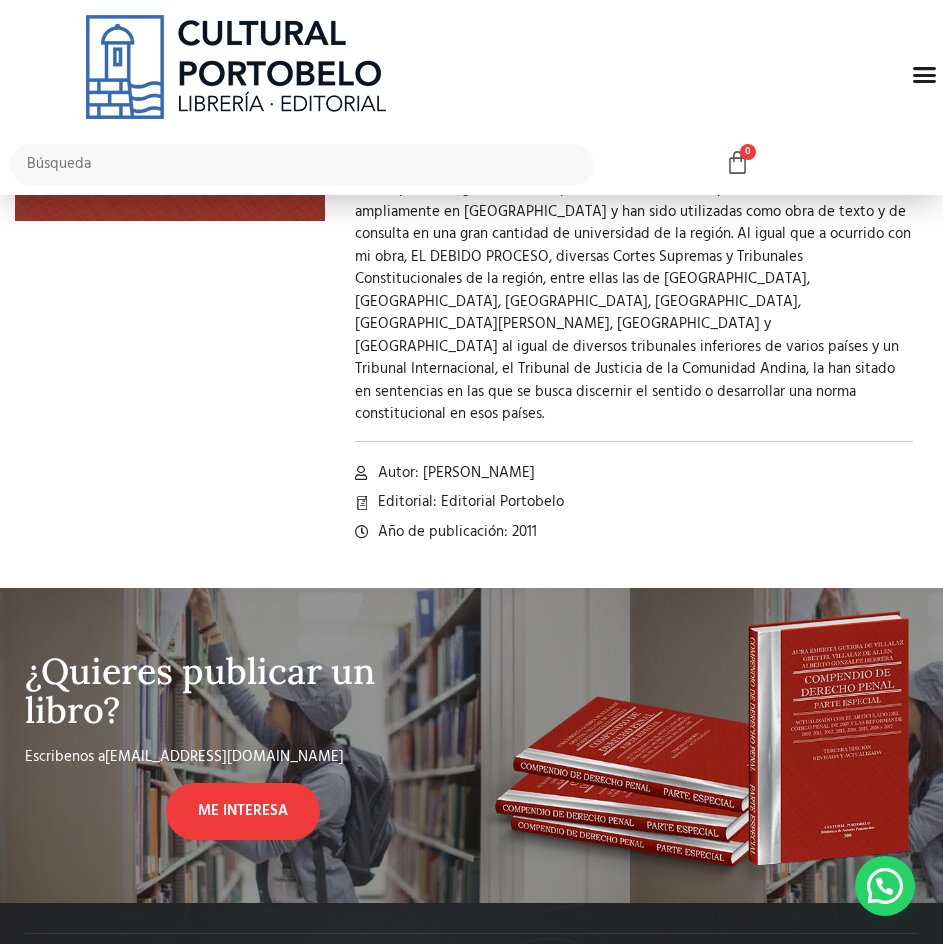scroll, scrollTop: 500, scrollLeft: 0, axis: vertical 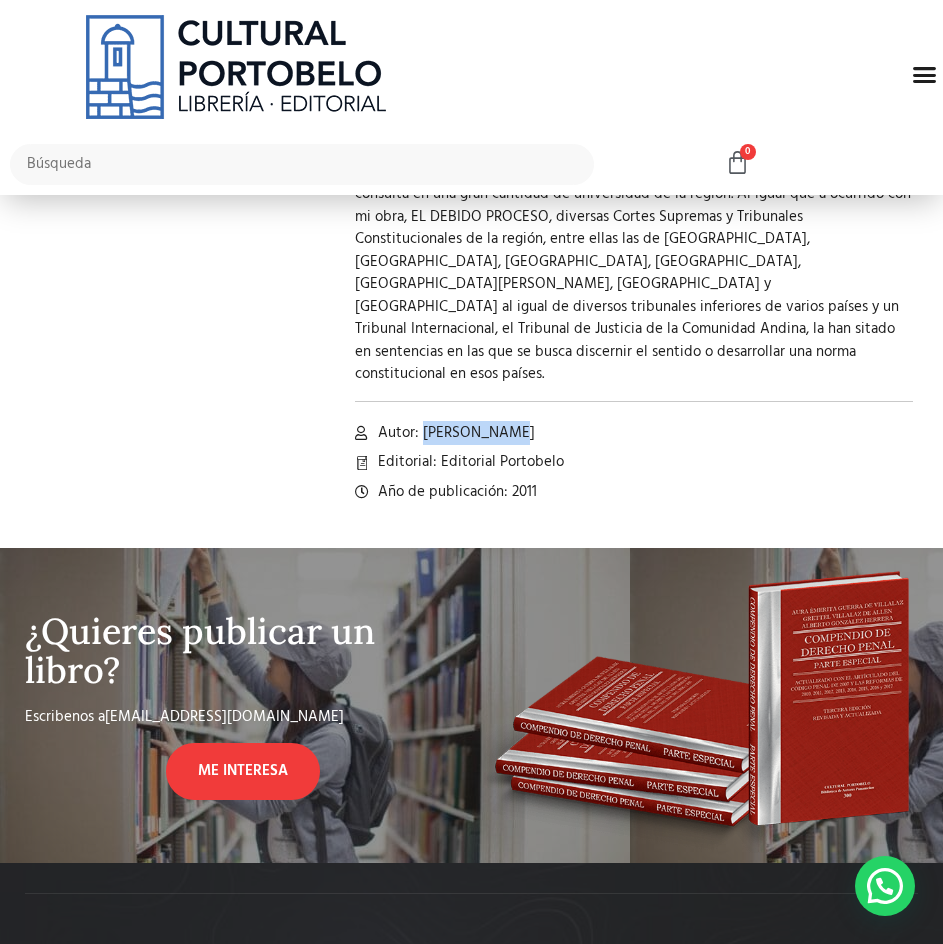 drag, startPoint x: 421, startPoint y: 372, endPoint x: 517, endPoint y: 364, distance: 96.332756 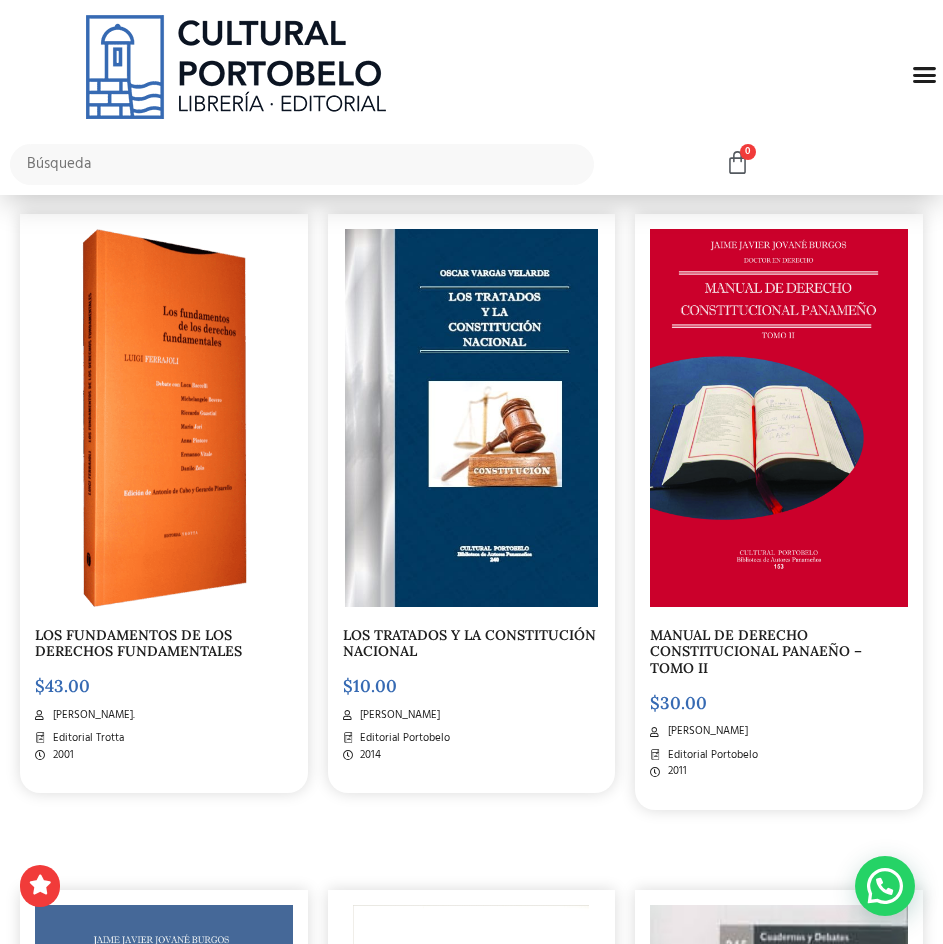scroll, scrollTop: 1700, scrollLeft: 0, axis: vertical 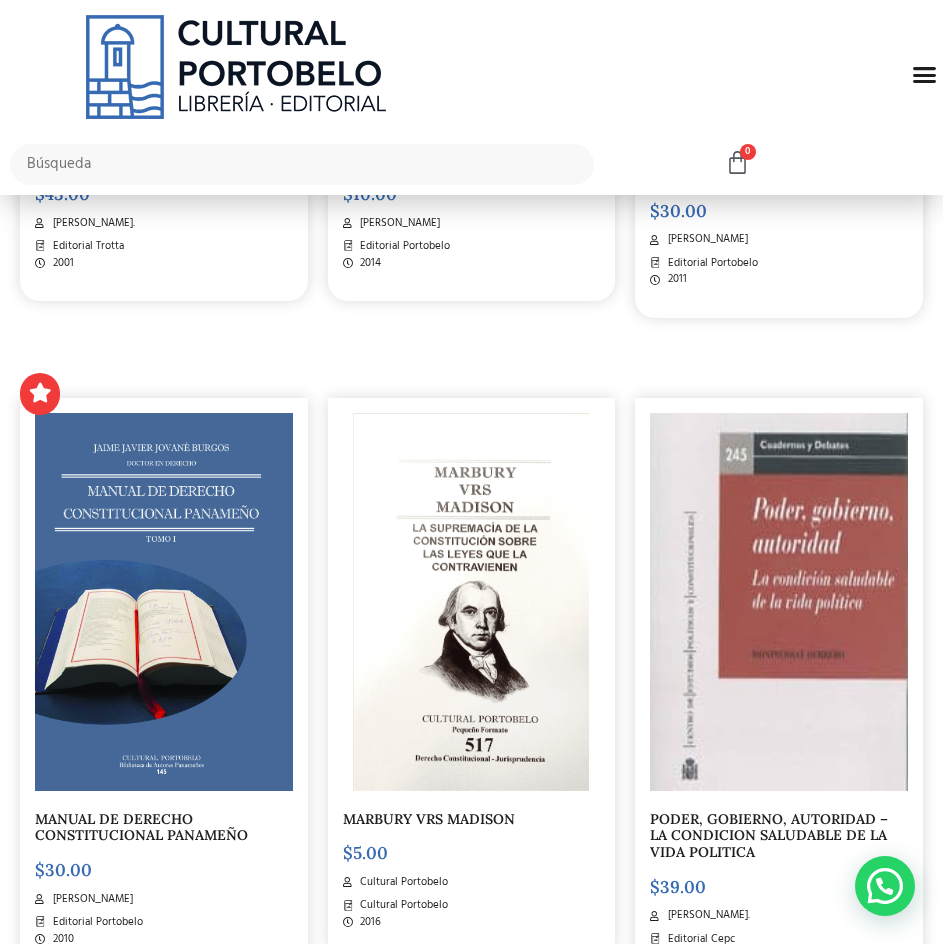 click at bounding box center (164, 602) 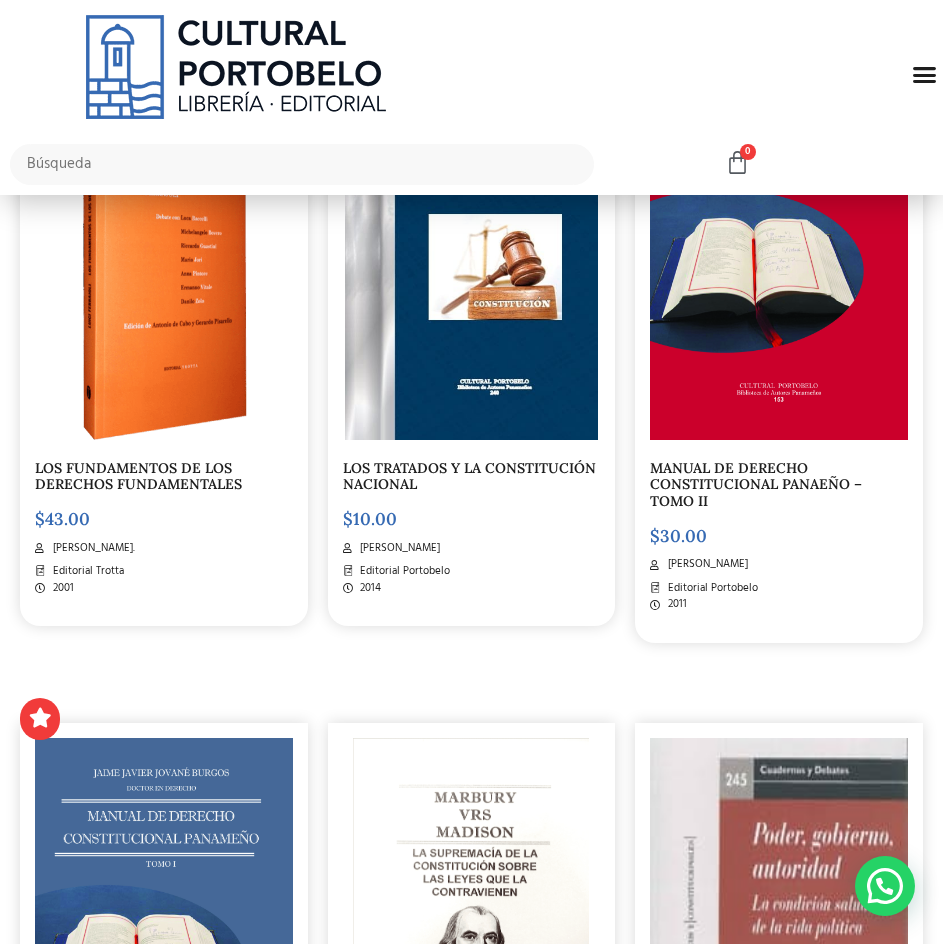 scroll, scrollTop: 1800, scrollLeft: 0, axis: vertical 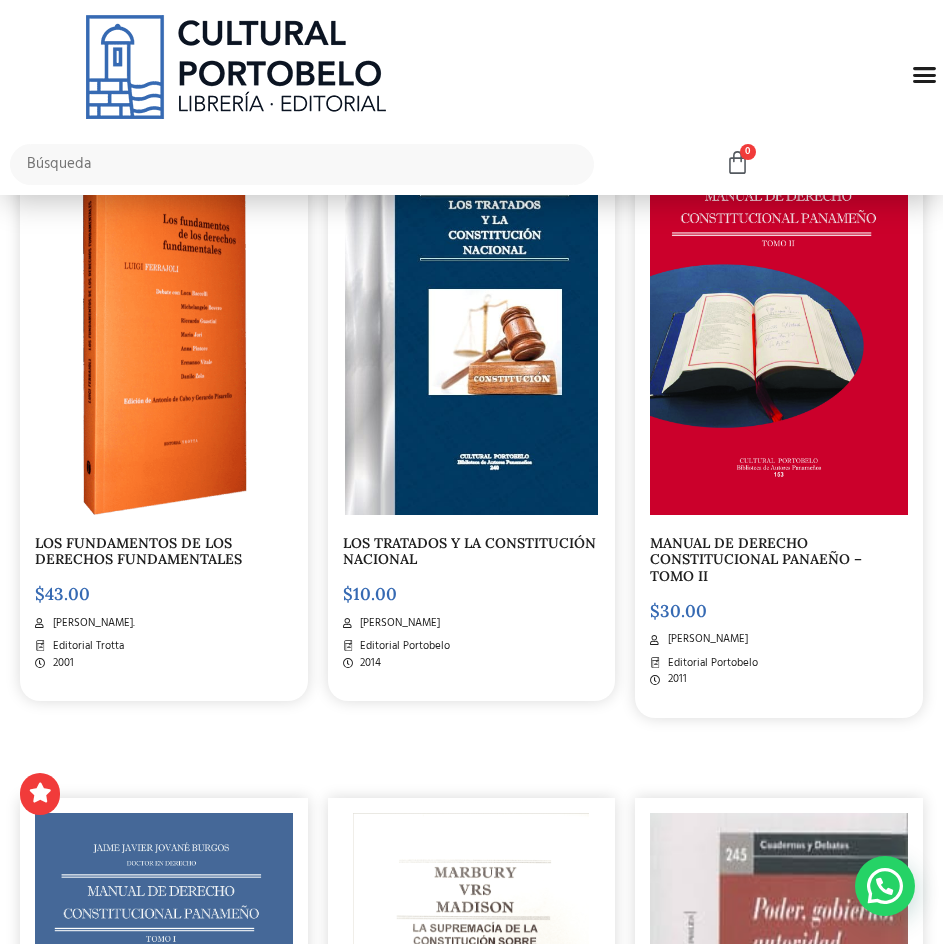 click at bounding box center [779, 326] 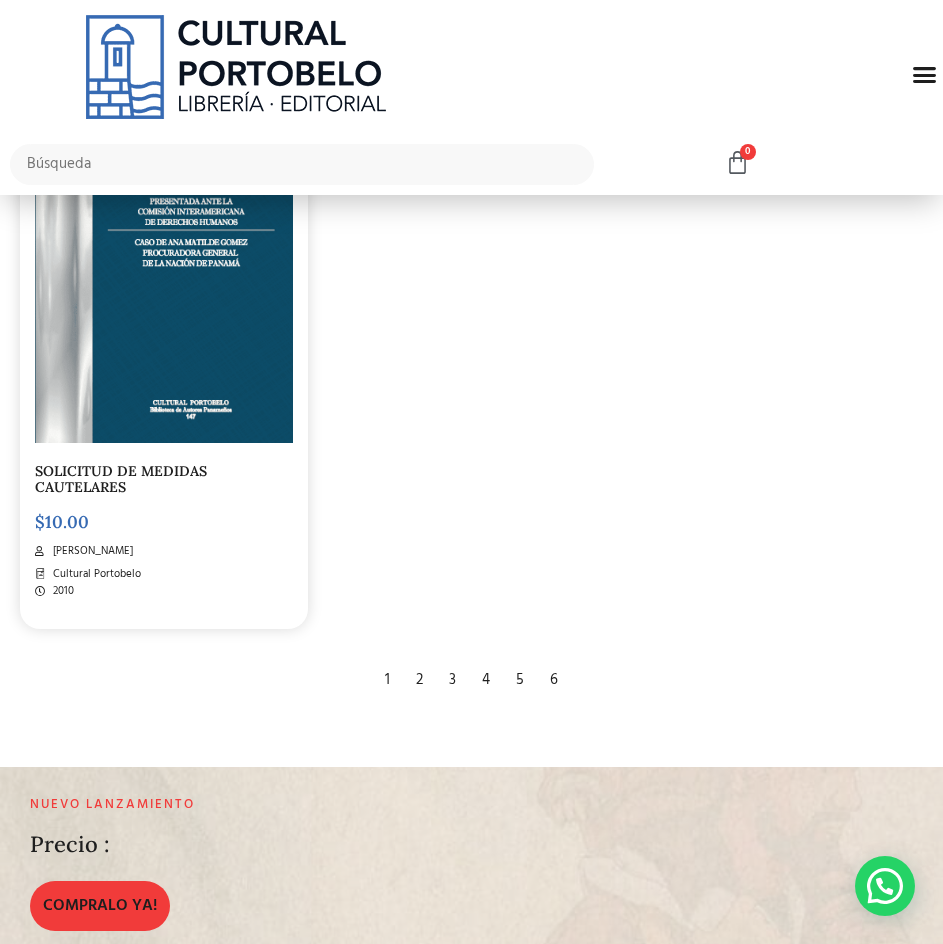scroll, scrollTop: 3900, scrollLeft: 0, axis: vertical 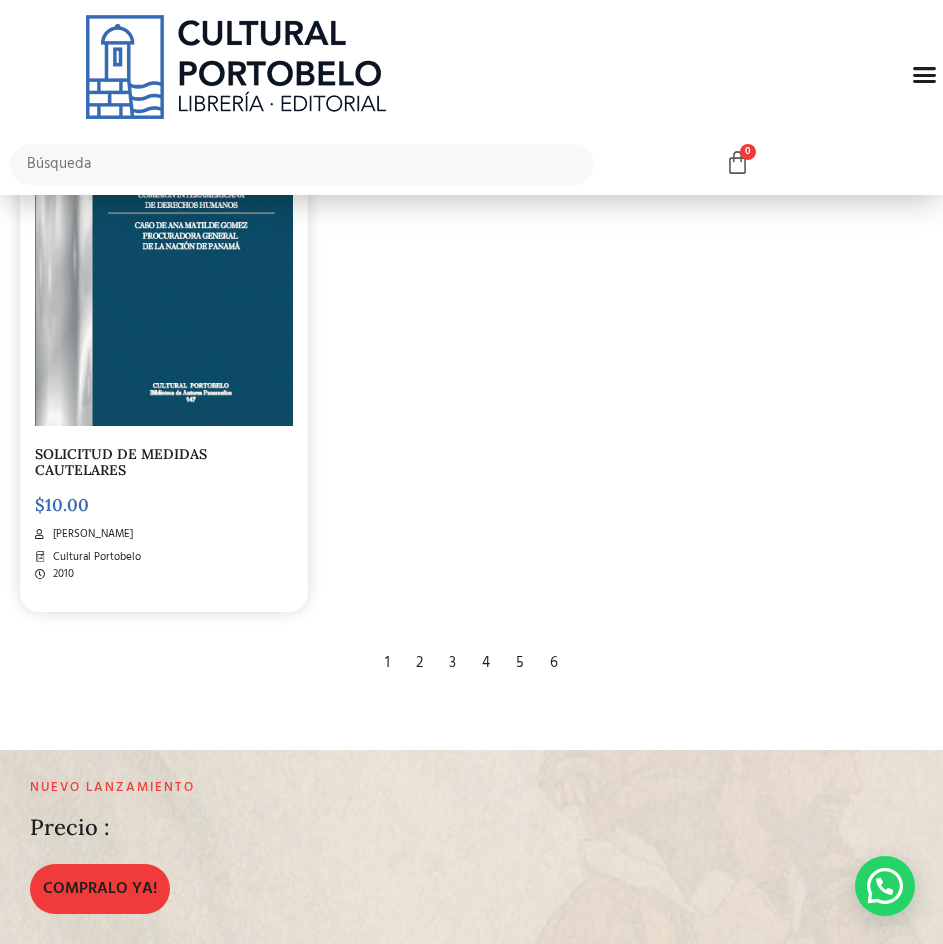 click on "6" at bounding box center (554, 663) 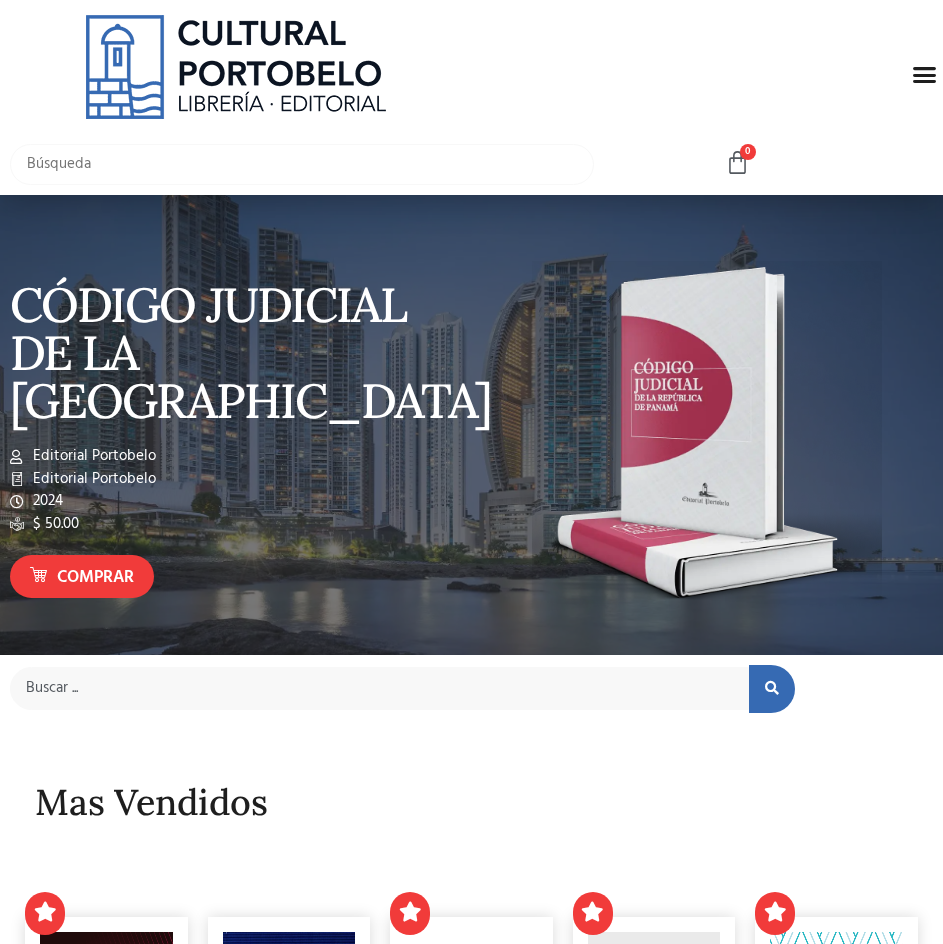 scroll, scrollTop: 0, scrollLeft: 0, axis: both 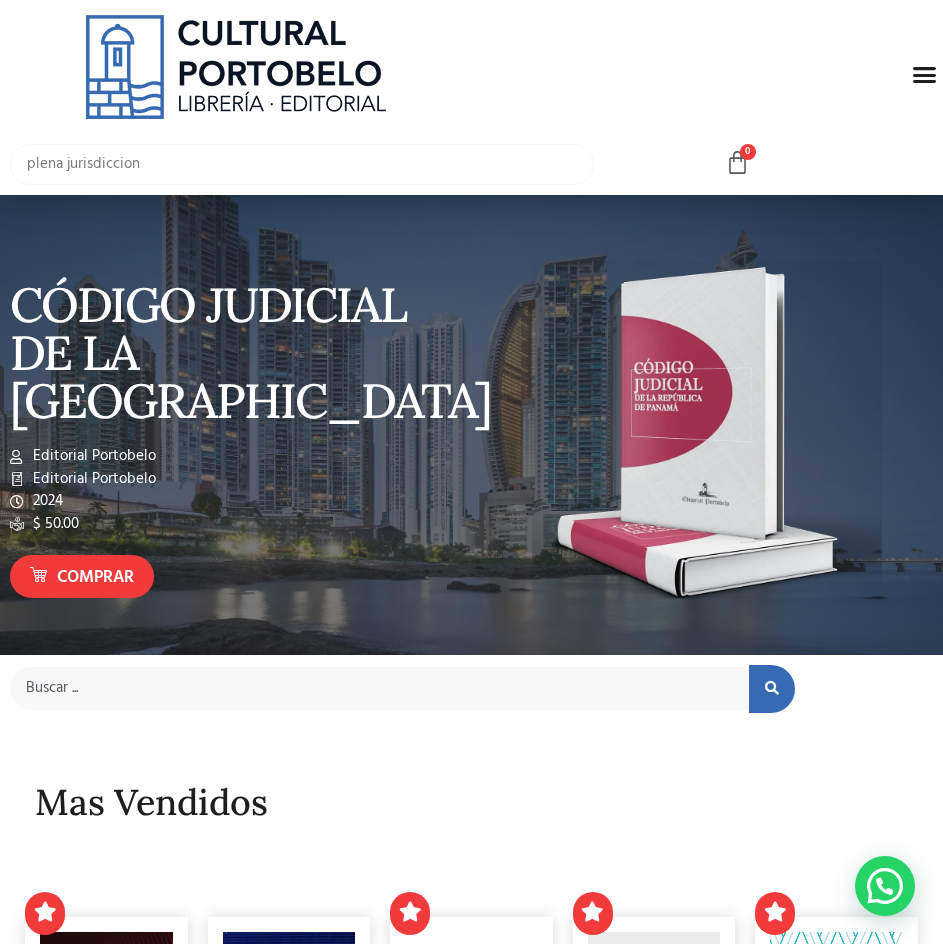 type on "plena jurisdiccion" 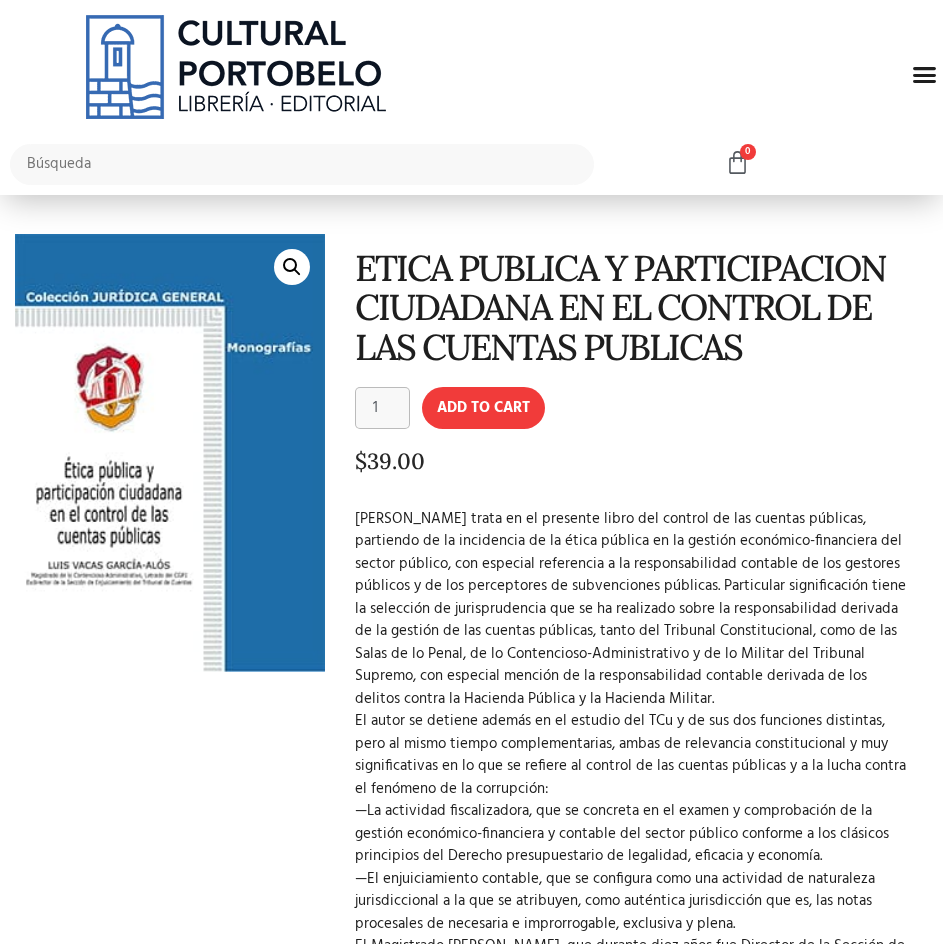scroll, scrollTop: 100, scrollLeft: 0, axis: vertical 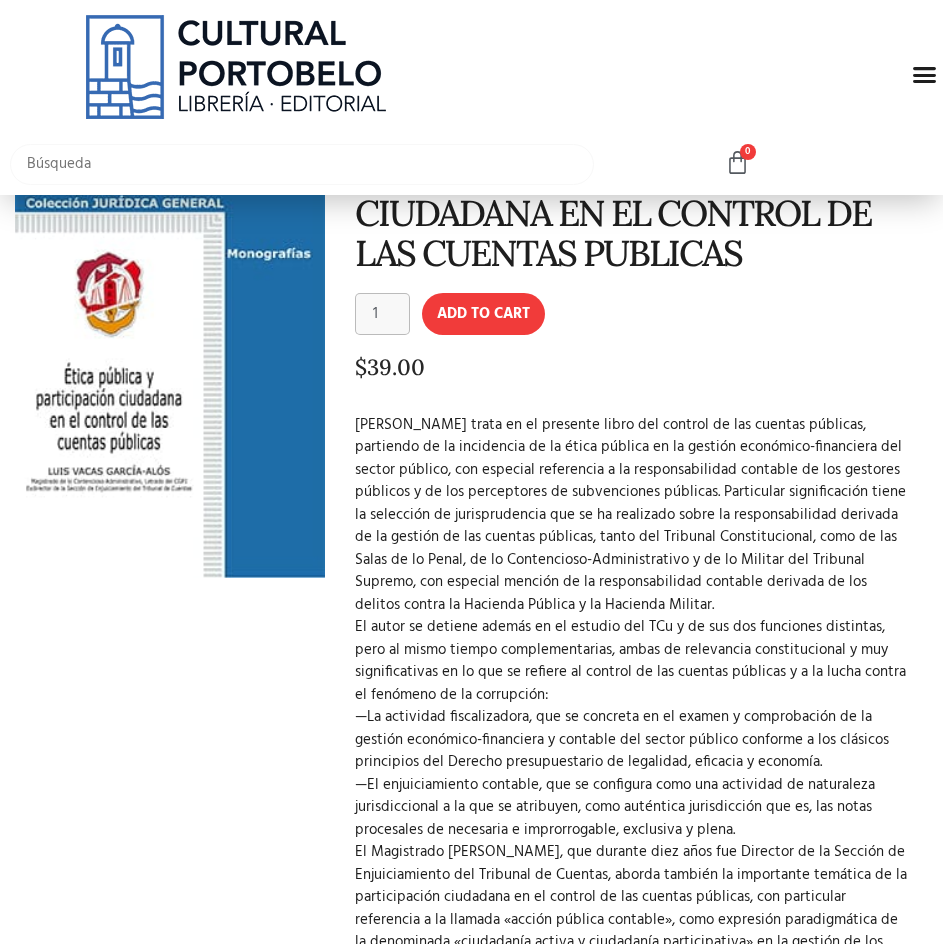 click at bounding box center (302, 164) 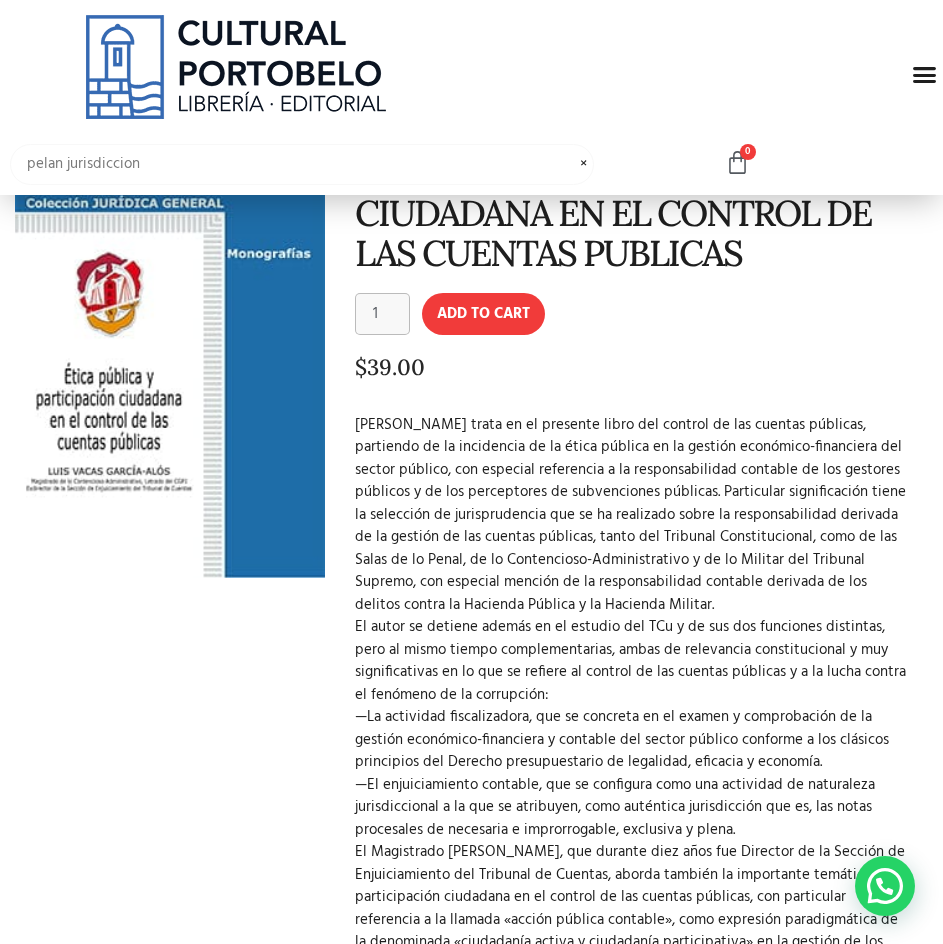 click on "pelan jurisdiccion" at bounding box center (302, 164) 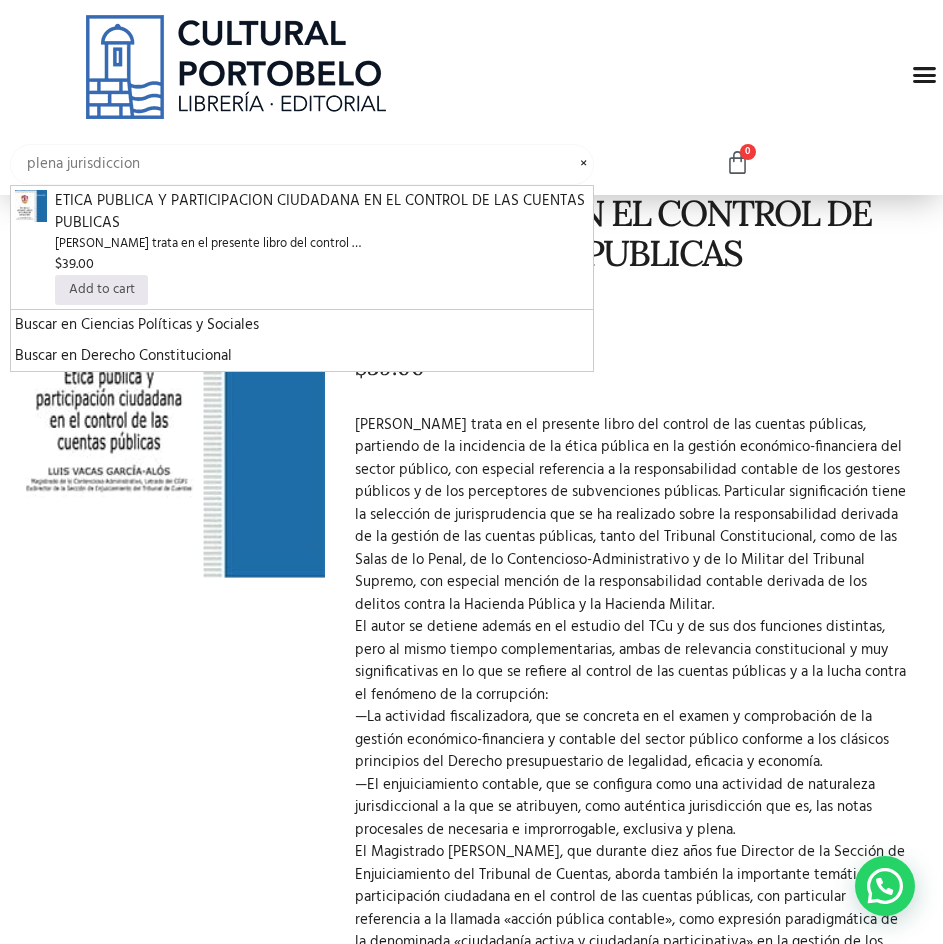 type on "plena jurisdiccion" 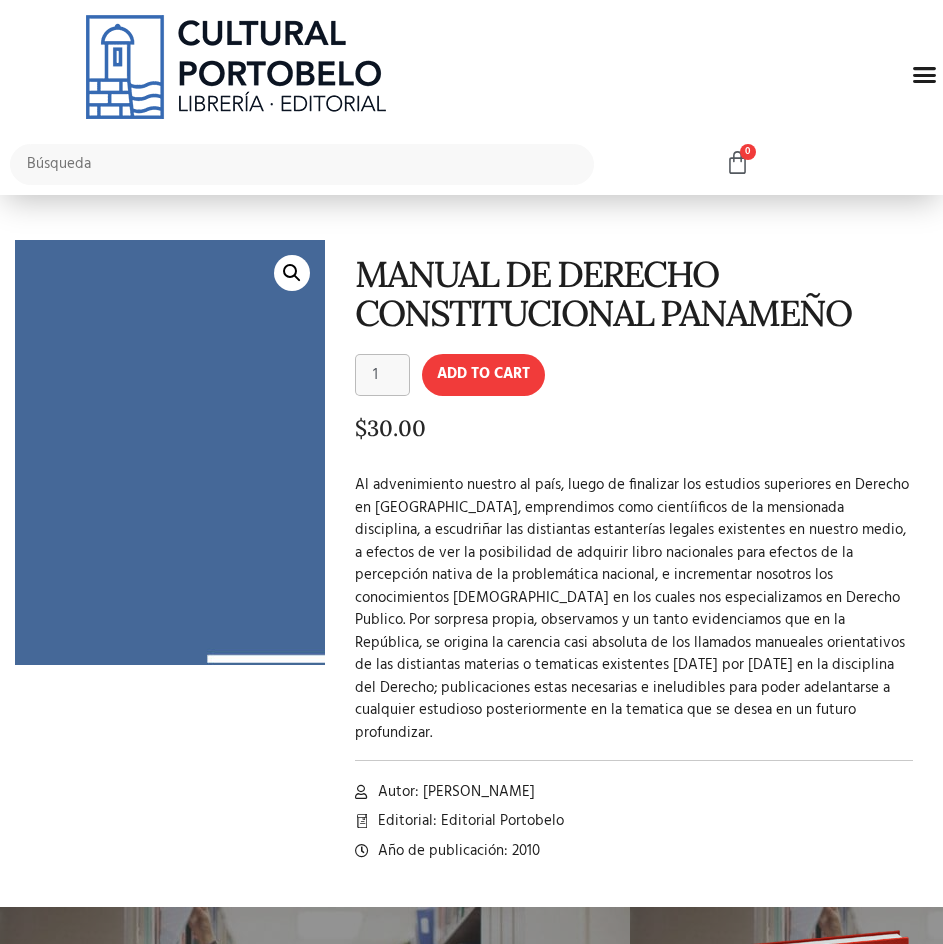 scroll, scrollTop: 0, scrollLeft: 0, axis: both 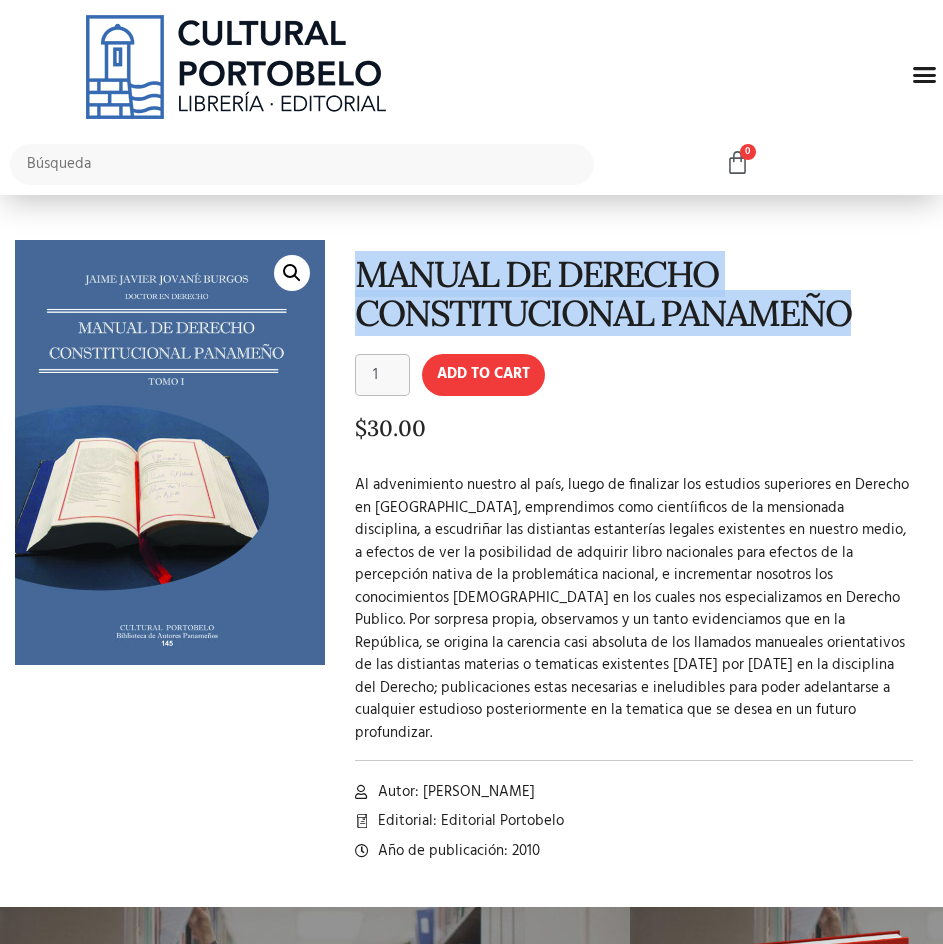 drag, startPoint x: 359, startPoint y: 264, endPoint x: 872, endPoint y: 325, distance: 516.61395 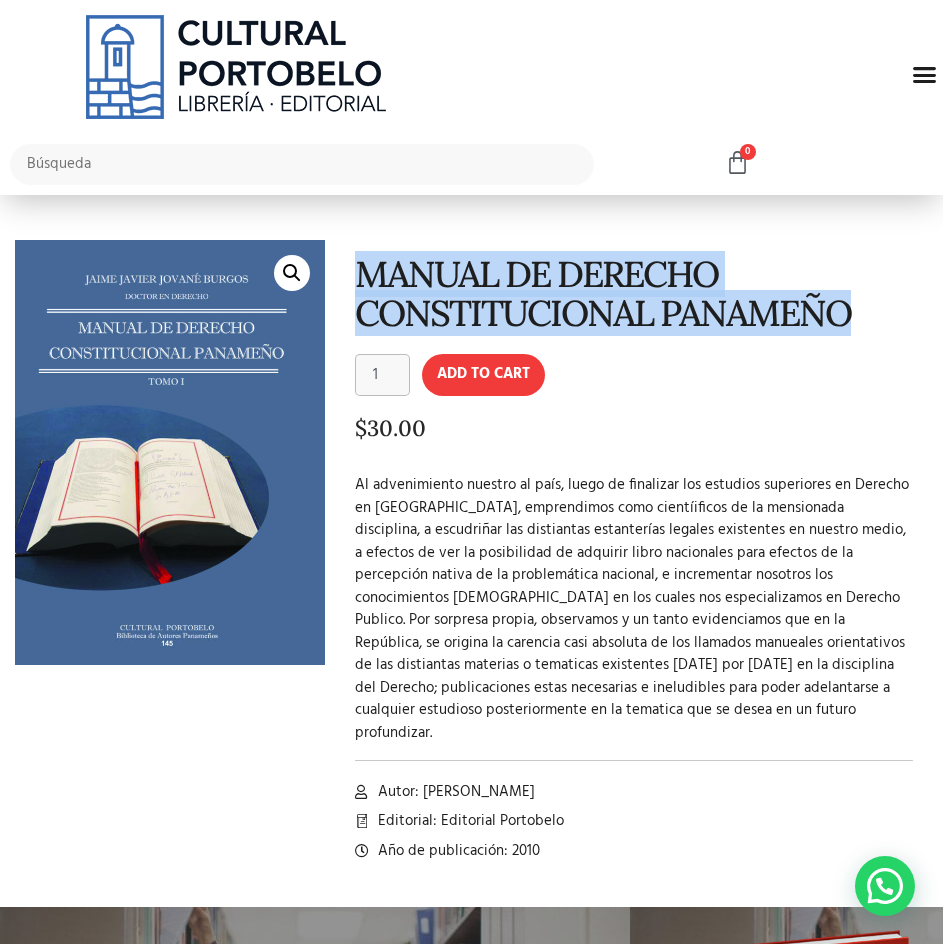 copy on "MANUAL DE DERECHO CONSTITUCIONAL PANAMEÑO" 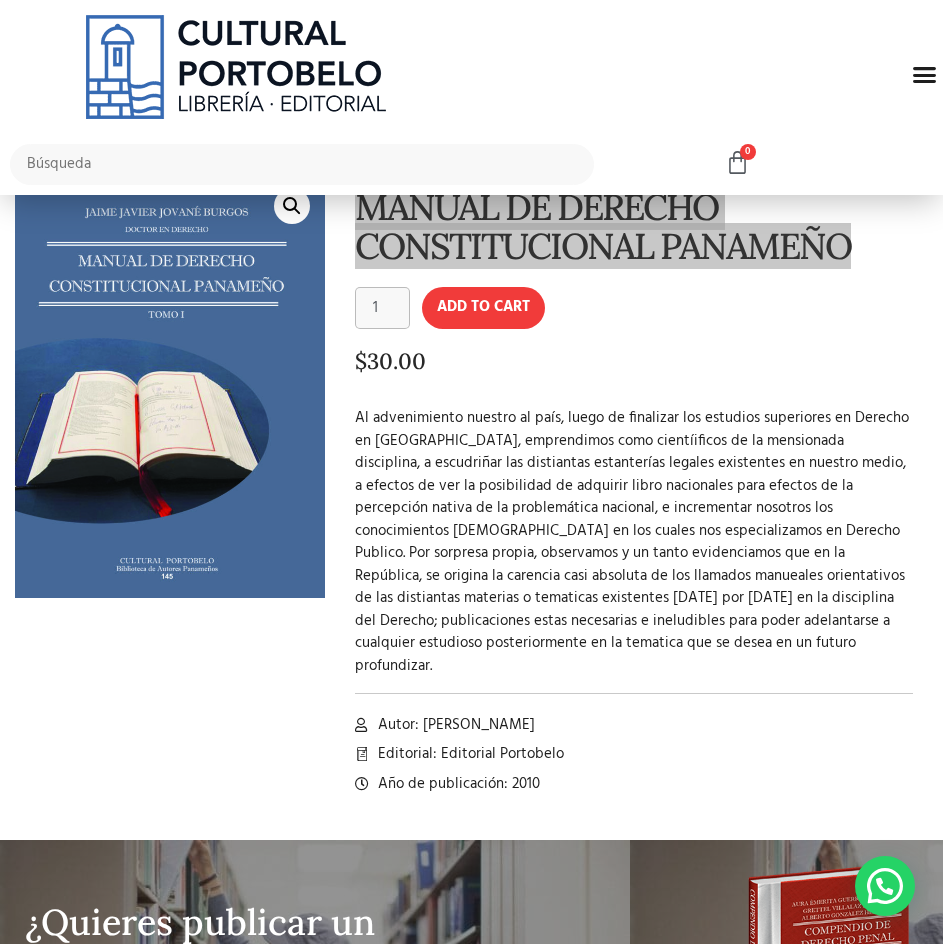 scroll, scrollTop: 100, scrollLeft: 0, axis: vertical 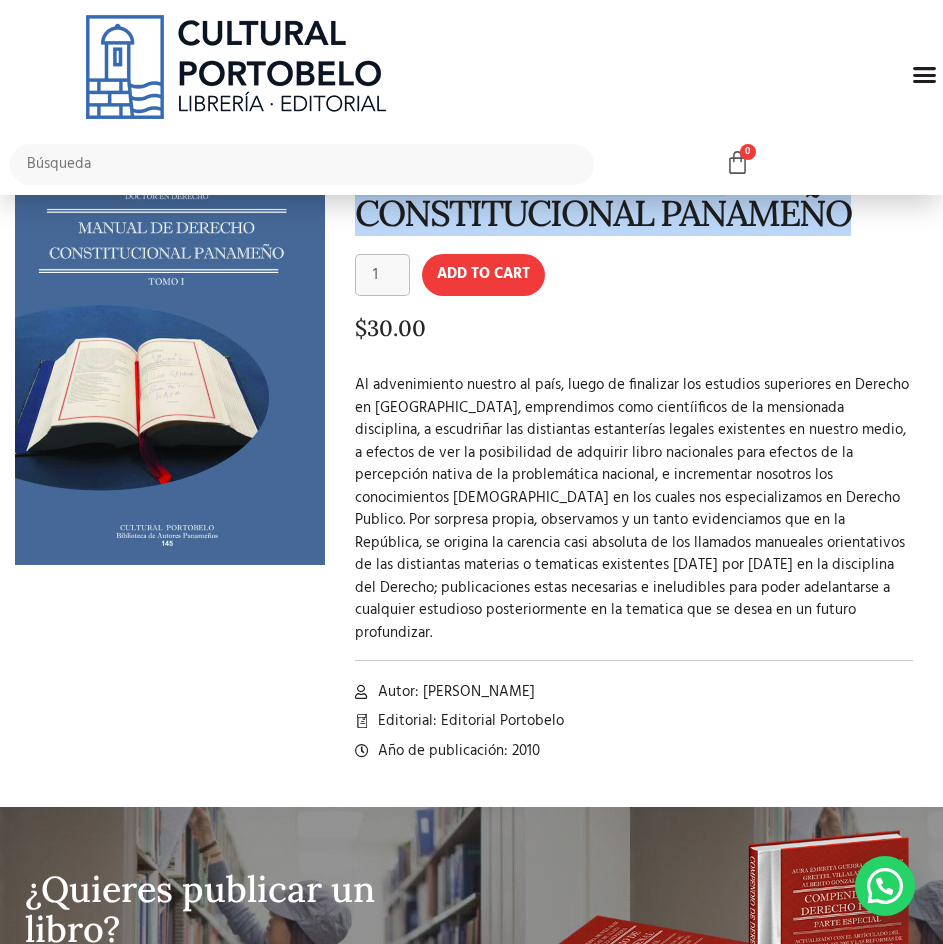 drag, startPoint x: 420, startPoint y: 671, endPoint x: 625, endPoint y: 667, distance: 205.03902 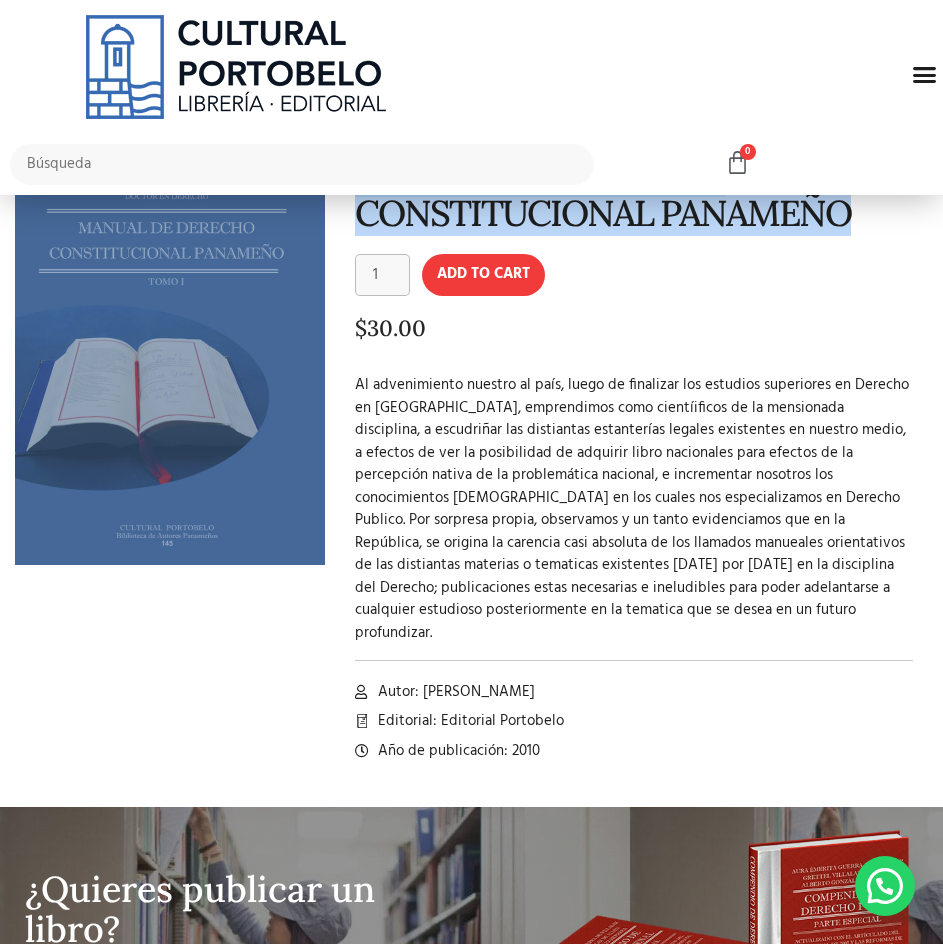 copy on "[PERSON_NAME]" 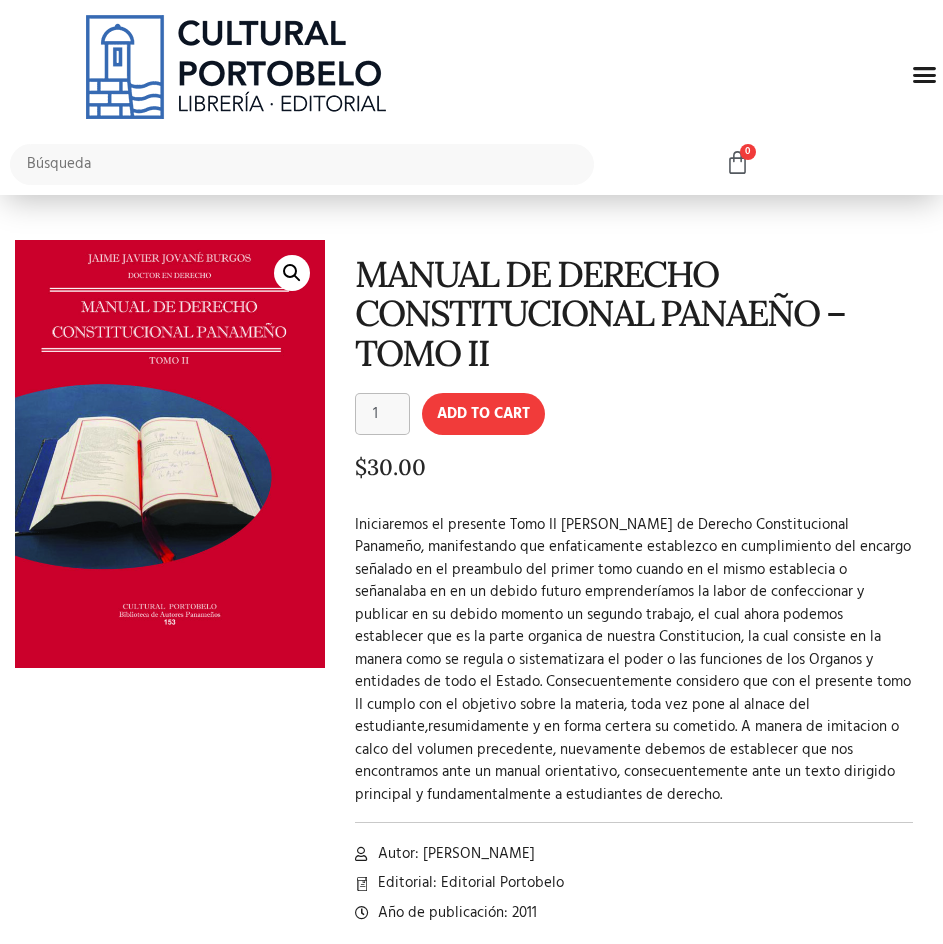 scroll, scrollTop: 0, scrollLeft: 0, axis: both 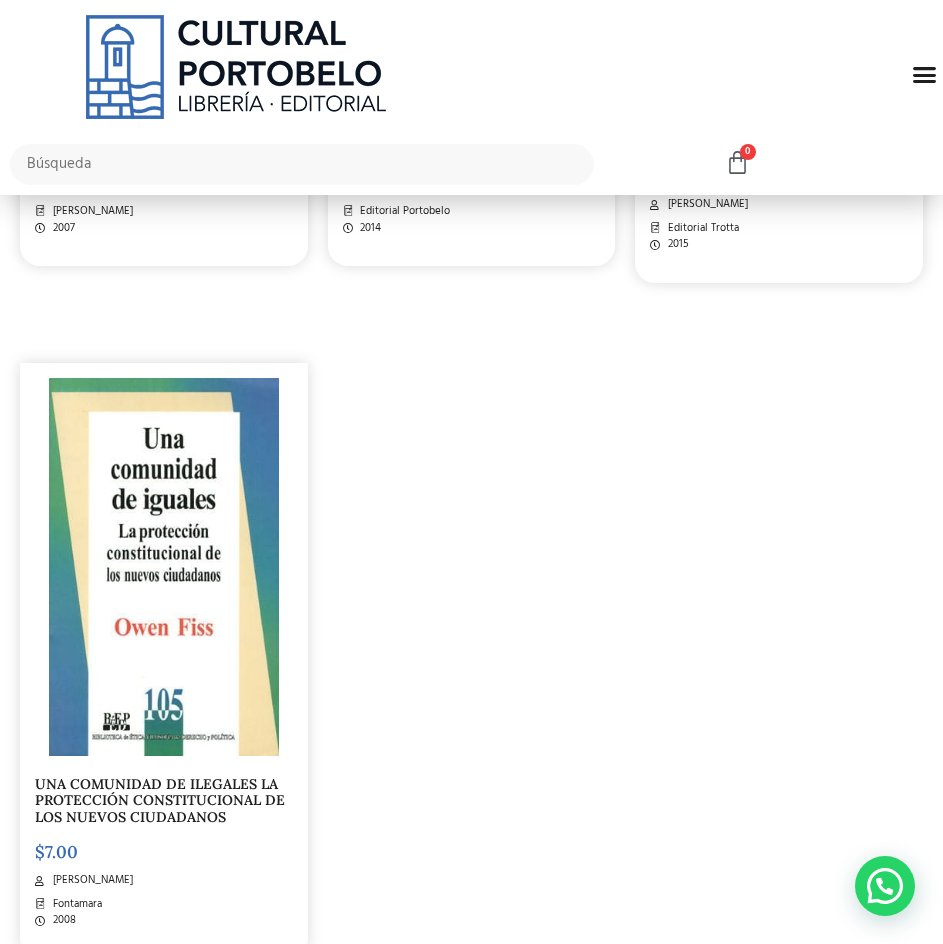 click 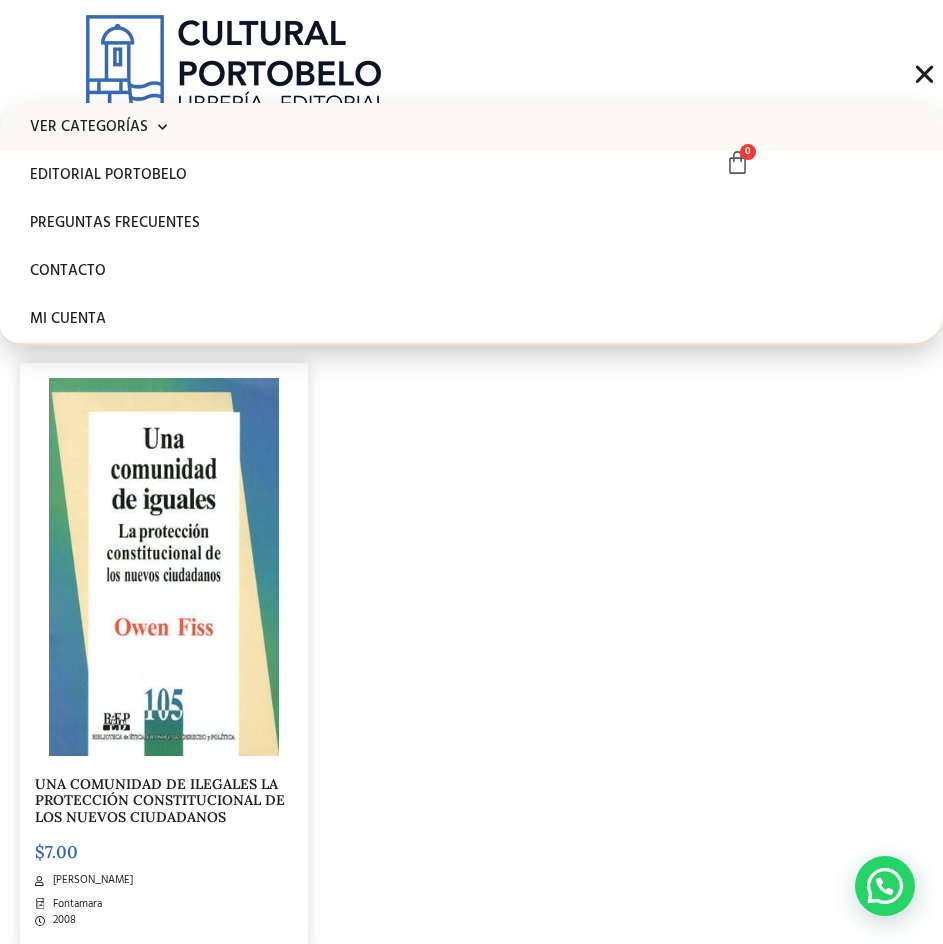 click on "Ver Categorías" 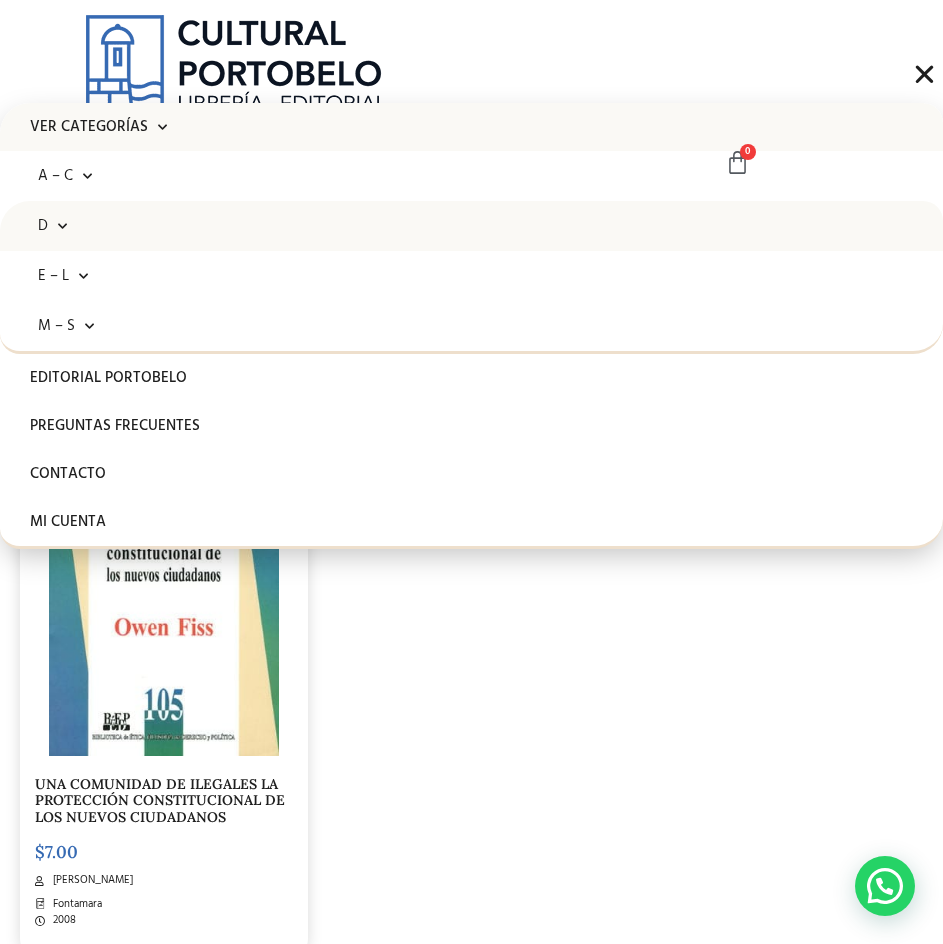 click on "D" 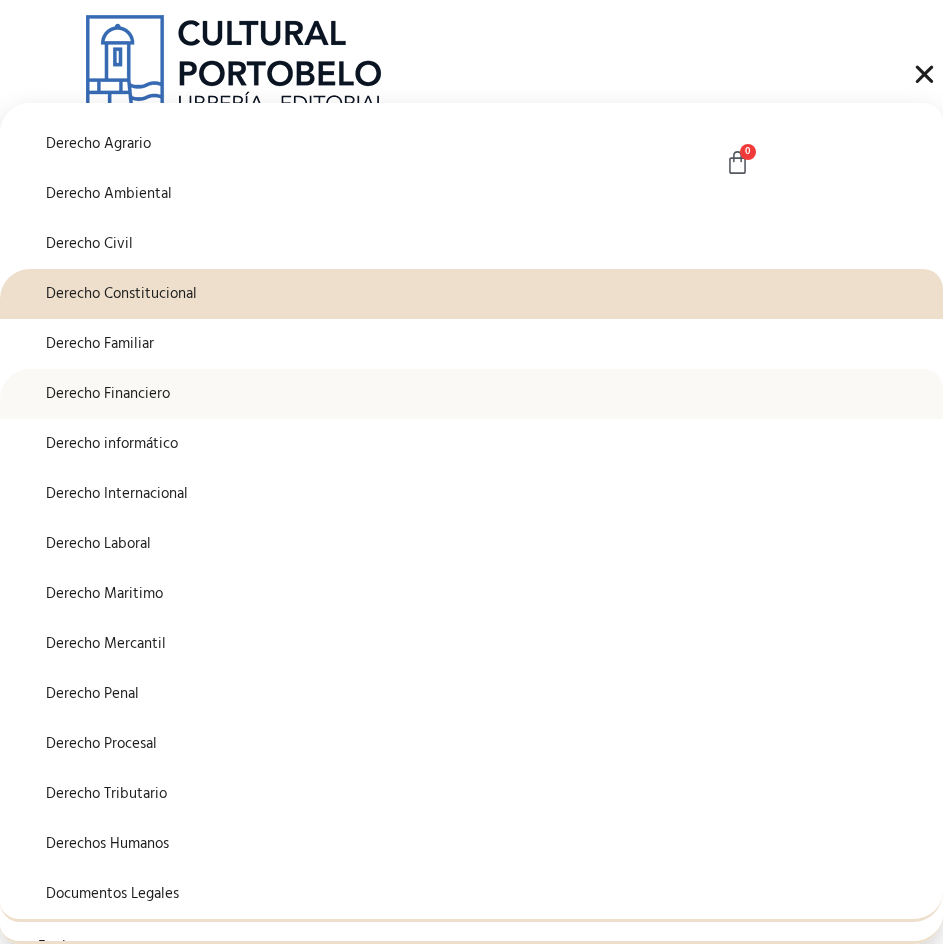 scroll, scrollTop: 200, scrollLeft: 0, axis: vertical 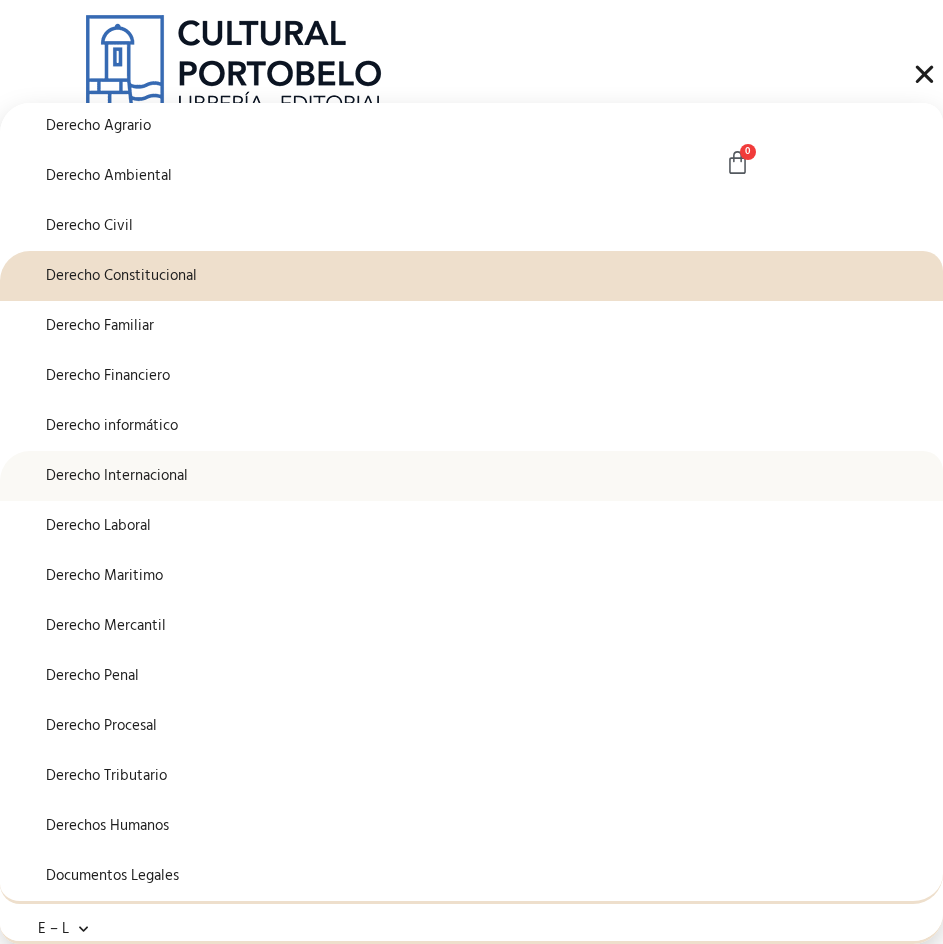 click on "Derecho Internacional" 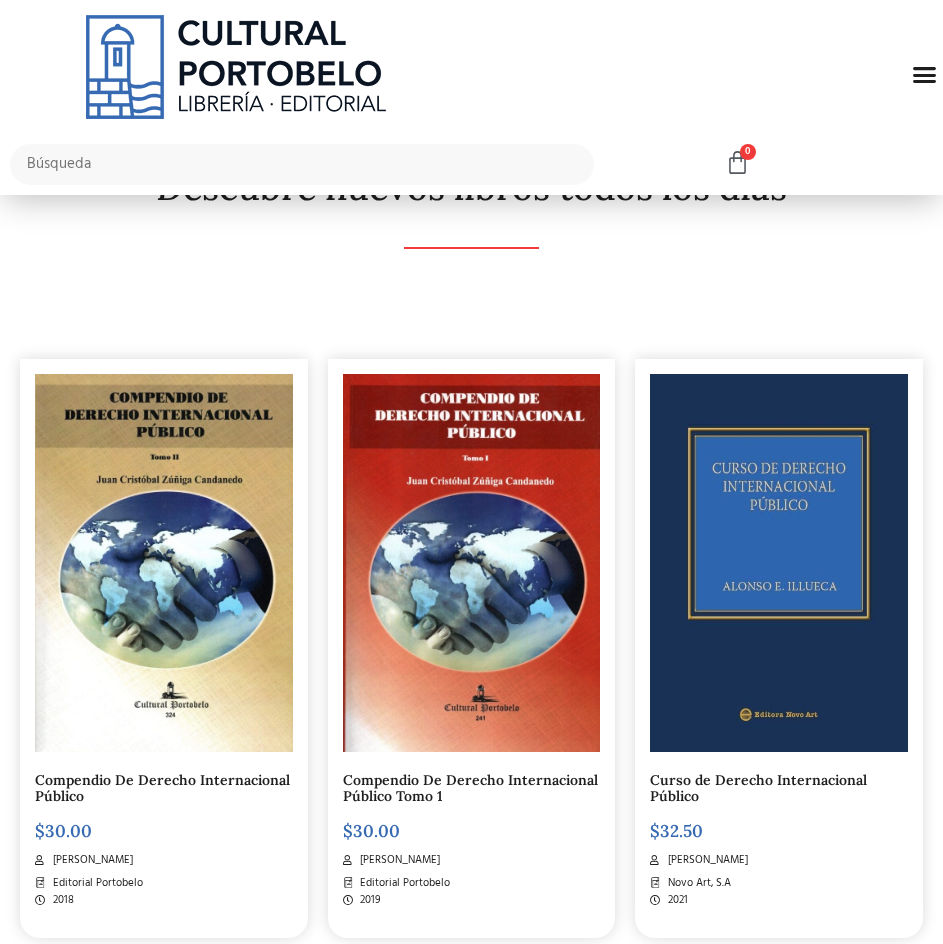 scroll, scrollTop: 300, scrollLeft: 0, axis: vertical 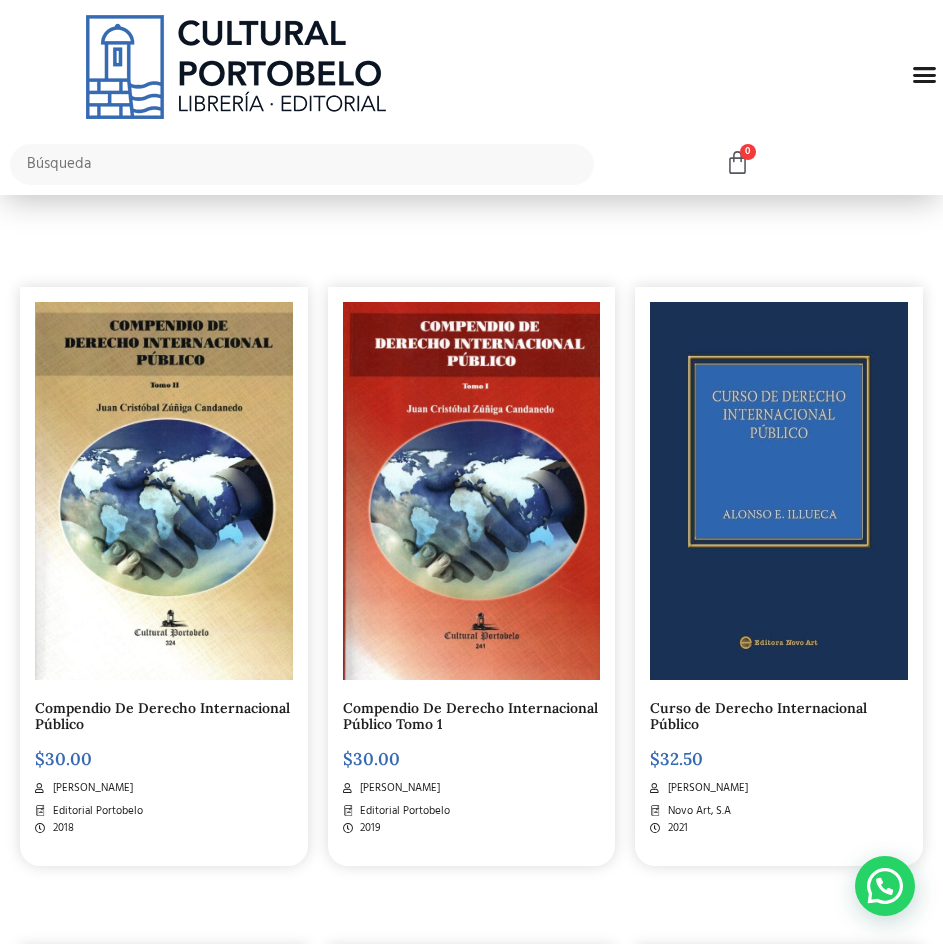 click at bounding box center [779, 491] 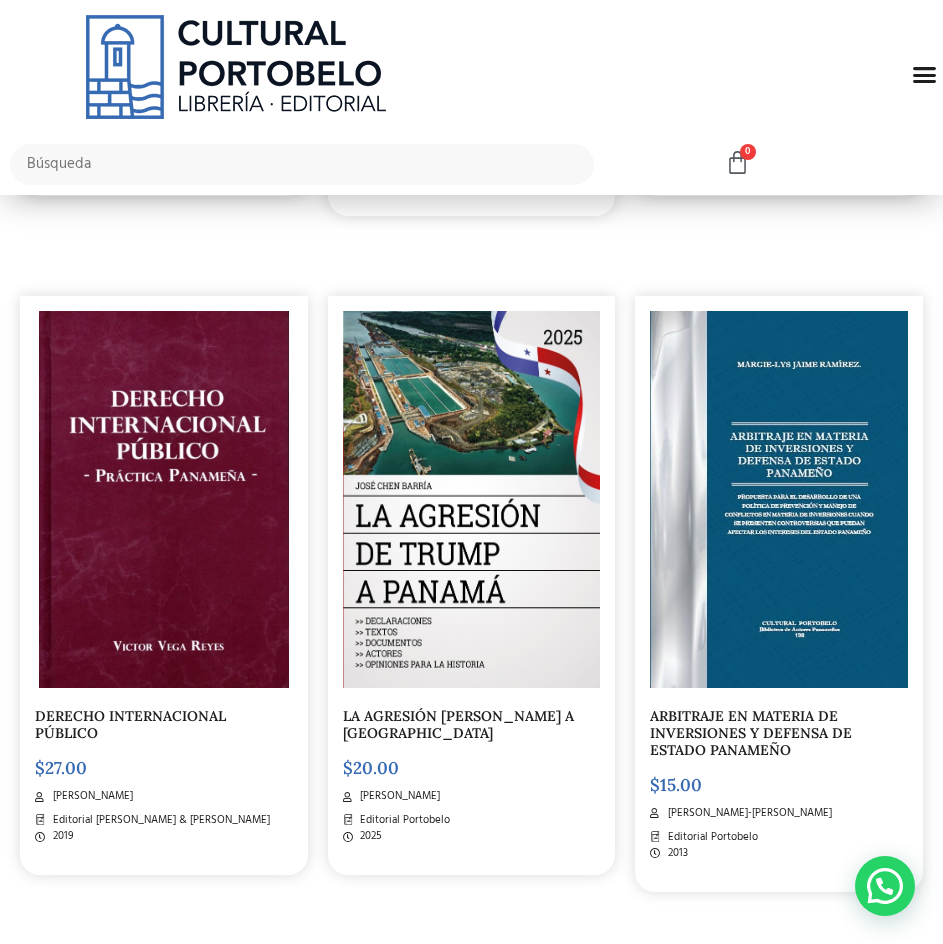scroll, scrollTop: 1700, scrollLeft: 0, axis: vertical 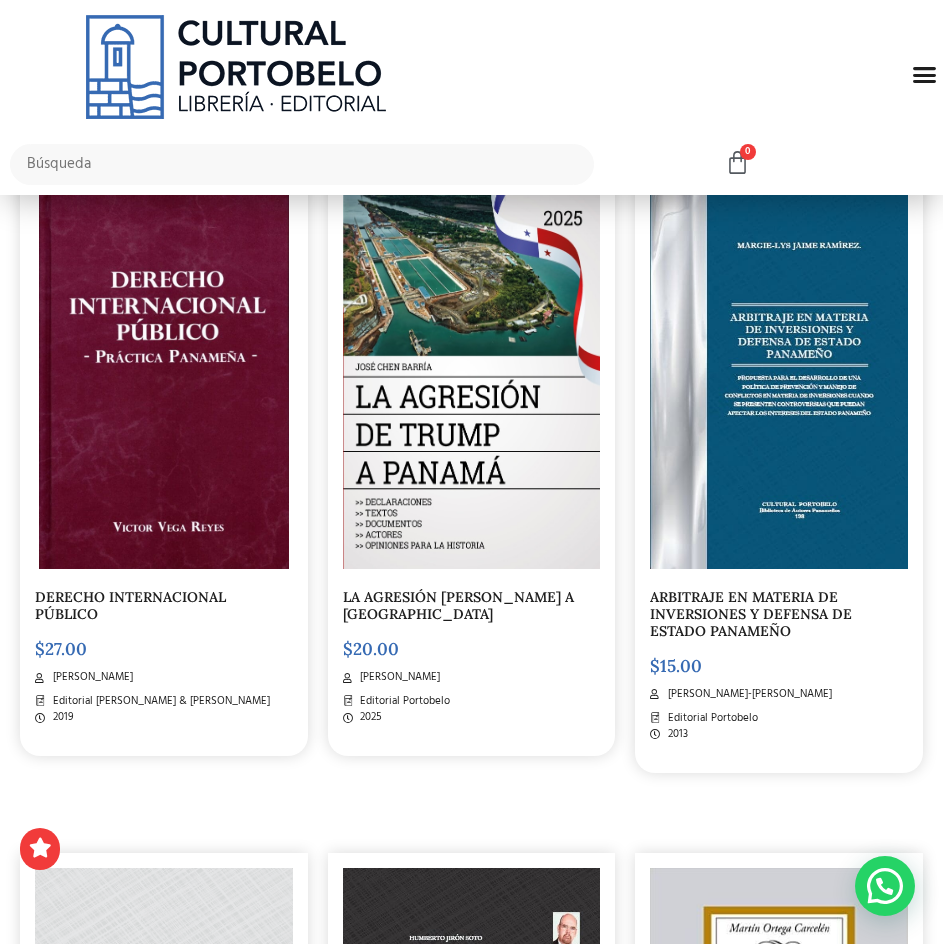 click at bounding box center [164, 381] 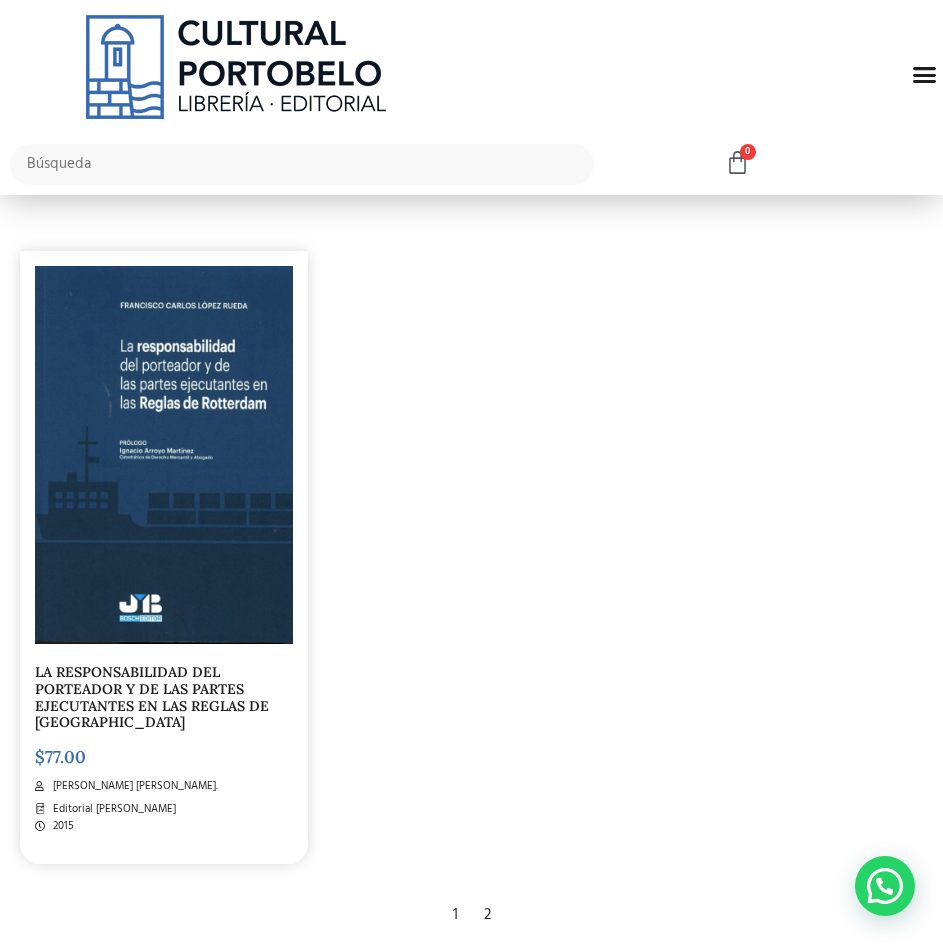 scroll, scrollTop: 3900, scrollLeft: 0, axis: vertical 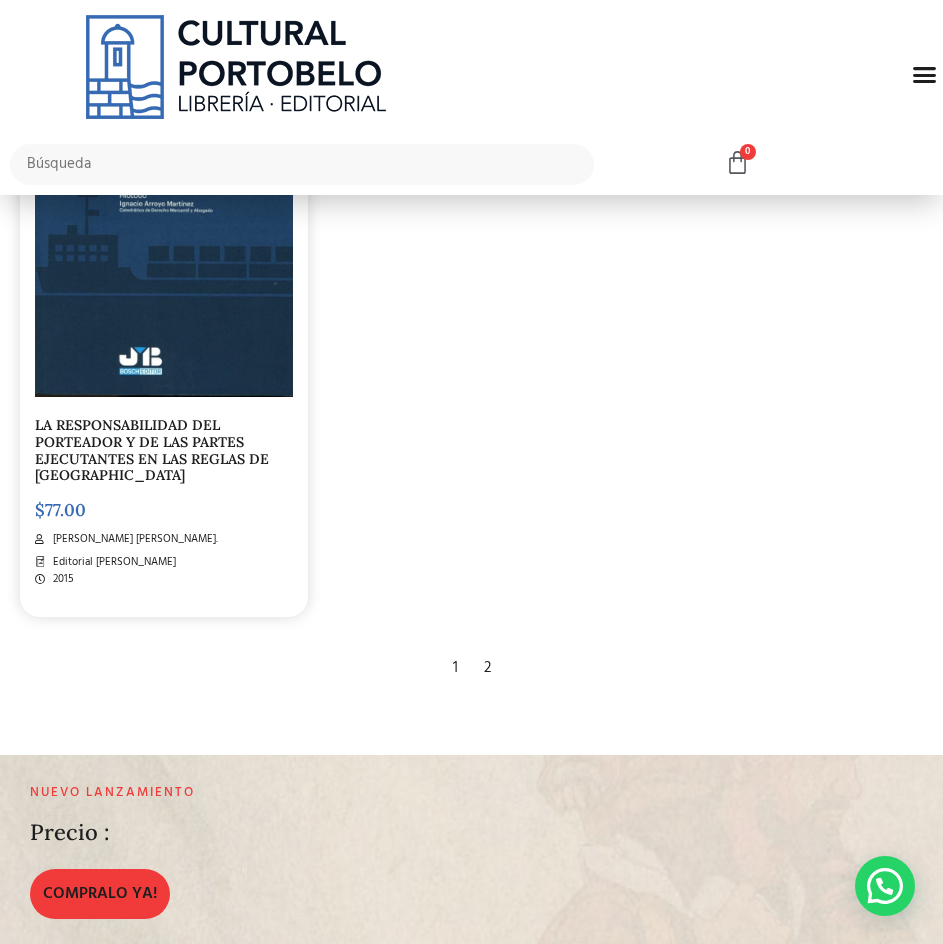 click on "2" at bounding box center (487, 668) 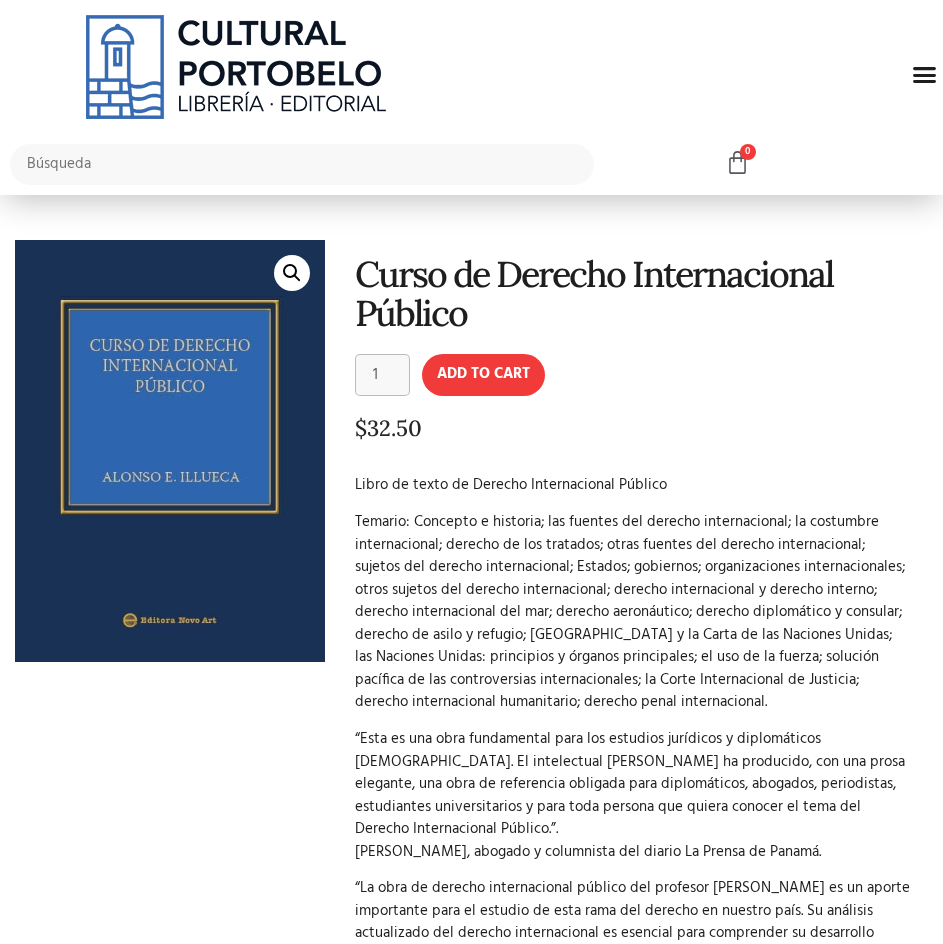 scroll, scrollTop: 0, scrollLeft: 0, axis: both 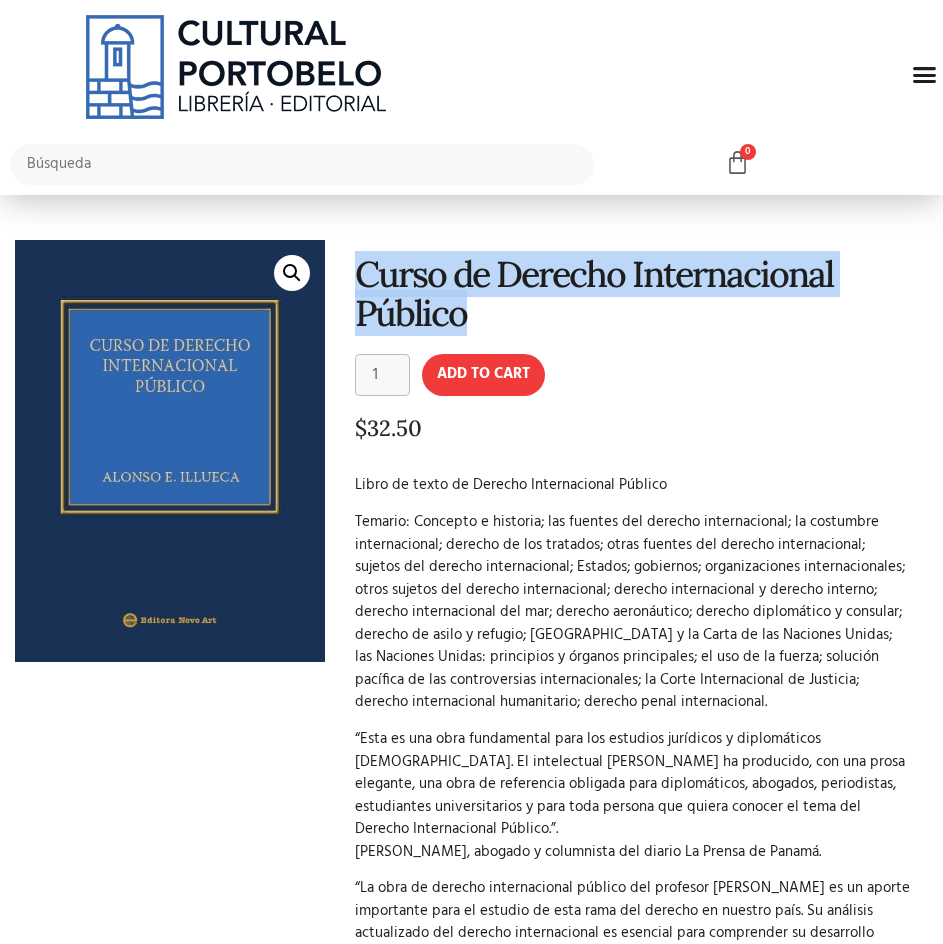 drag, startPoint x: 350, startPoint y: 266, endPoint x: 494, endPoint y: 315, distance: 152.10852 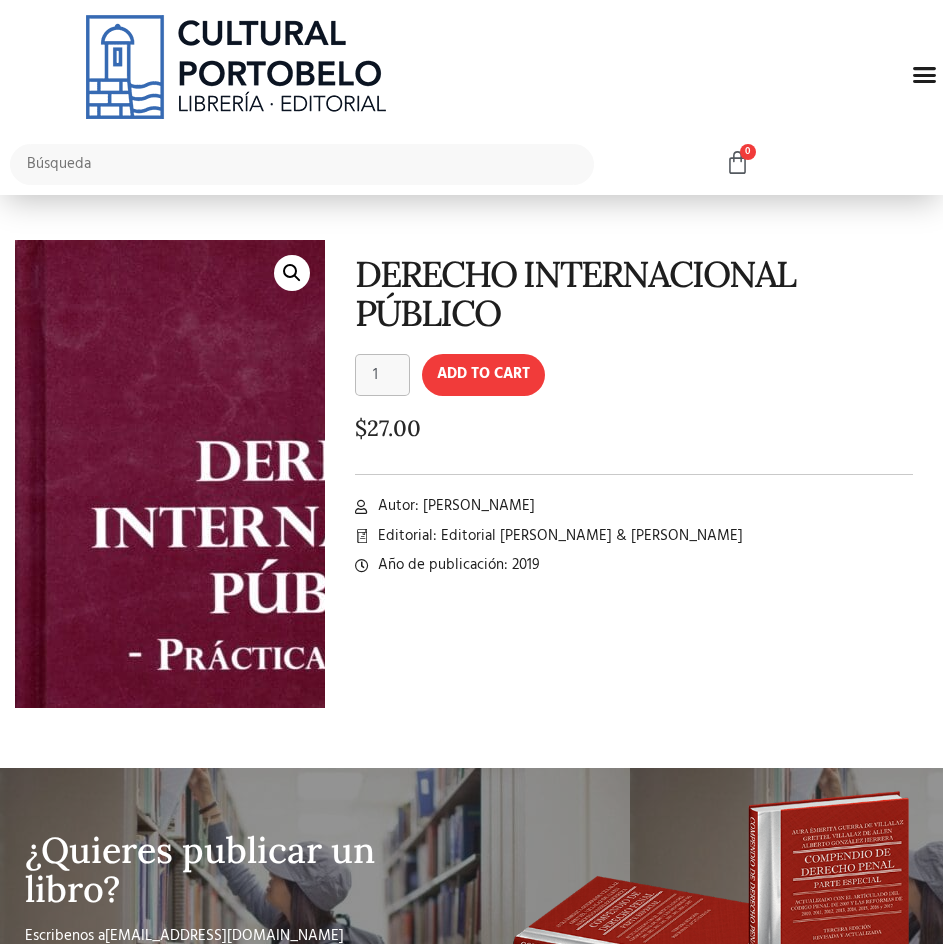 scroll, scrollTop: 0, scrollLeft: 0, axis: both 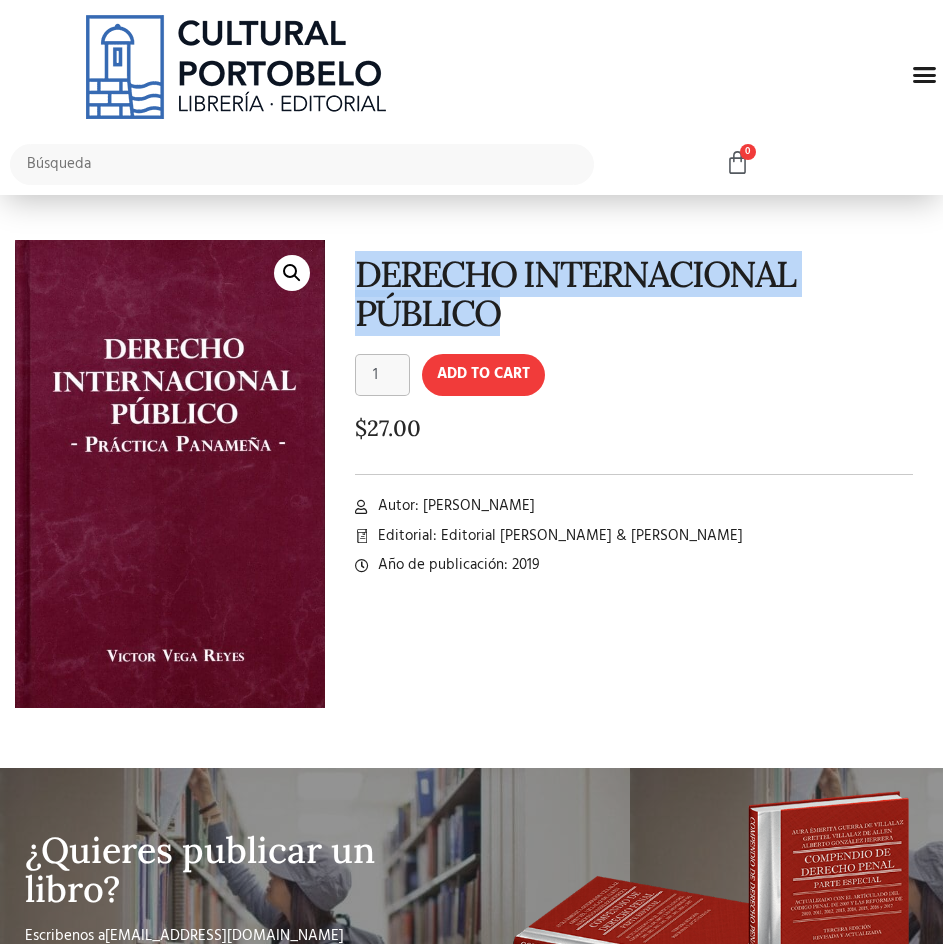 drag, startPoint x: 344, startPoint y: 270, endPoint x: 500, endPoint y: 317, distance: 162.92636 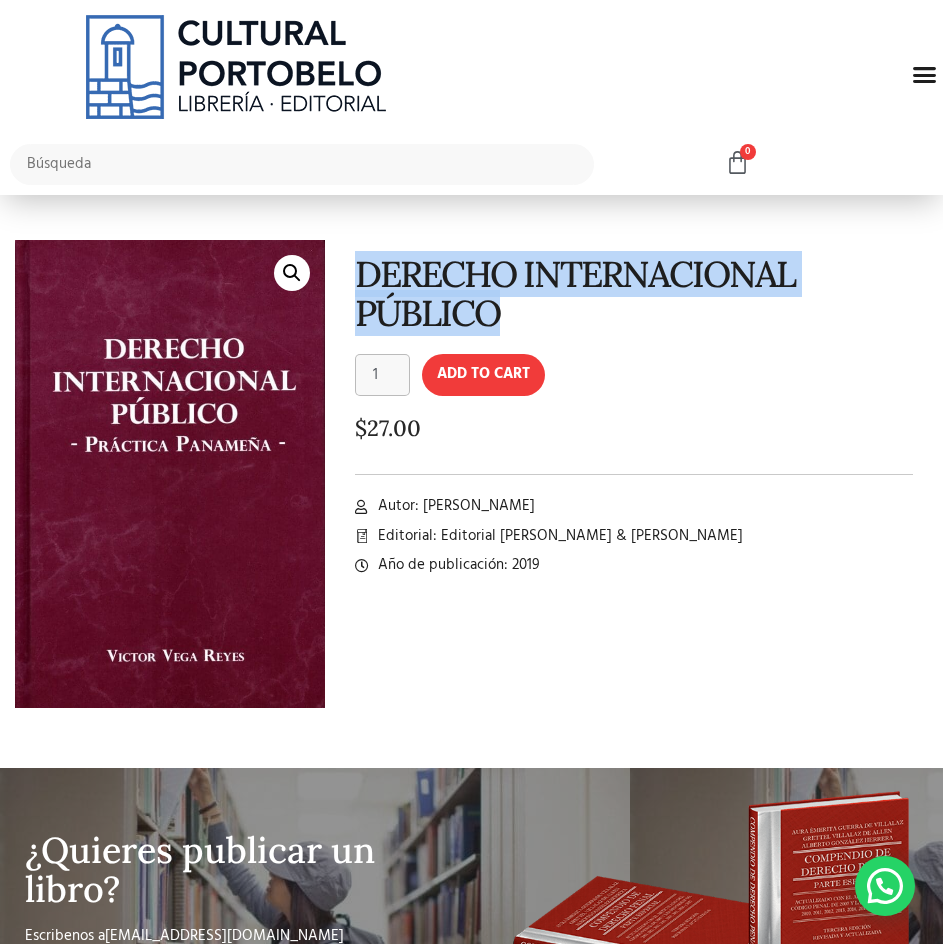 copy on "DERECHO INTERNACIONAL PÚBLICO" 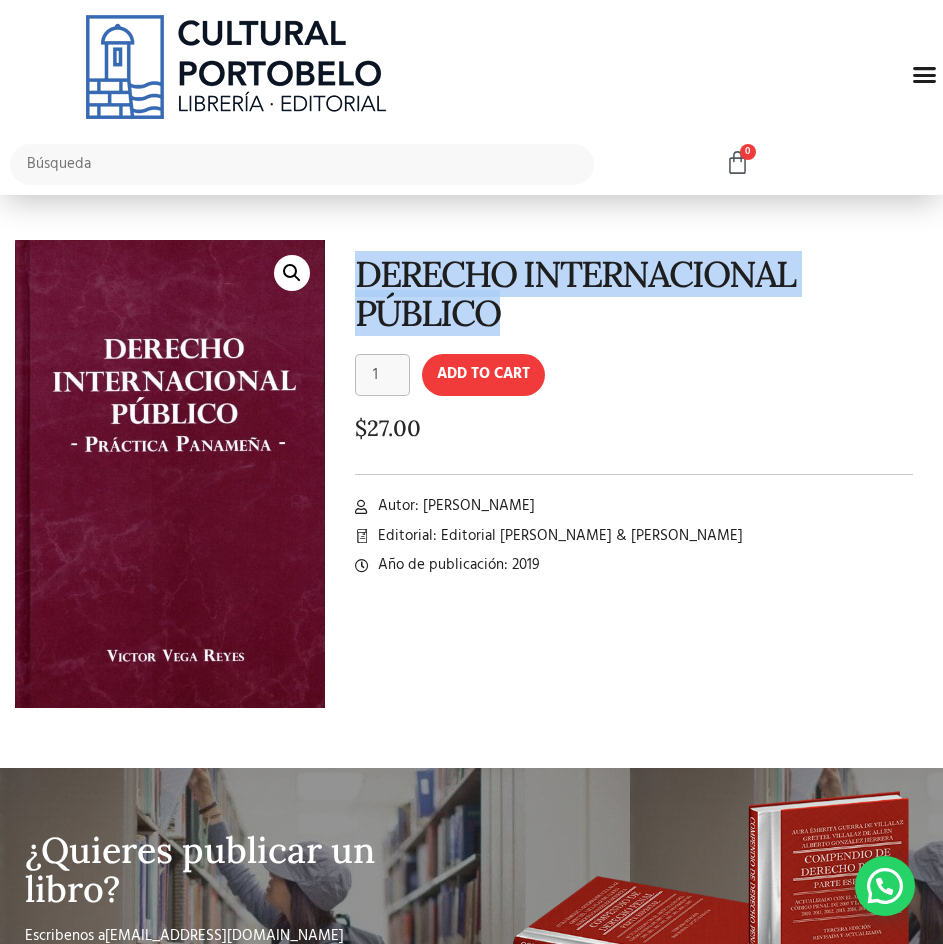 copy on "Victor Vega Reyes" 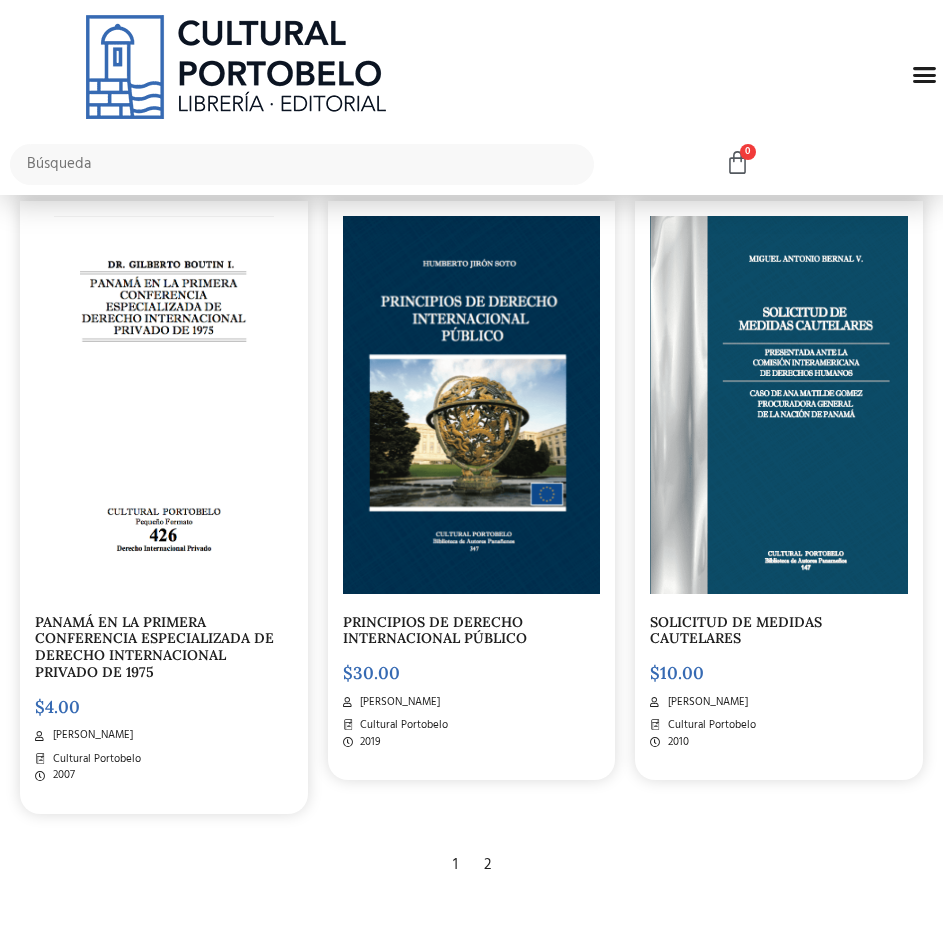 scroll, scrollTop: 1100, scrollLeft: 0, axis: vertical 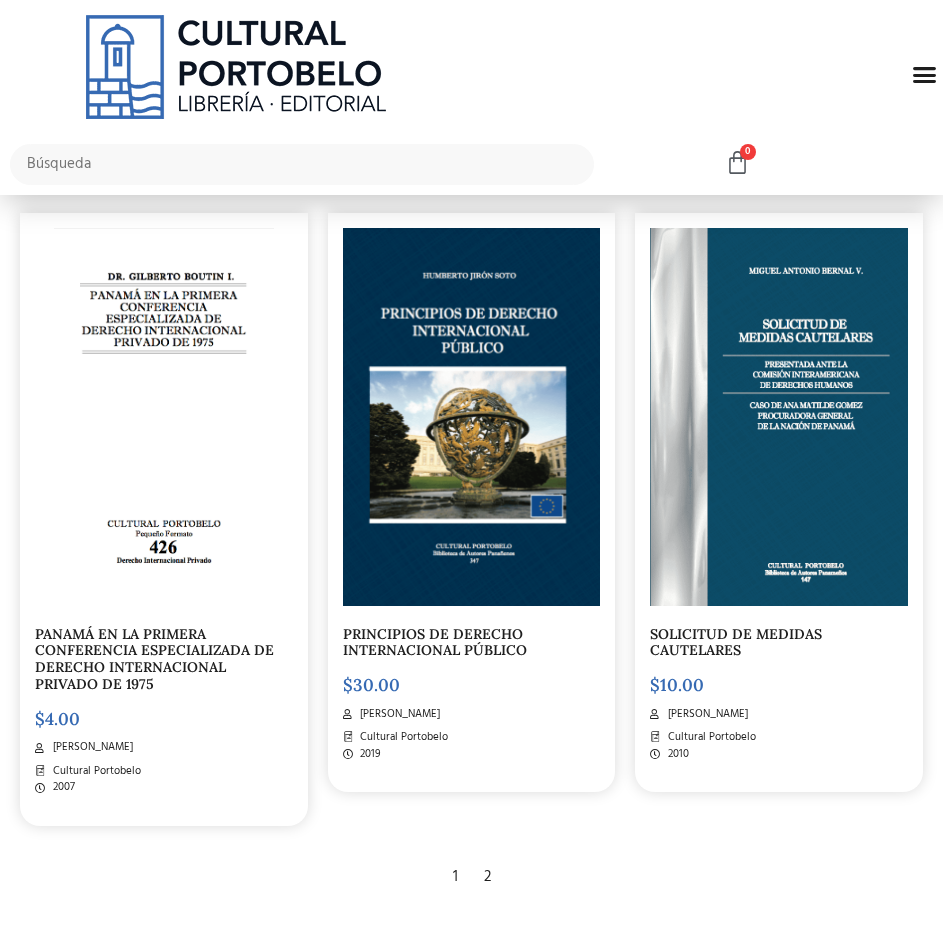 click 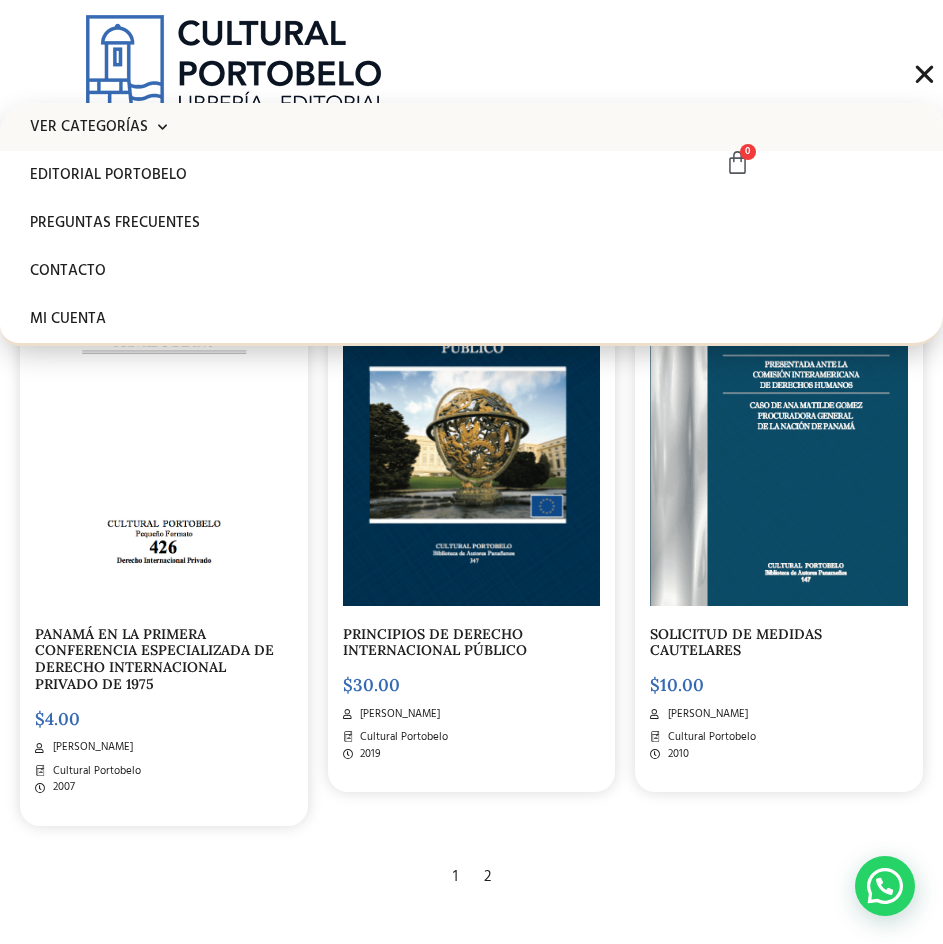 click on "Ver Categorías" 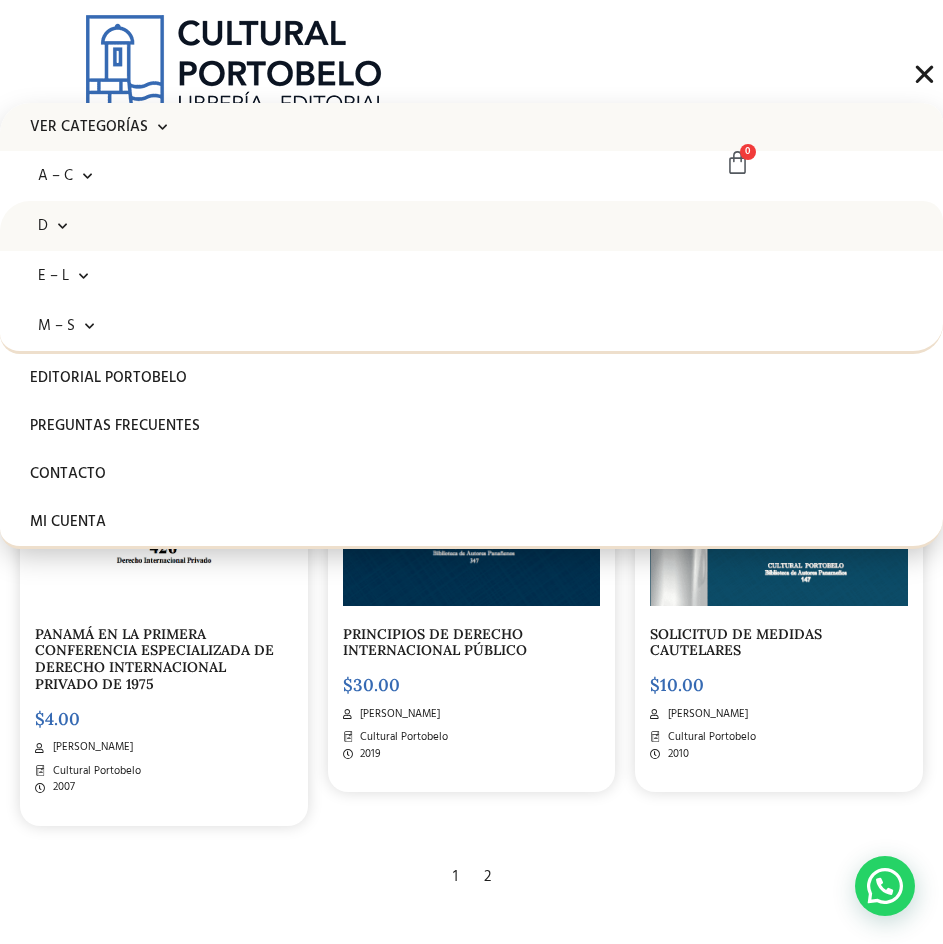 click on "D" 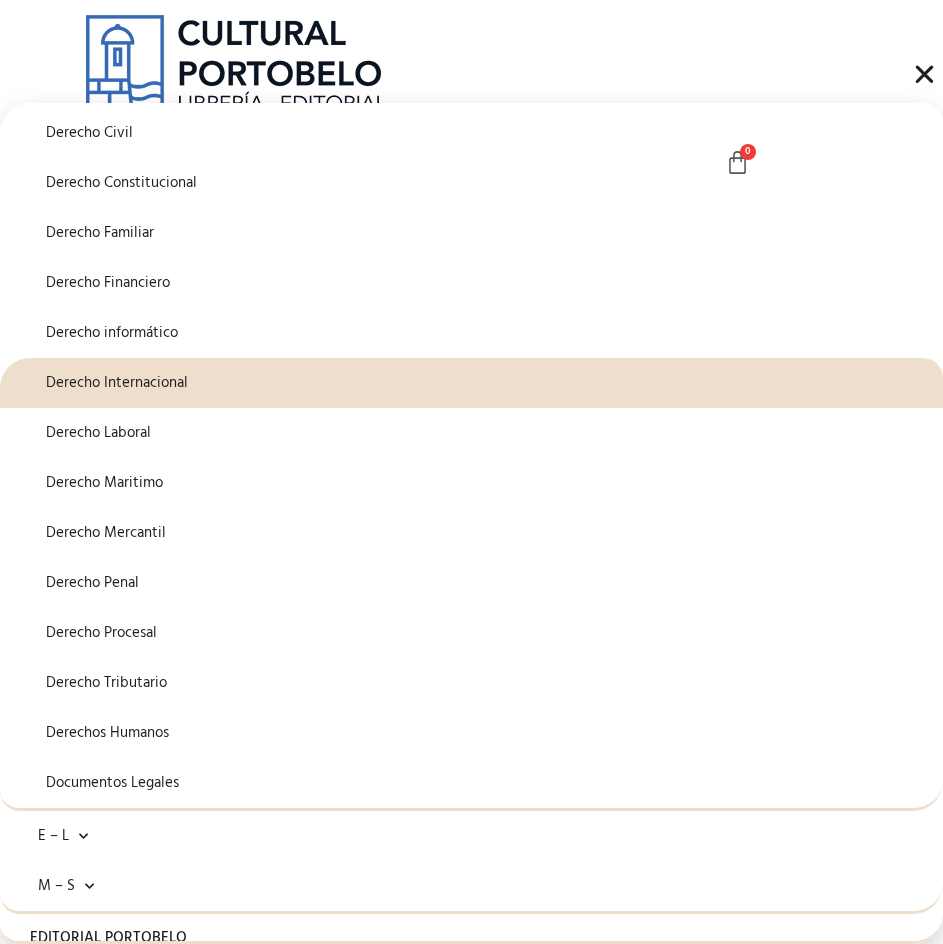 scroll, scrollTop: 300, scrollLeft: 0, axis: vertical 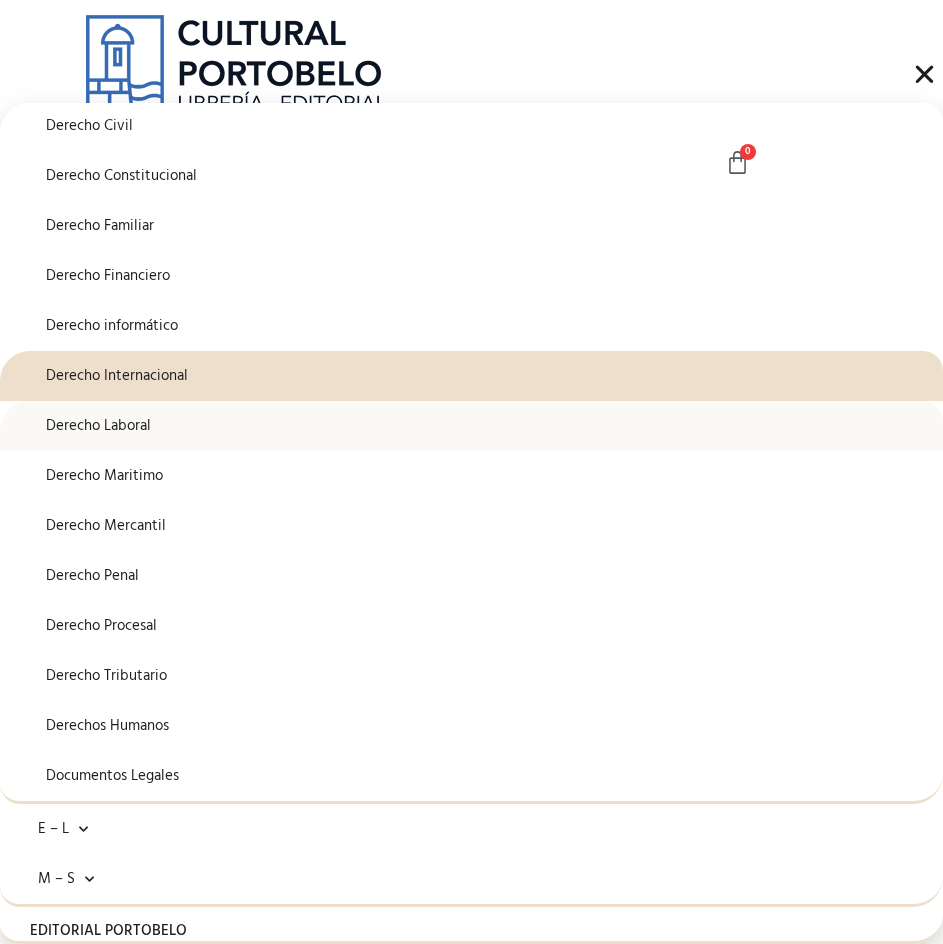 click on "Derecho Laboral" 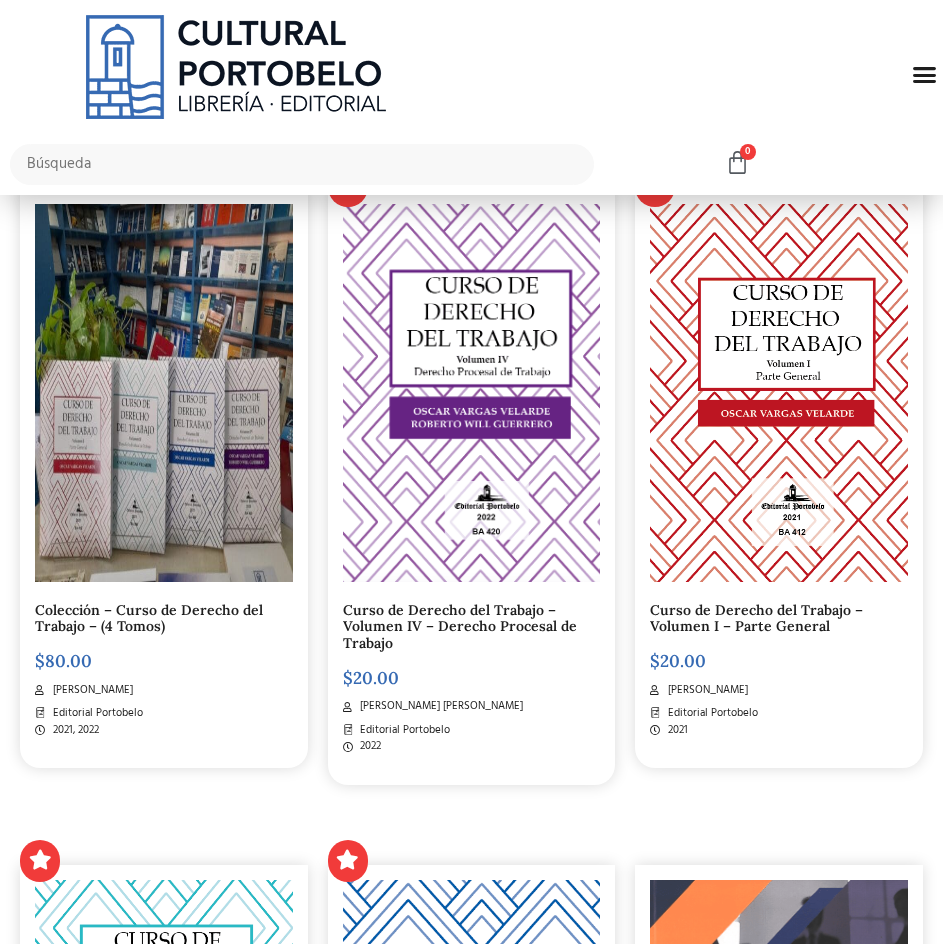 scroll, scrollTop: 400, scrollLeft: 0, axis: vertical 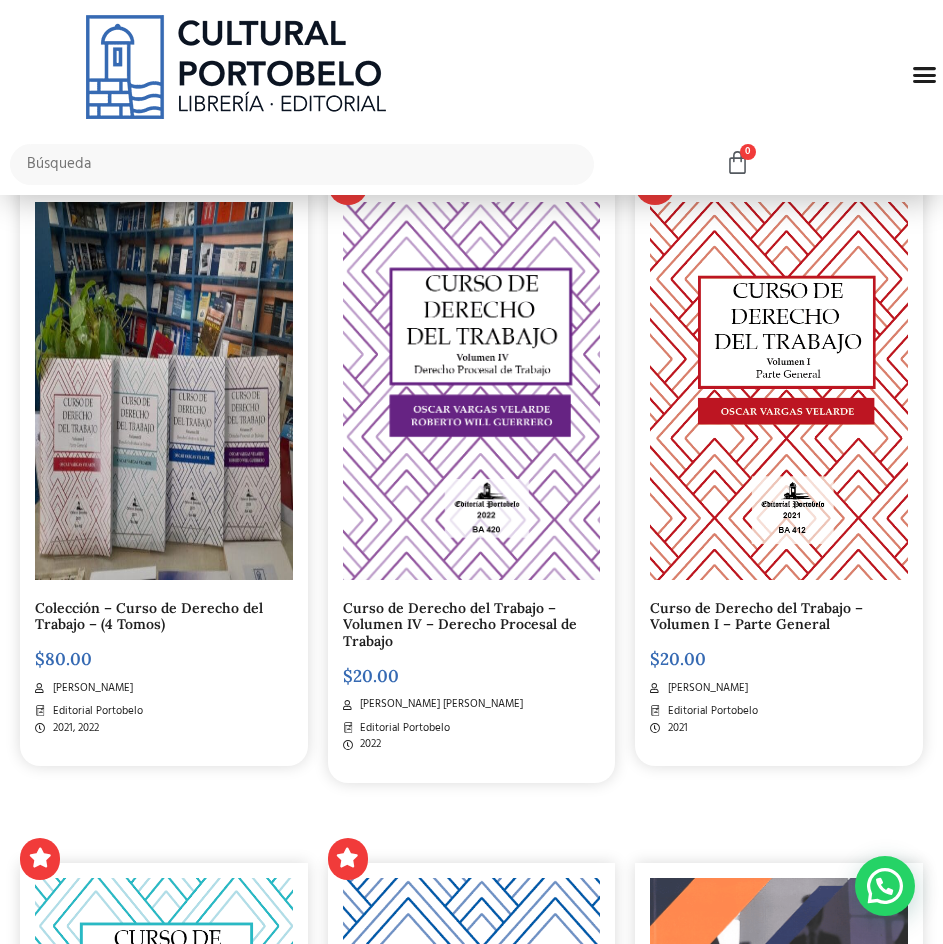 click on "Curso de Derecho del Trabajo – Volumen IV – Derecho Procesal de Trabajo" at bounding box center [472, 625] 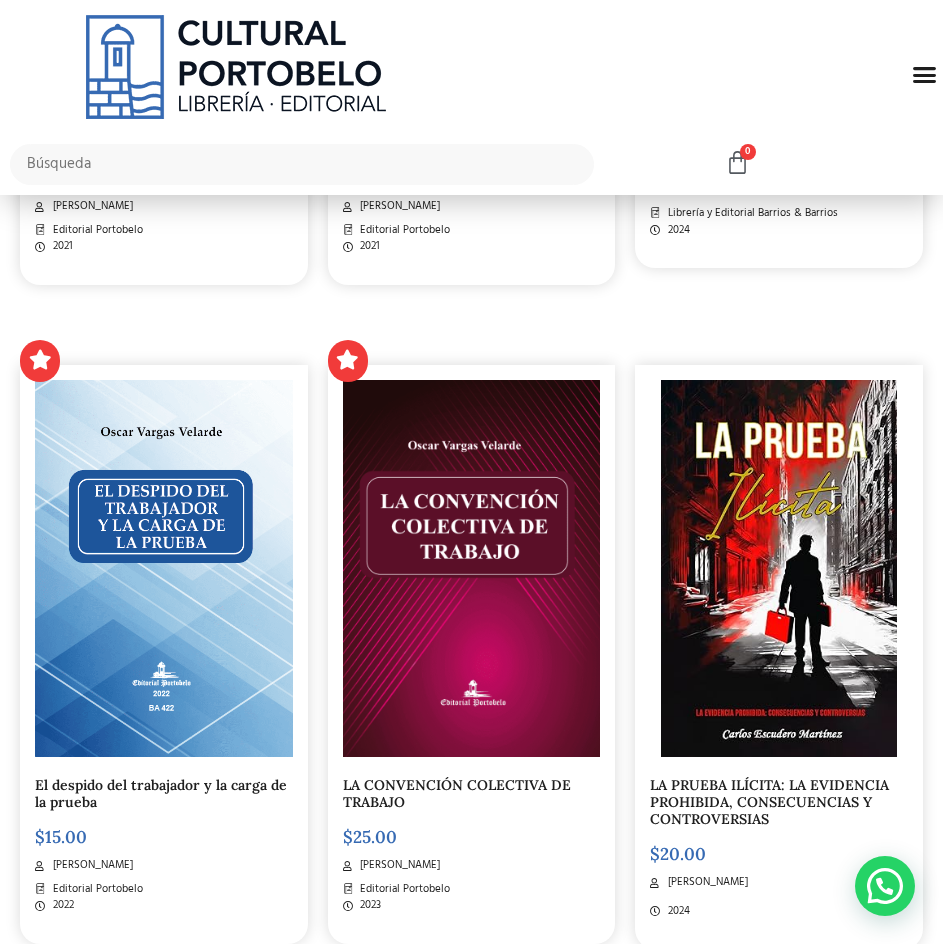 scroll, scrollTop: 1600, scrollLeft: 0, axis: vertical 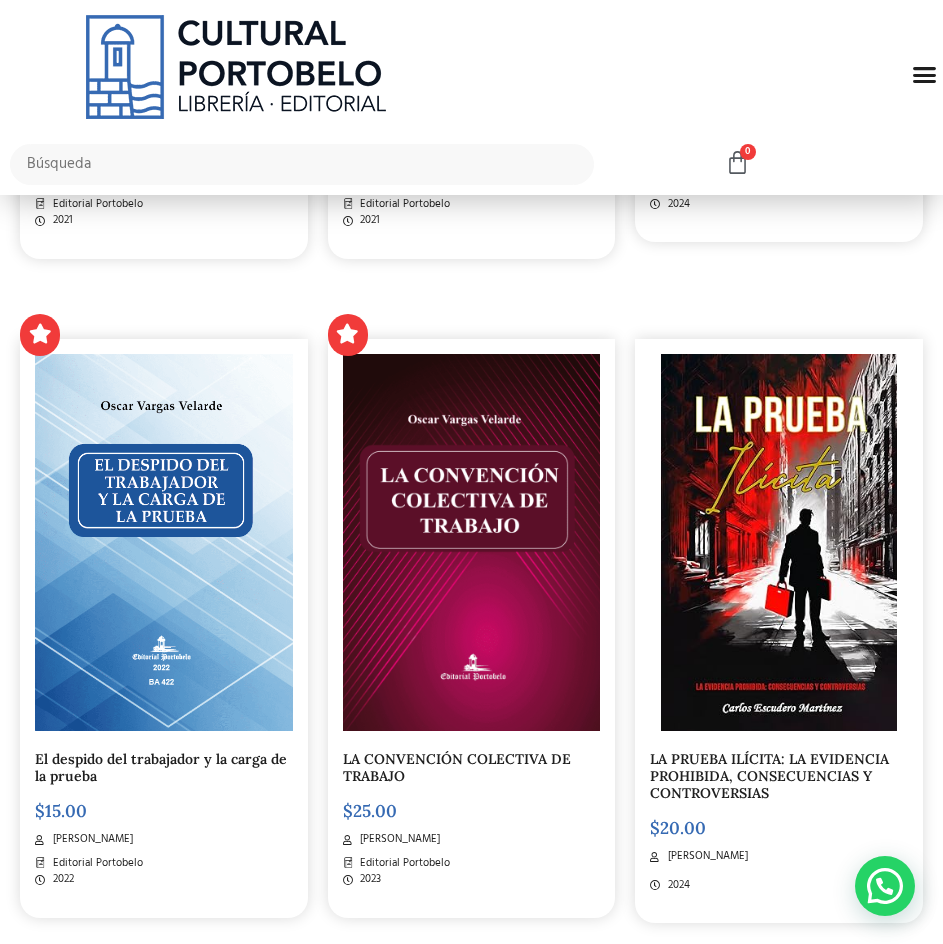 click on "El despido del trabajador y la carga de la prueba" at bounding box center (161, 767) 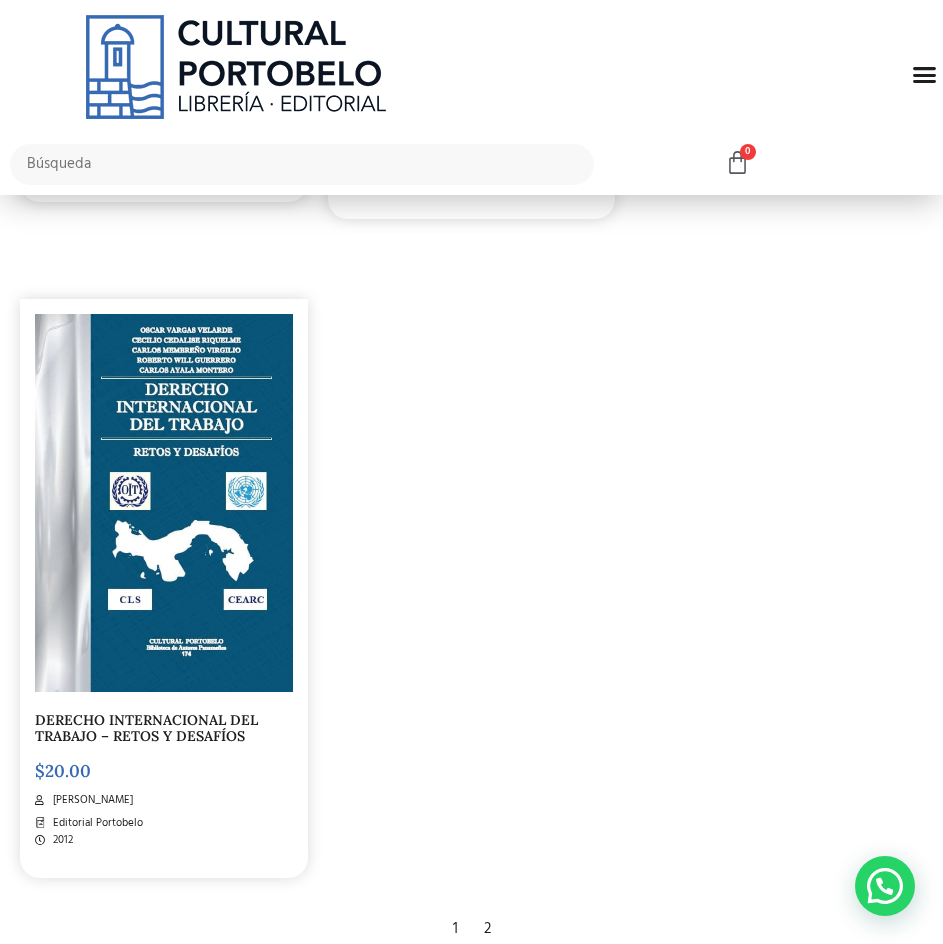 scroll, scrollTop: 3700, scrollLeft: 0, axis: vertical 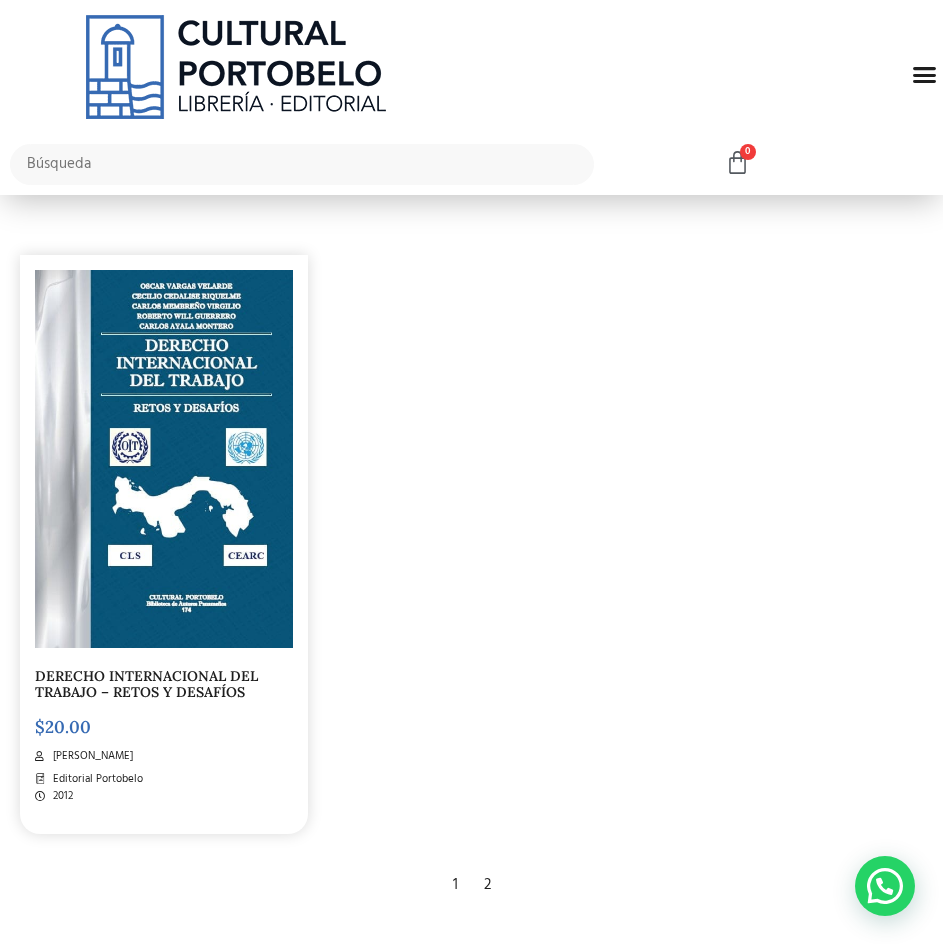 click on "2" at bounding box center (487, 885) 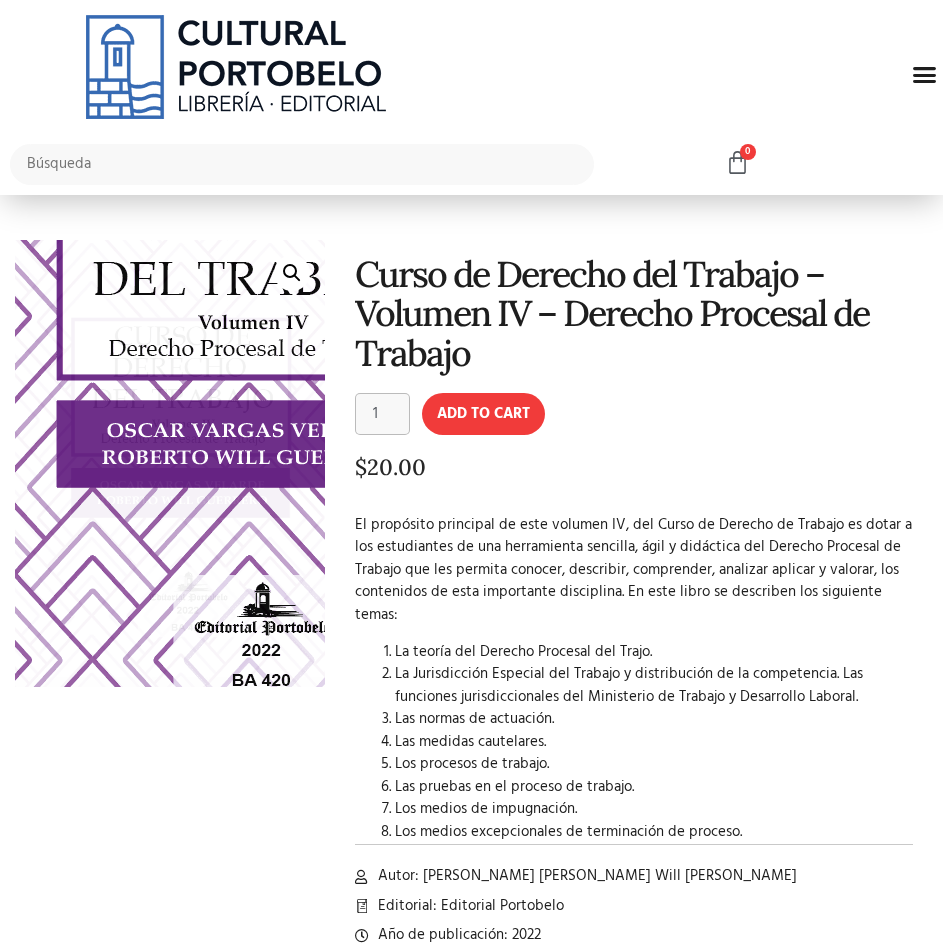 scroll, scrollTop: 0, scrollLeft: 0, axis: both 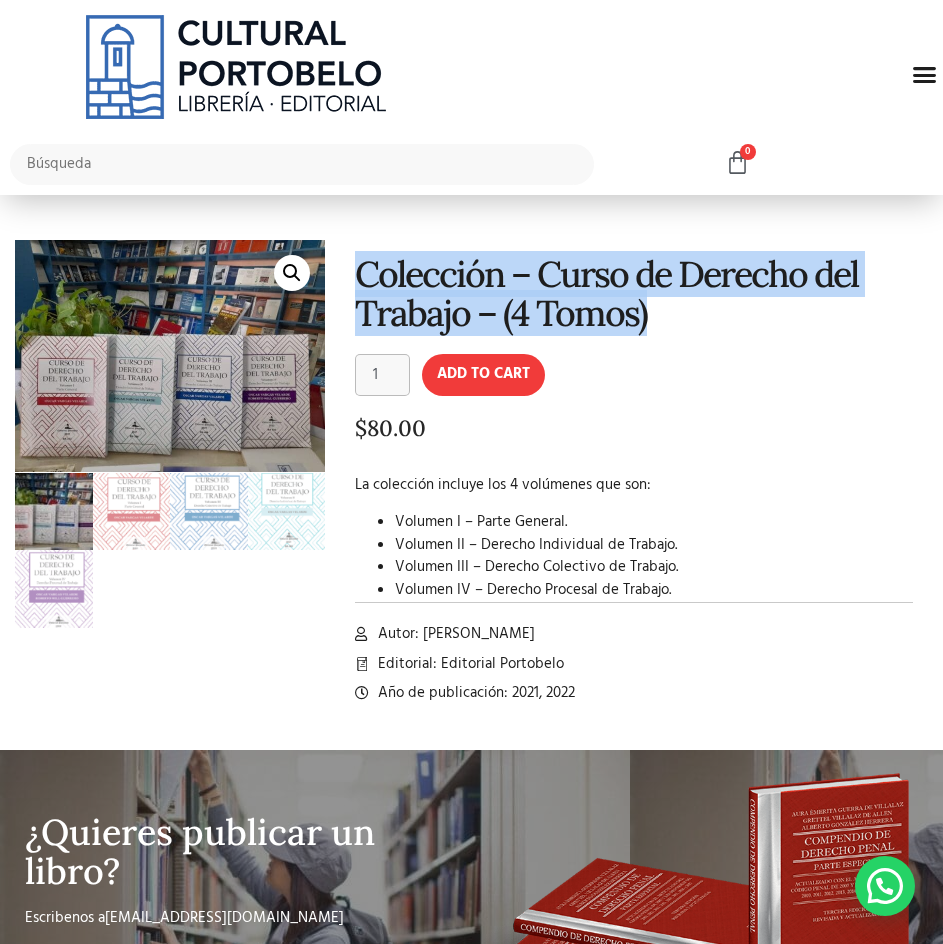 drag, startPoint x: 343, startPoint y: 272, endPoint x: 668, endPoint y: 324, distance: 329.1337 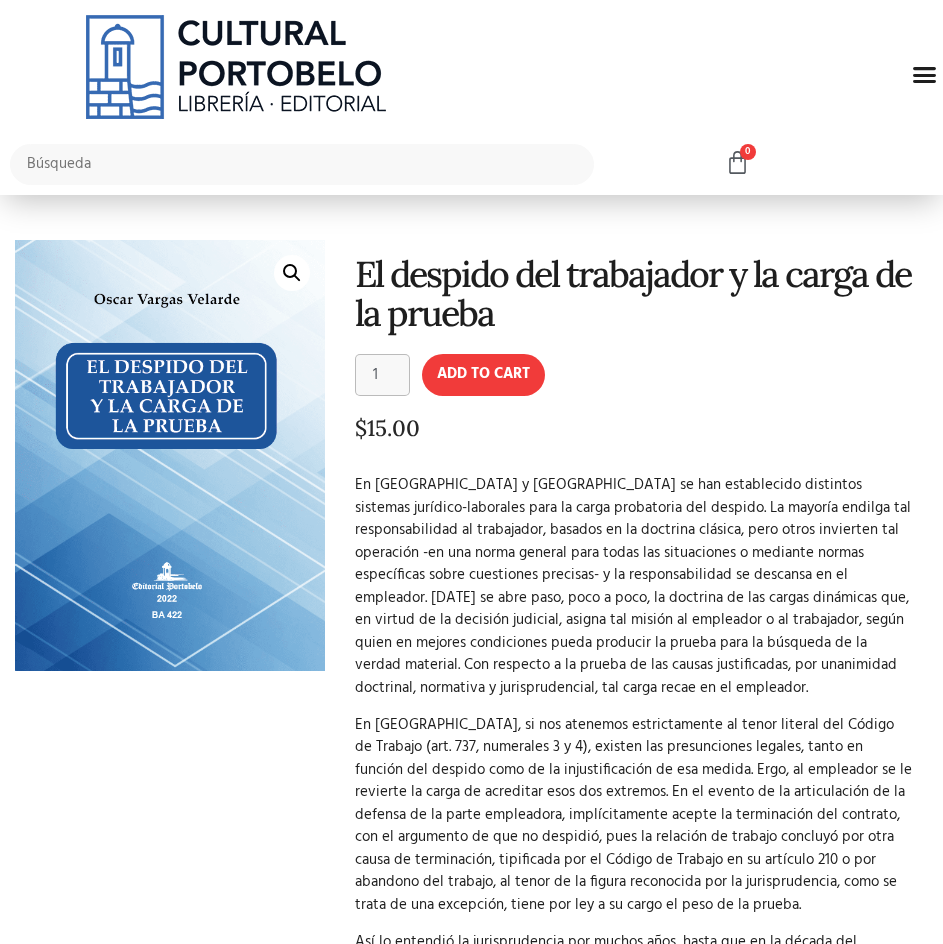 scroll, scrollTop: 0, scrollLeft: 0, axis: both 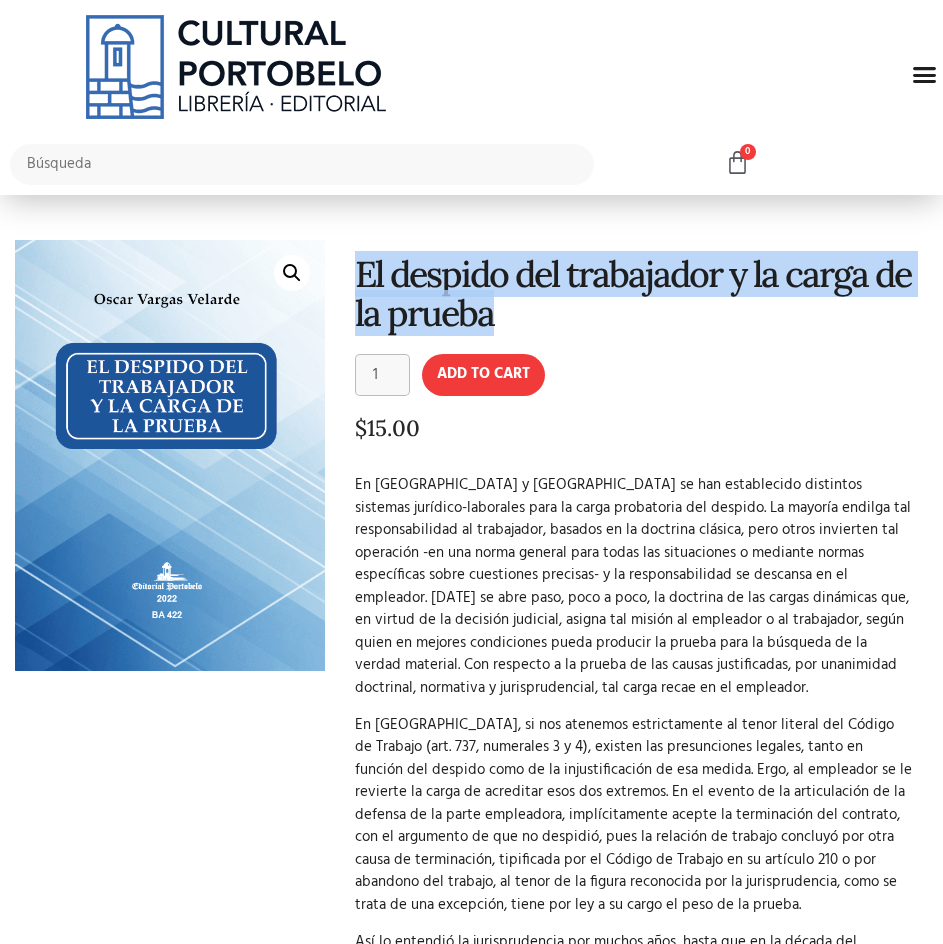 drag, startPoint x: 362, startPoint y: 269, endPoint x: 545, endPoint y: 342, distance: 197.02284 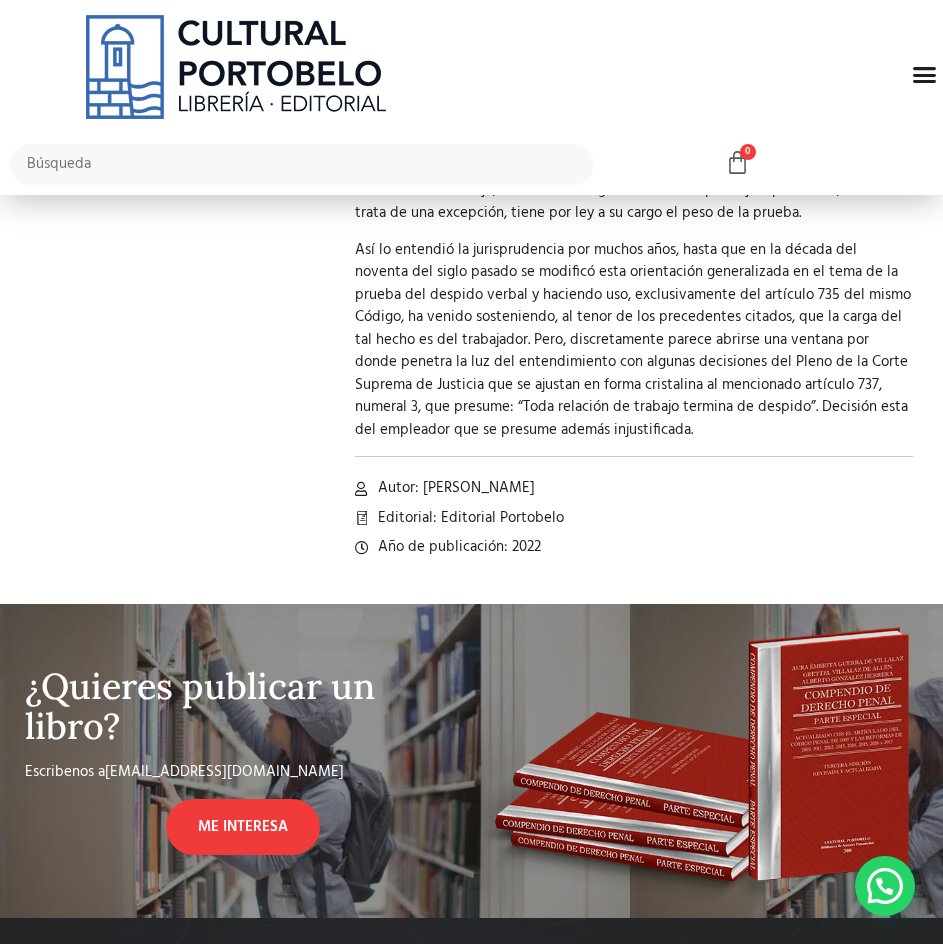scroll, scrollTop: 700, scrollLeft: 0, axis: vertical 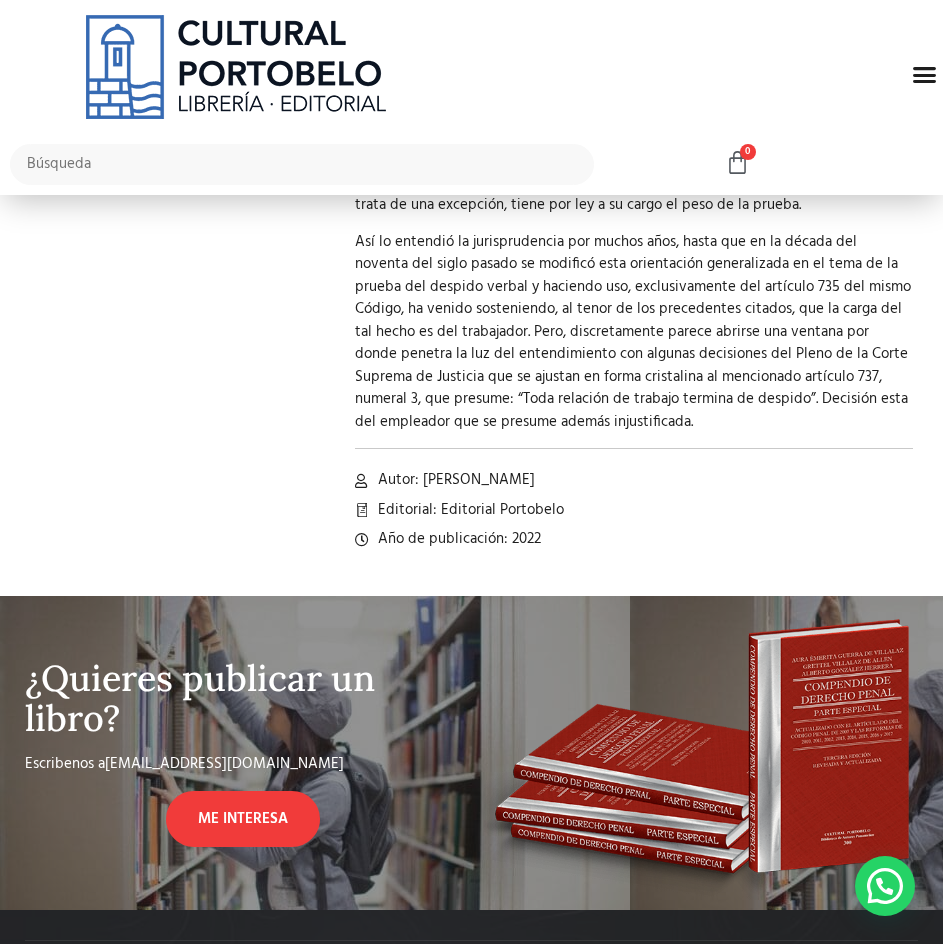 drag, startPoint x: 598, startPoint y: 486, endPoint x: 426, endPoint y: 489, distance: 172.02615 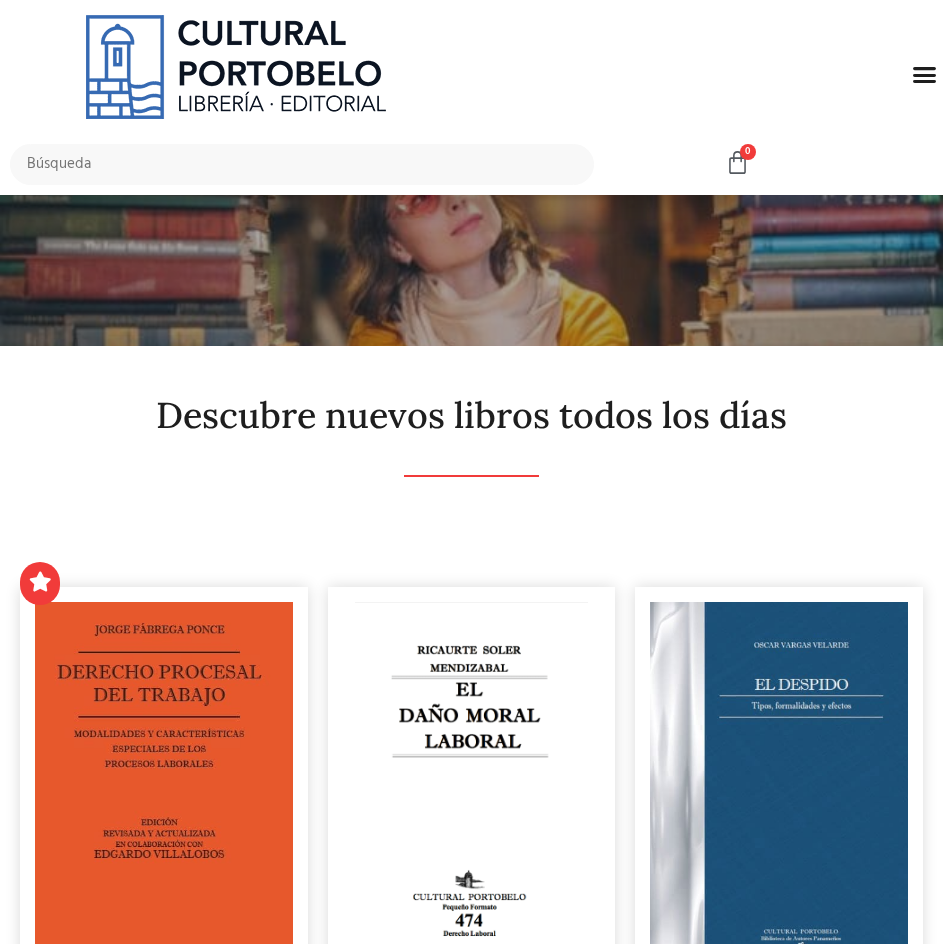 scroll, scrollTop: 0, scrollLeft: 0, axis: both 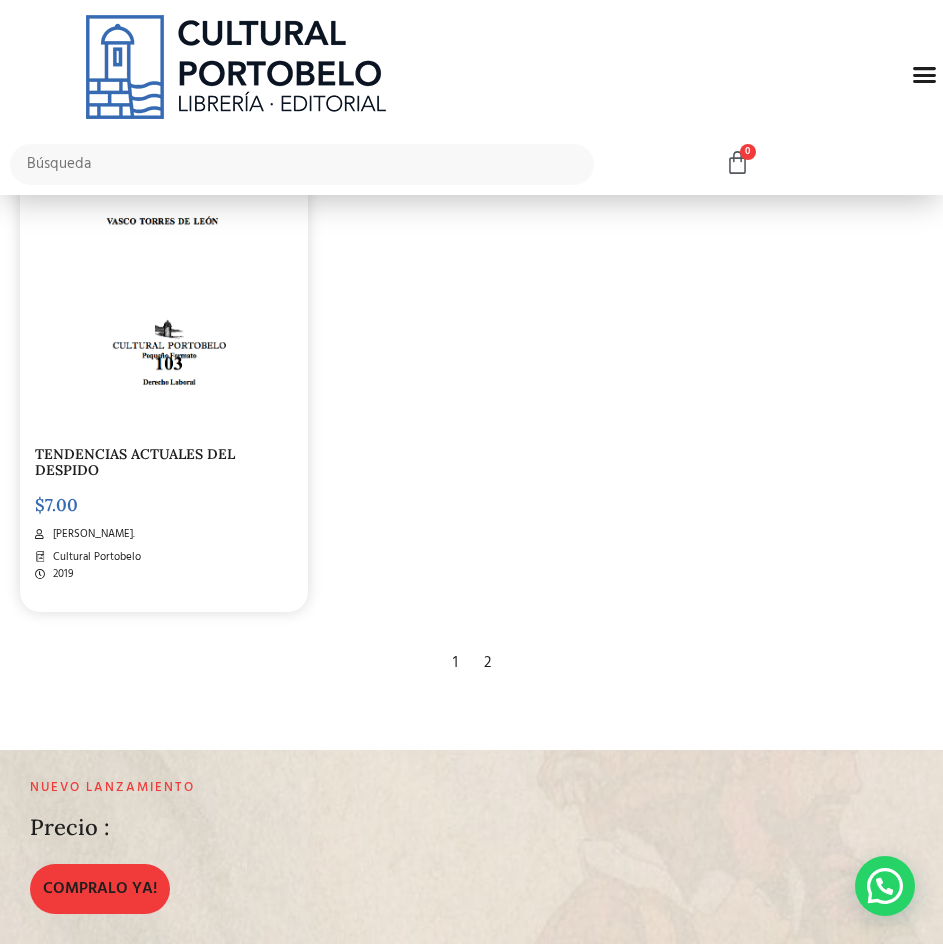 click 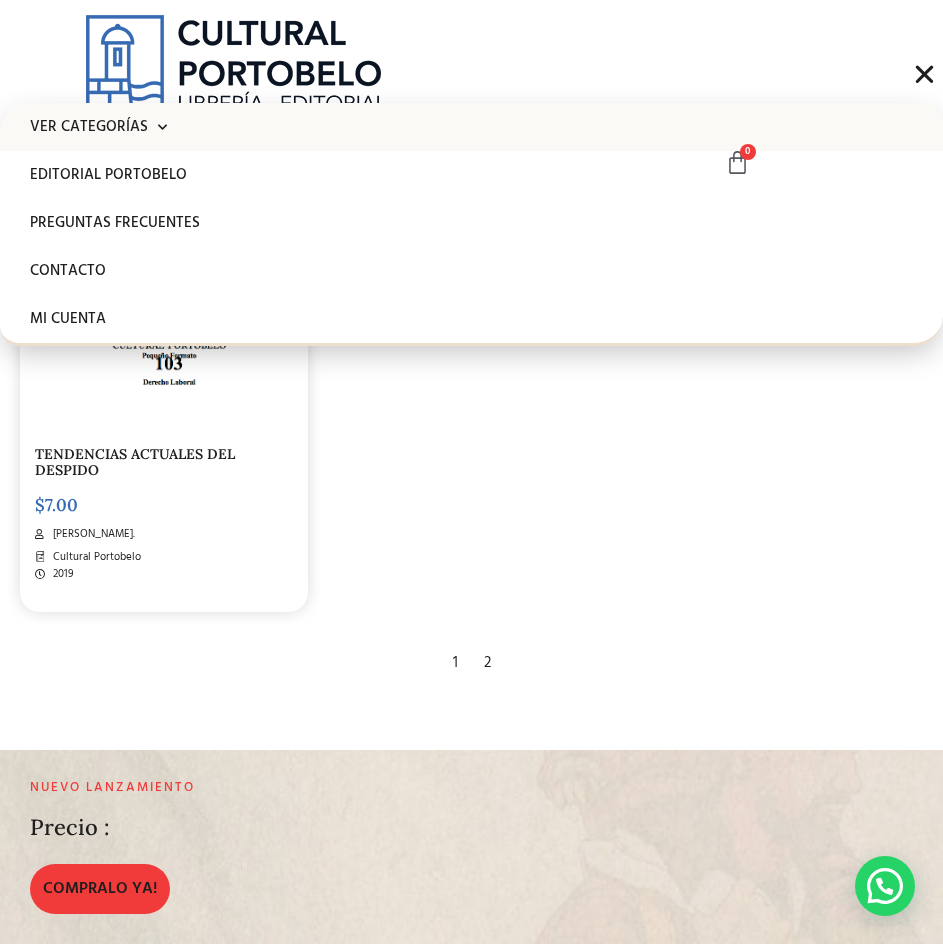 click on "Ver Categorías" 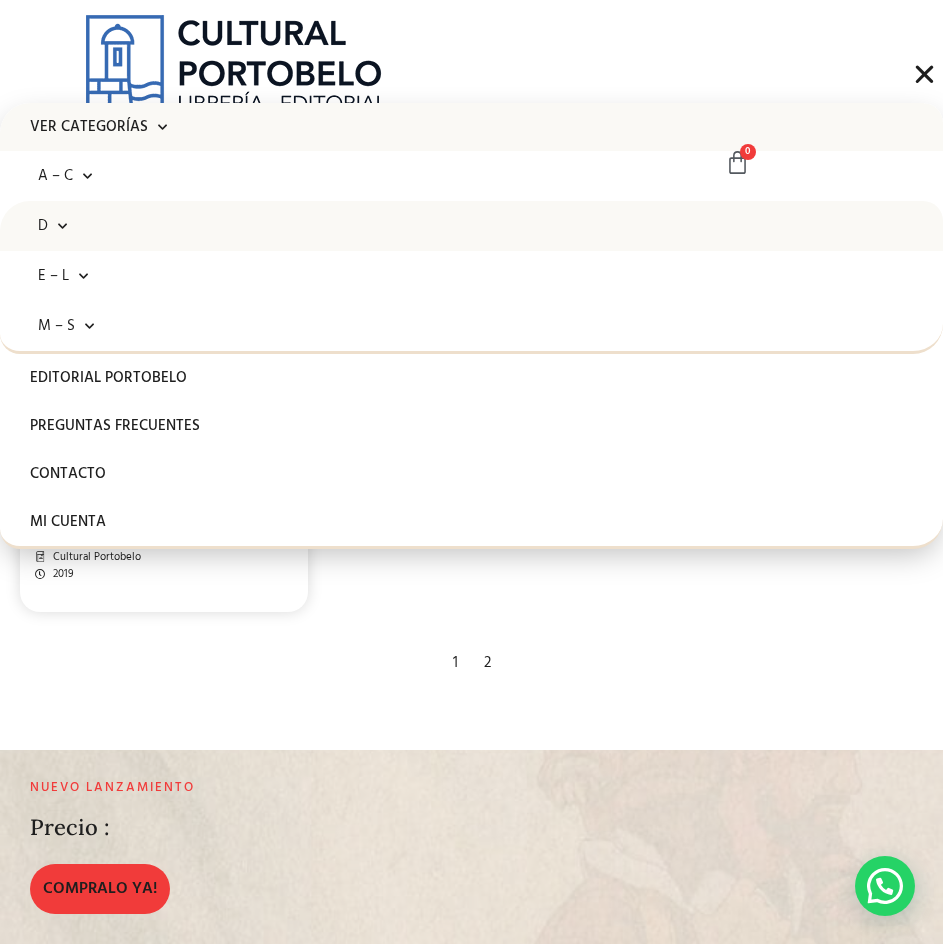 click on "D" 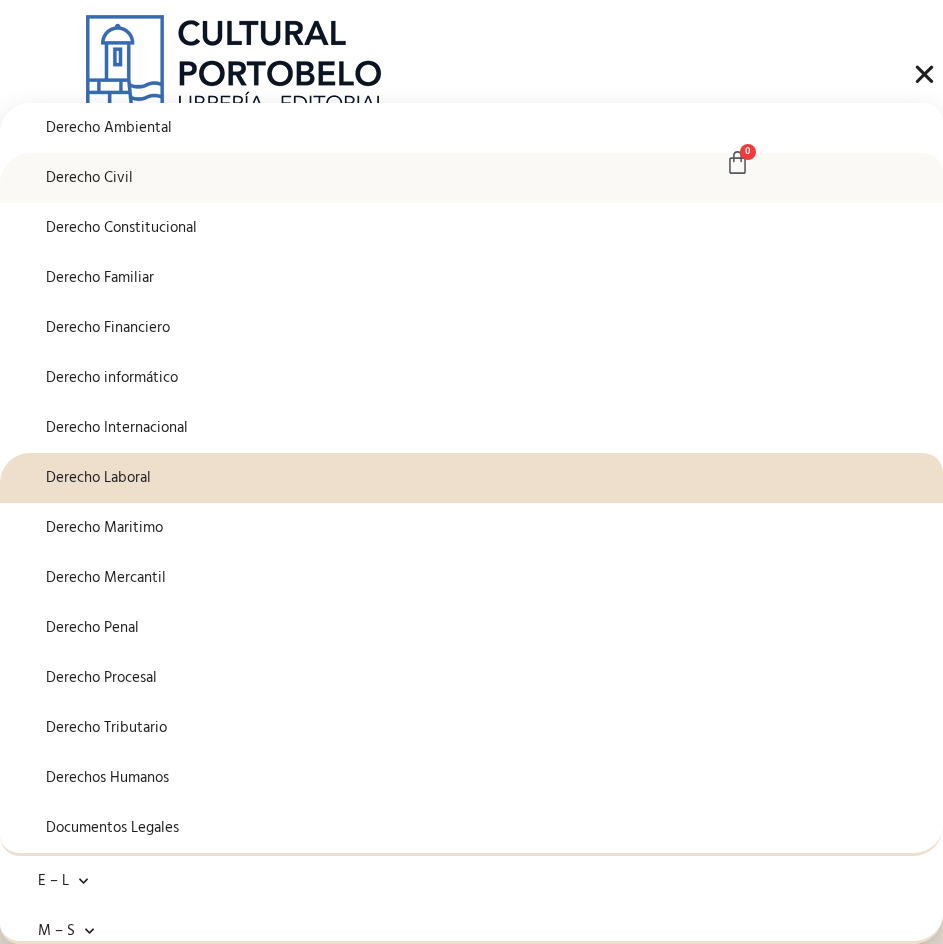 scroll, scrollTop: 300, scrollLeft: 0, axis: vertical 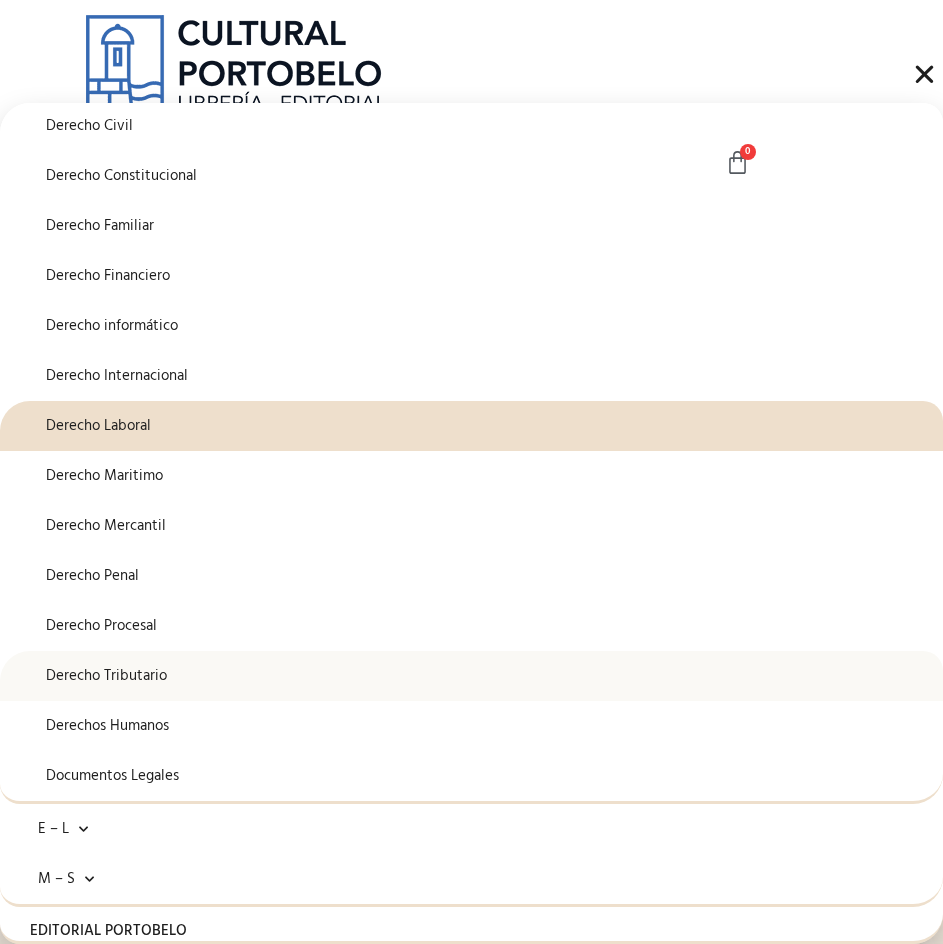 click on "Derecho Tributario" 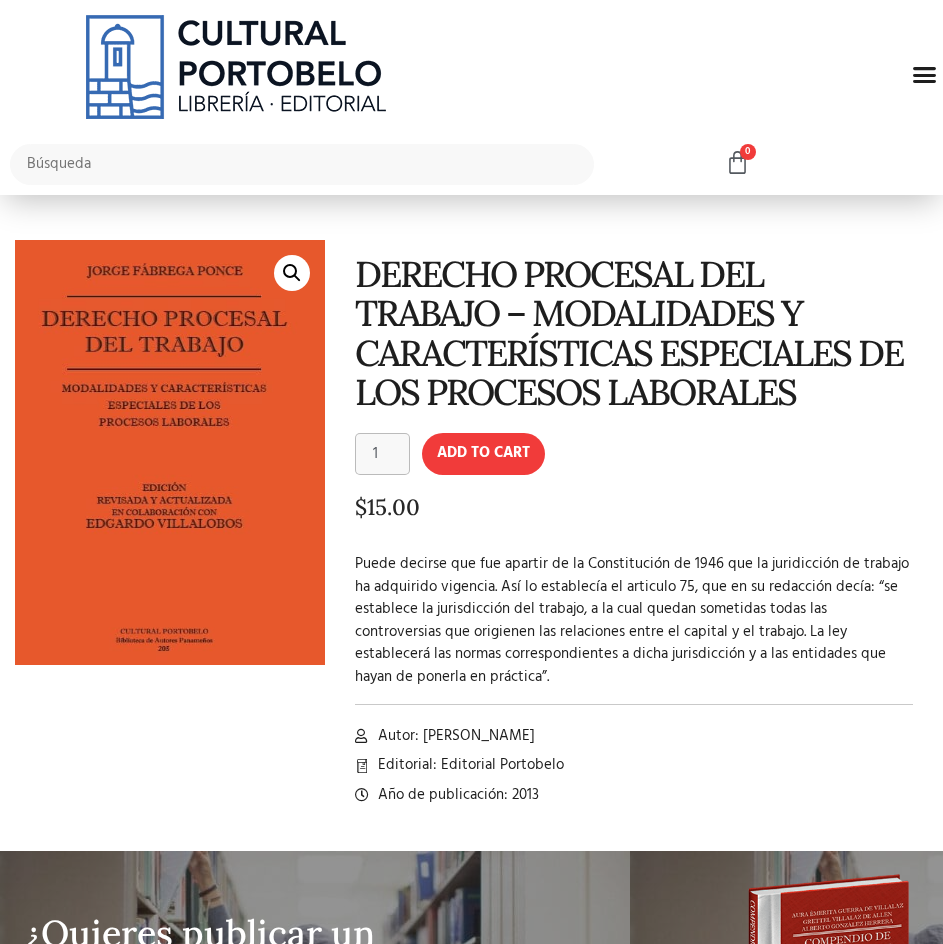 scroll, scrollTop: 0, scrollLeft: 0, axis: both 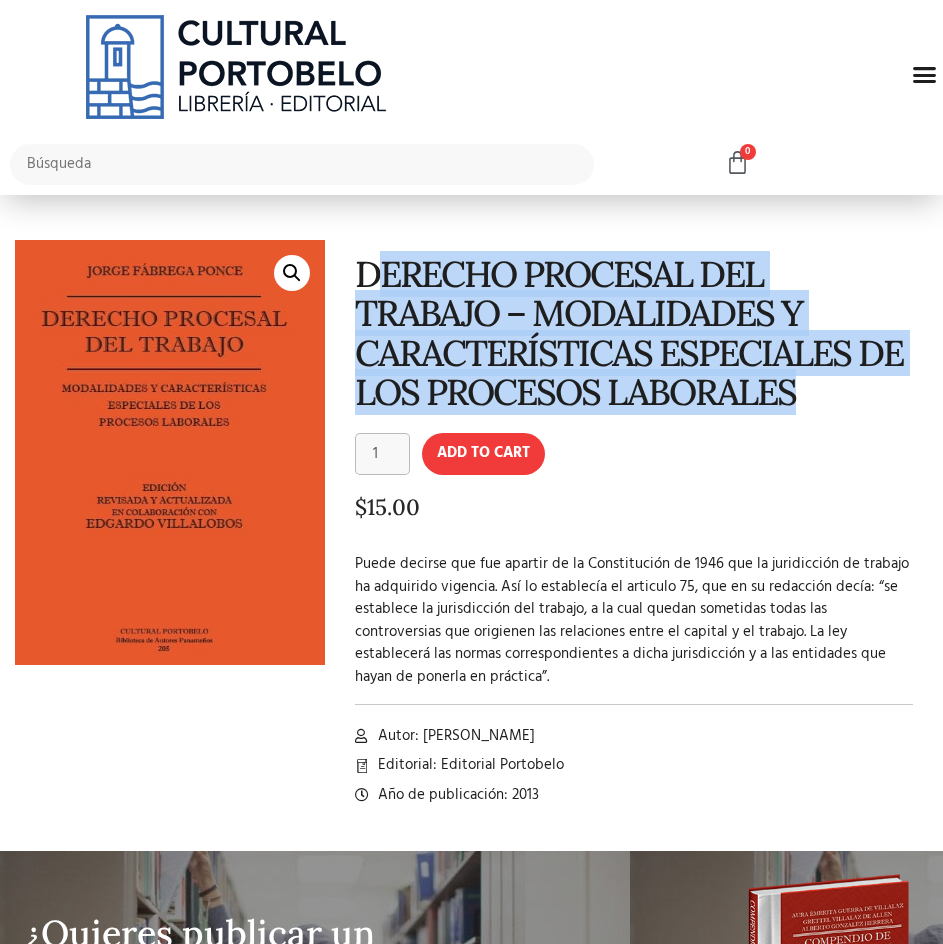 drag, startPoint x: 368, startPoint y: 268, endPoint x: 864, endPoint y: 396, distance: 512.24994 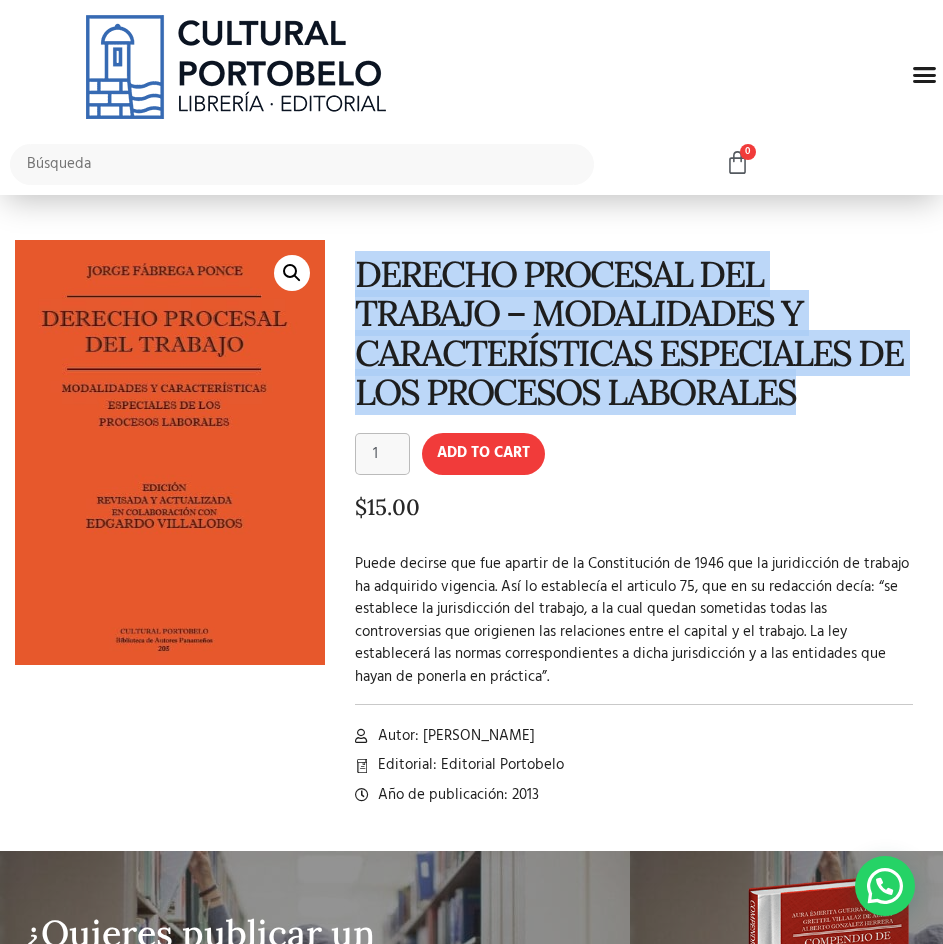 drag, startPoint x: 840, startPoint y: 391, endPoint x: 357, endPoint y: 277, distance: 496.2711 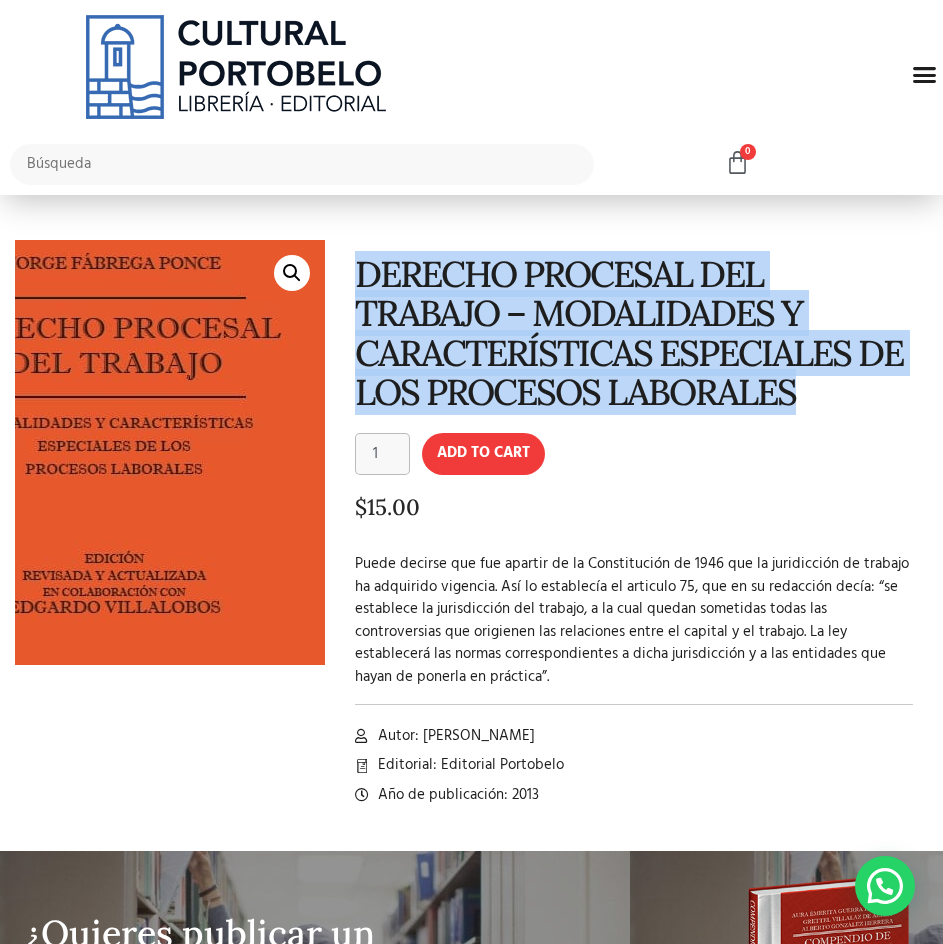 copy on "DERECHO PROCESAL DEL TRABAJO – MODALIDADES Y CARACTERÍSTICAS ESPECIALES DE LOS PROCESOS LABORALES" 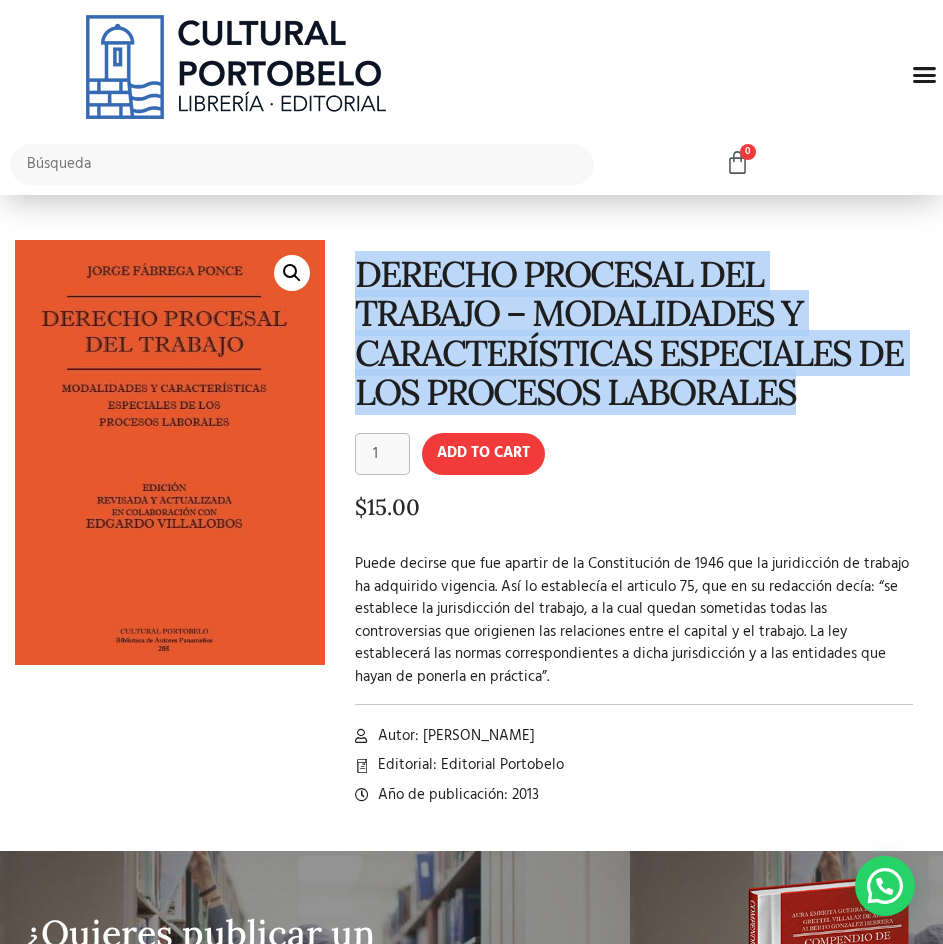 drag, startPoint x: 572, startPoint y: 739, endPoint x: 422, endPoint y: 739, distance: 150 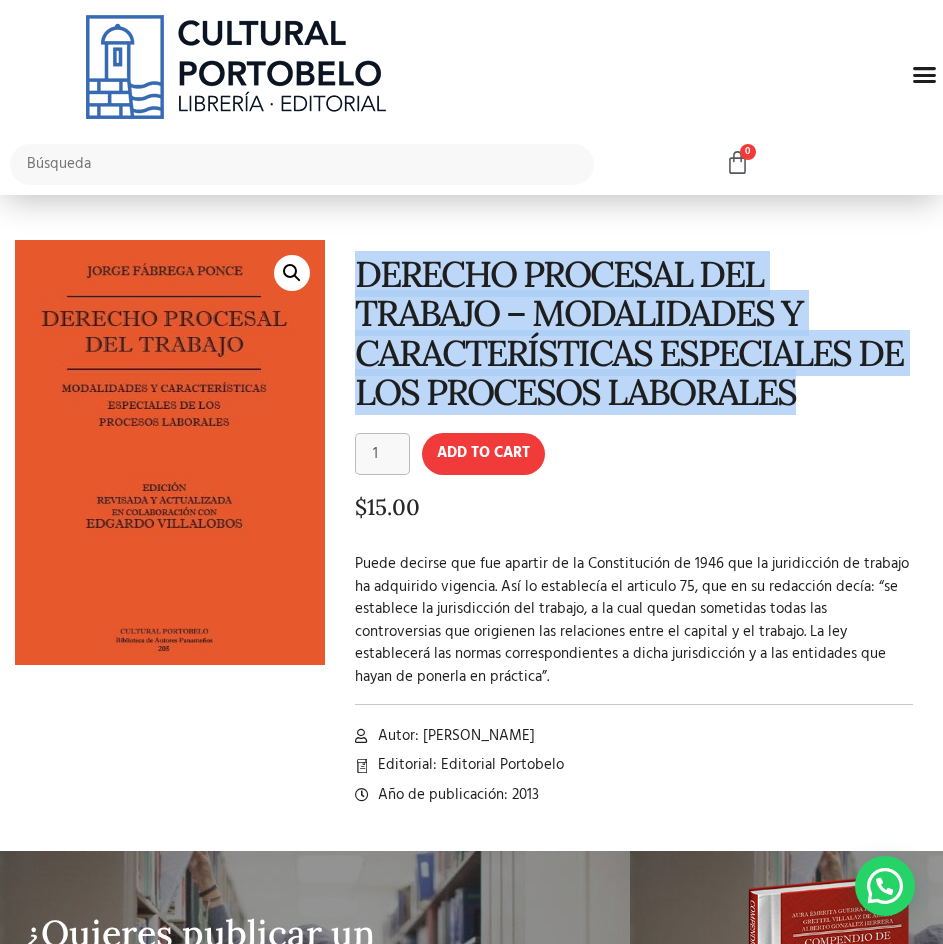 copy on "[PERSON_NAME]" 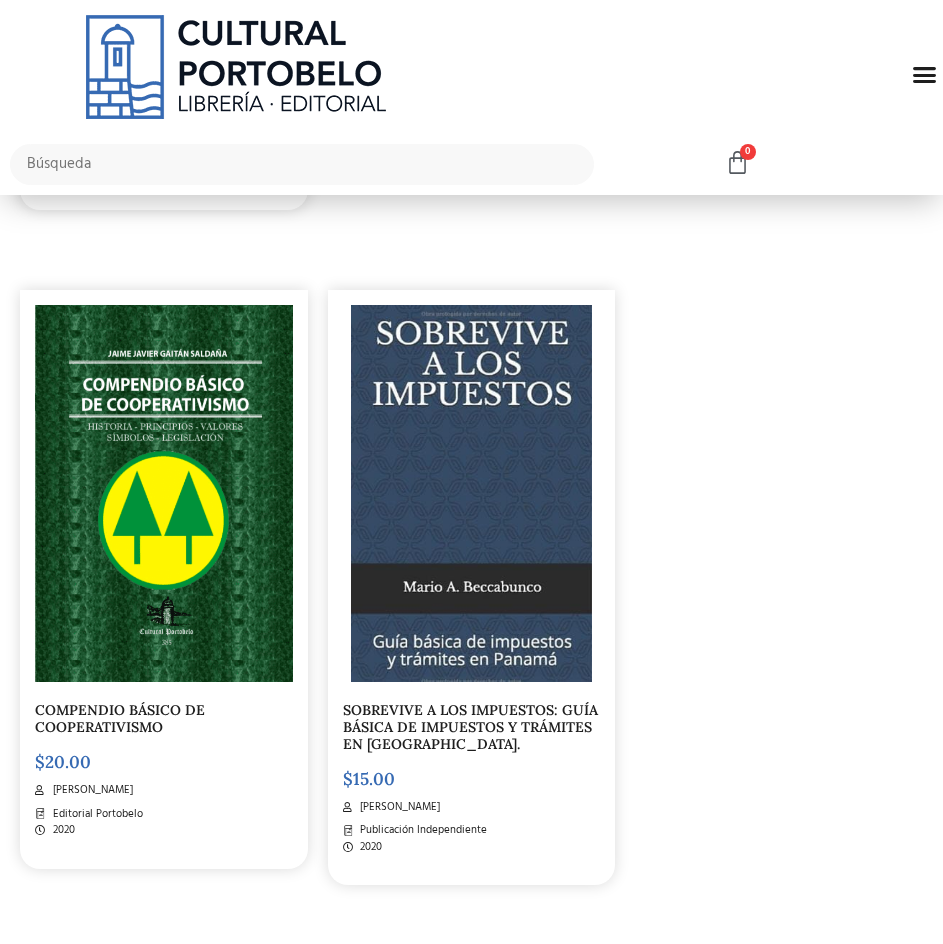 scroll, scrollTop: 1100, scrollLeft: 0, axis: vertical 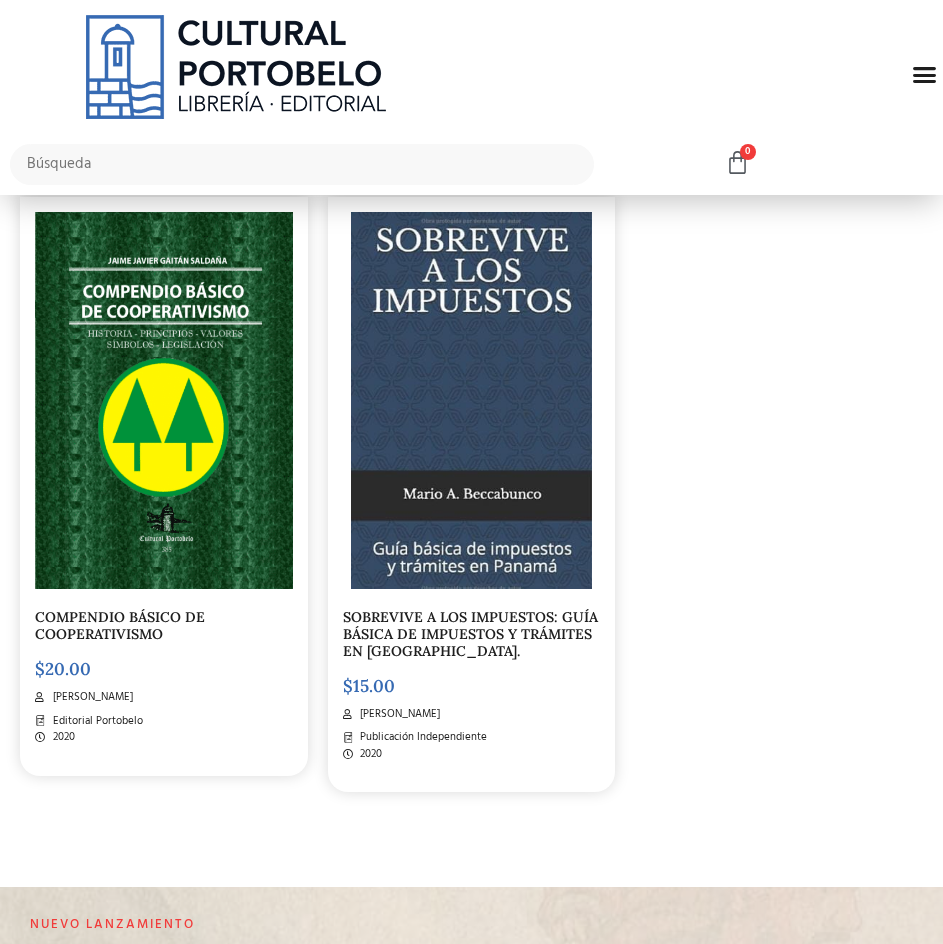click 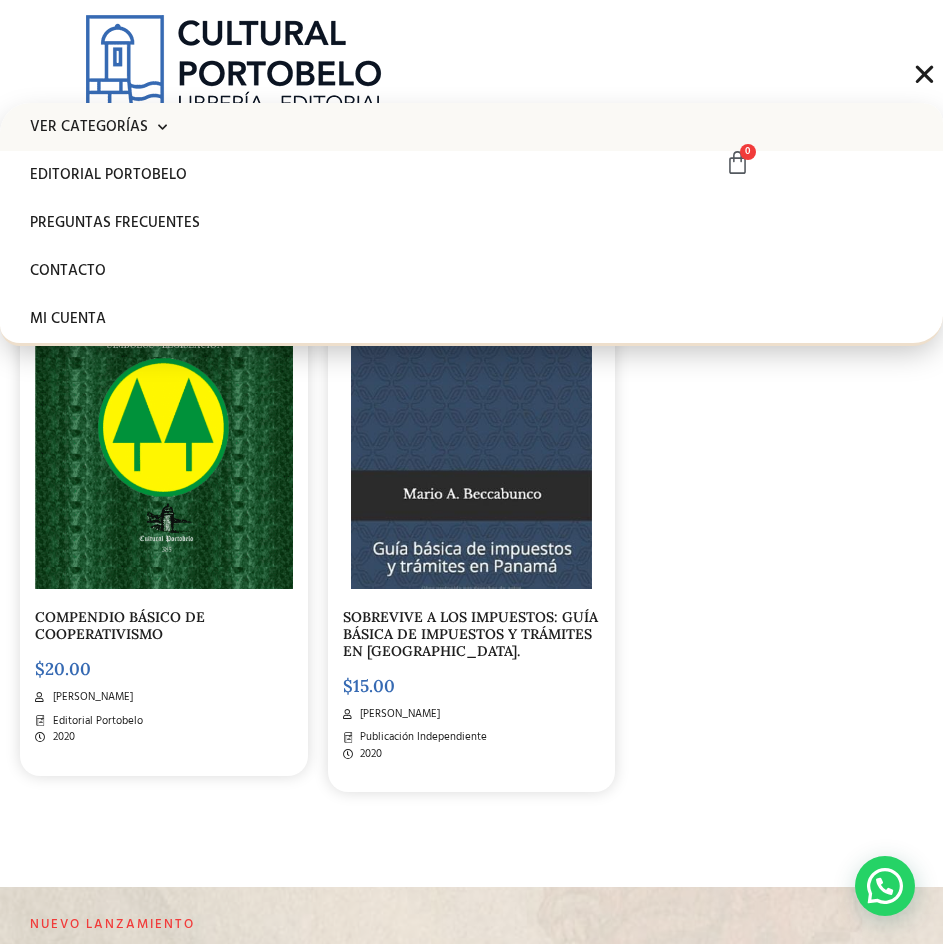 click 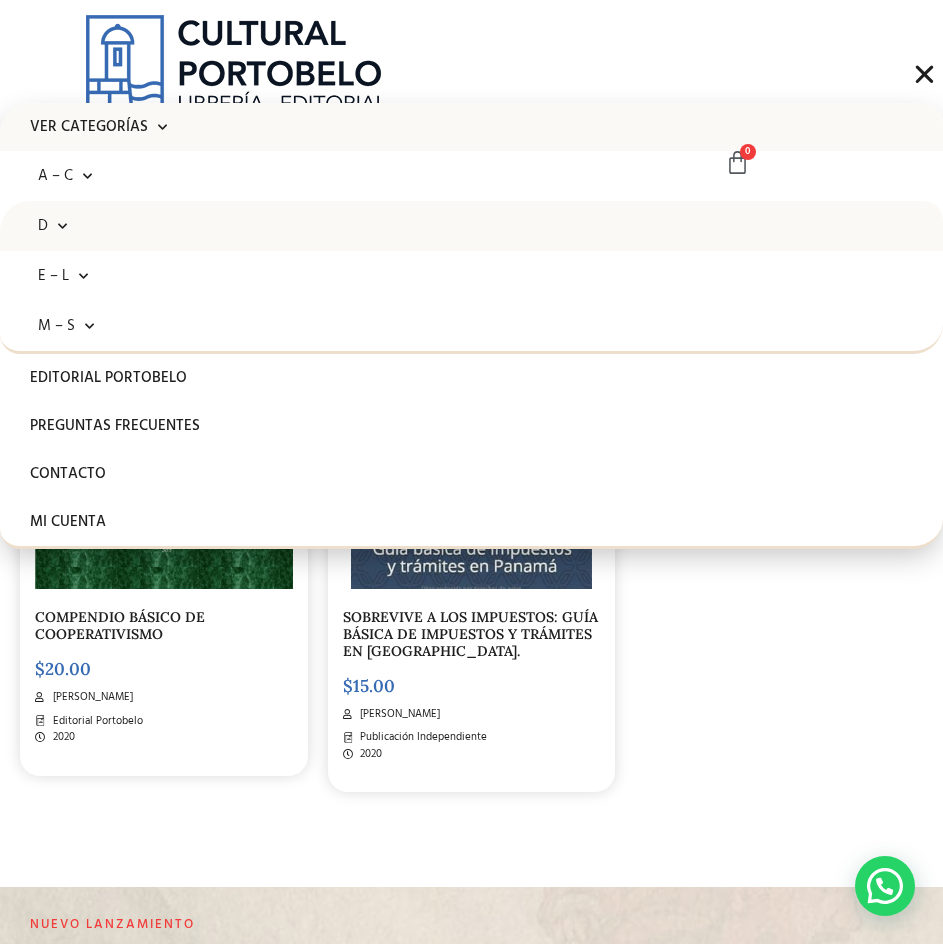 click on "D" 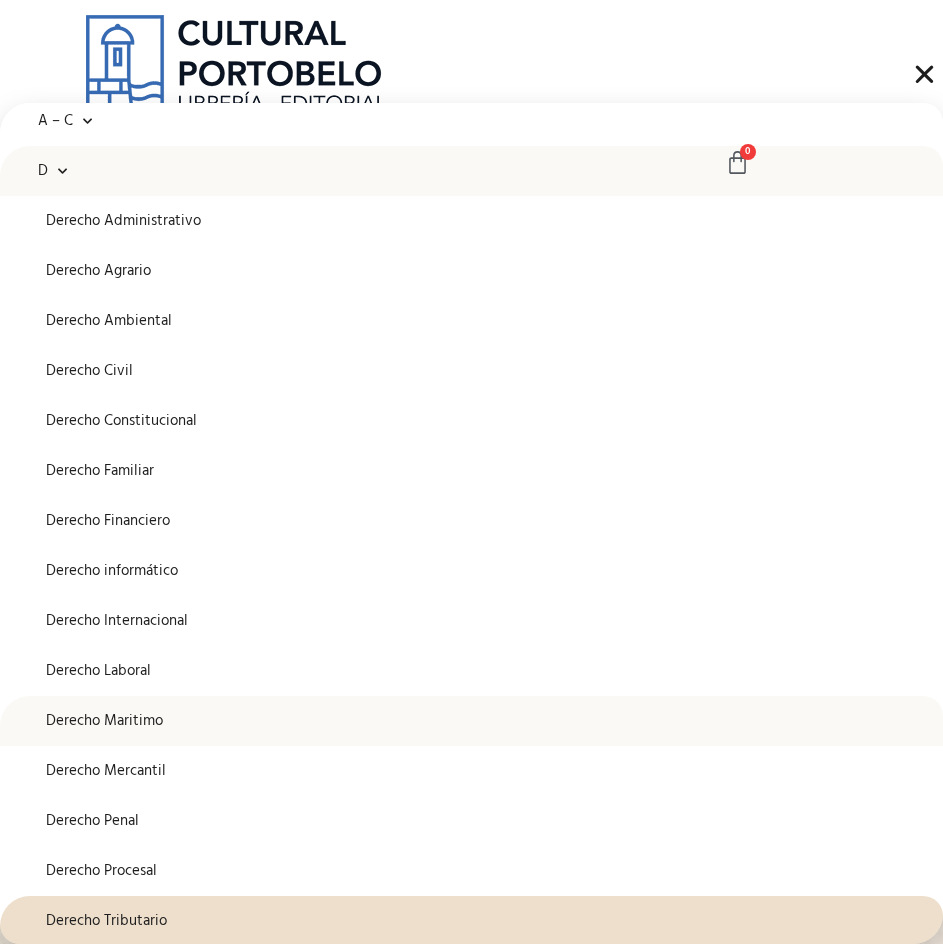 scroll, scrollTop: 100, scrollLeft: 0, axis: vertical 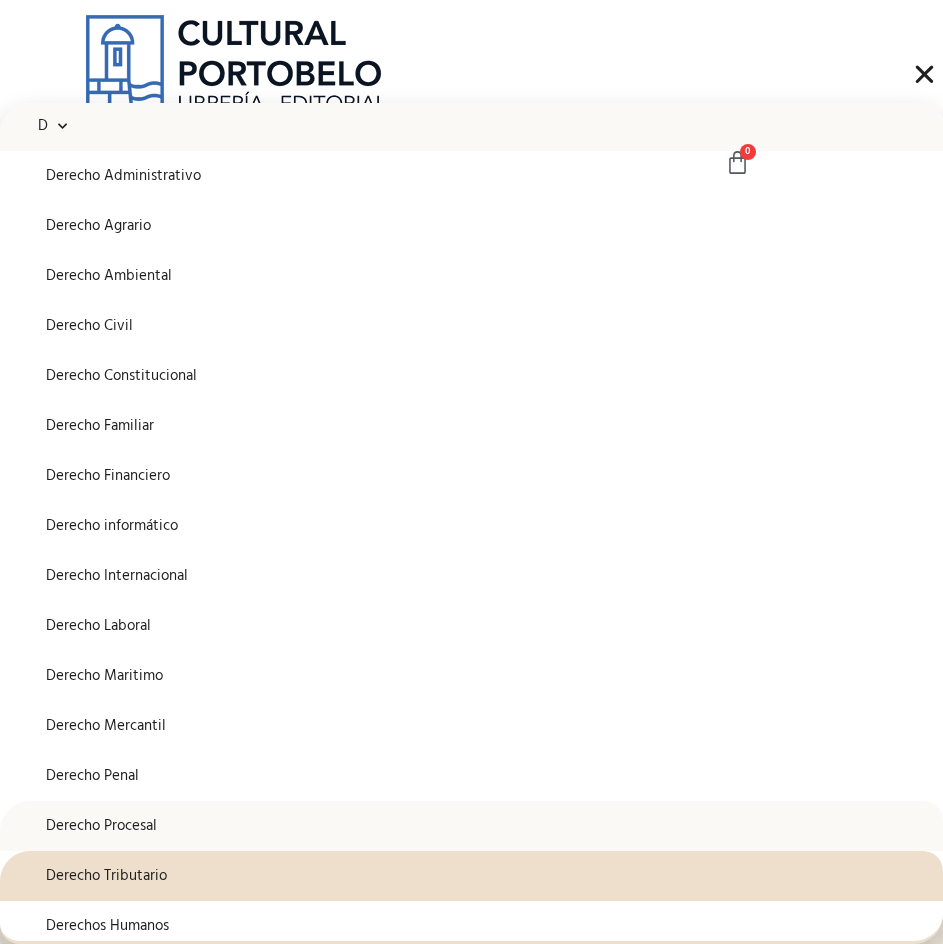 click on "Derecho Procesal" 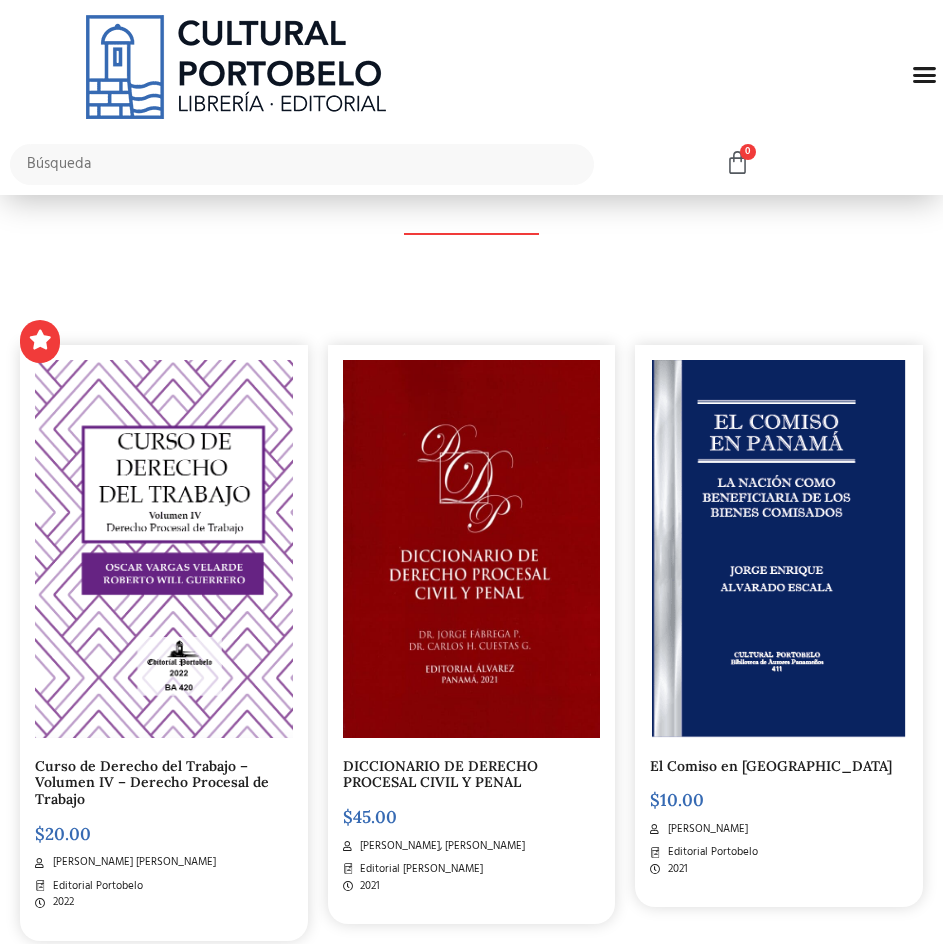 scroll, scrollTop: 300, scrollLeft: 0, axis: vertical 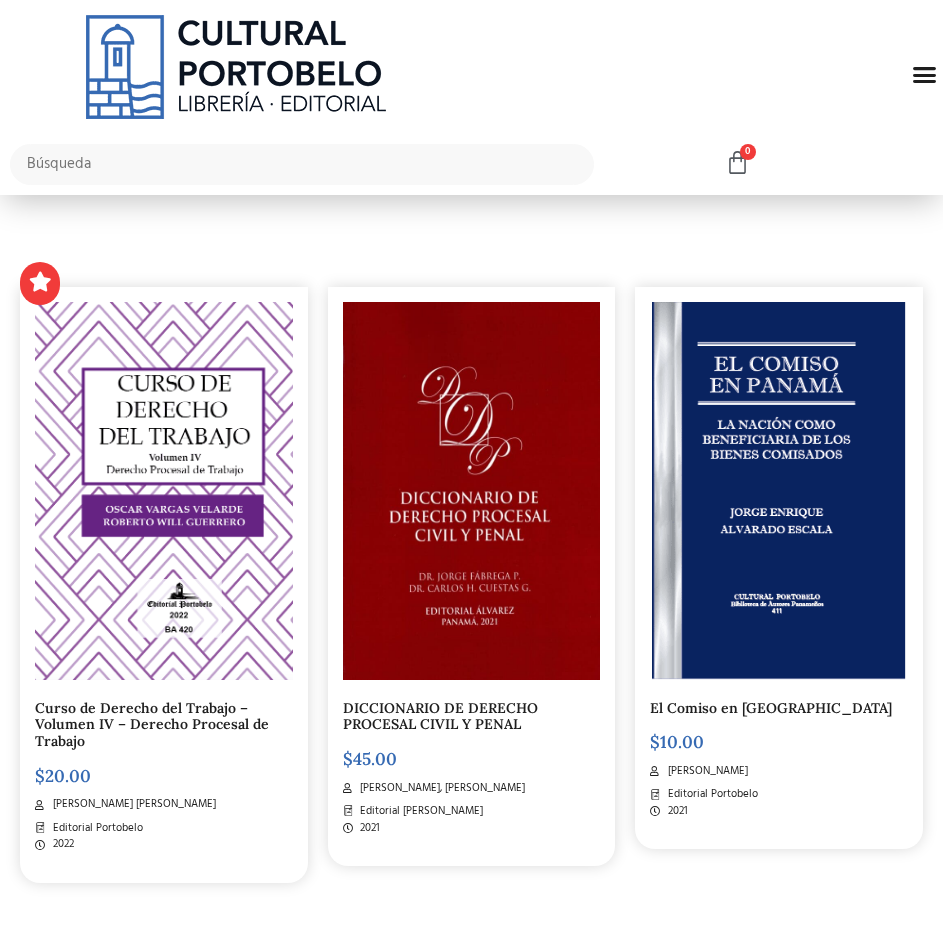 click at bounding box center [472, 491] 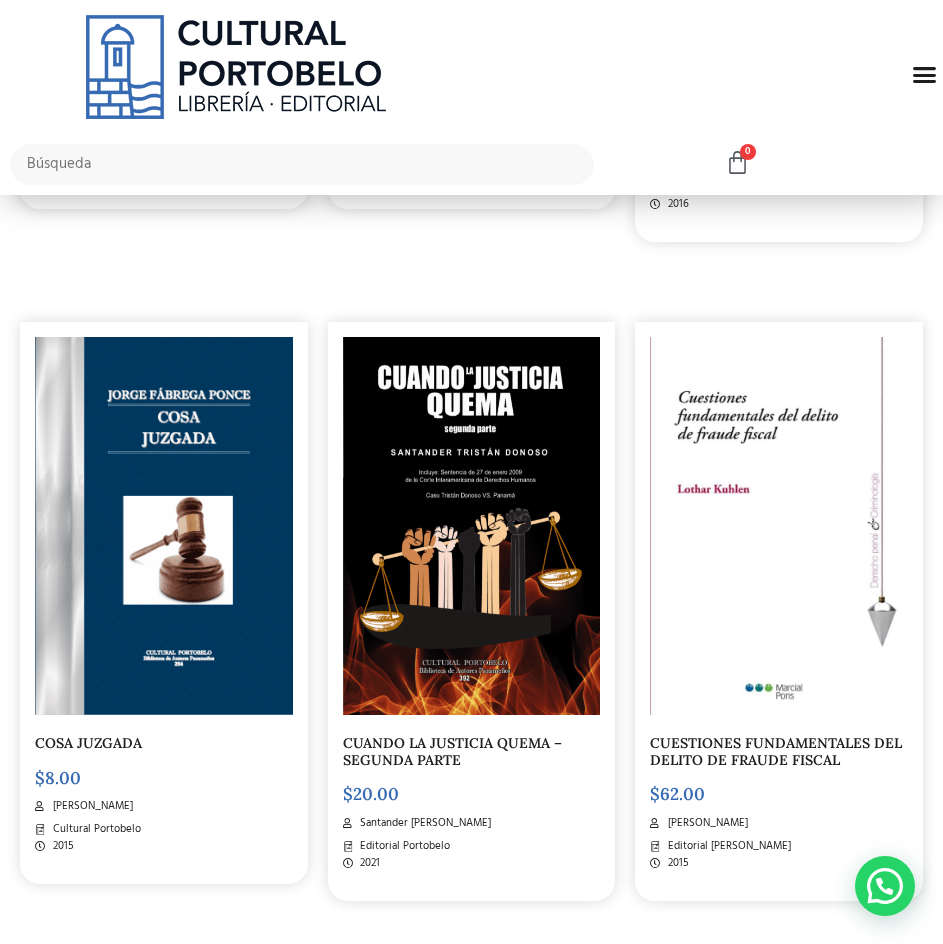 scroll, scrollTop: 3000, scrollLeft: 0, axis: vertical 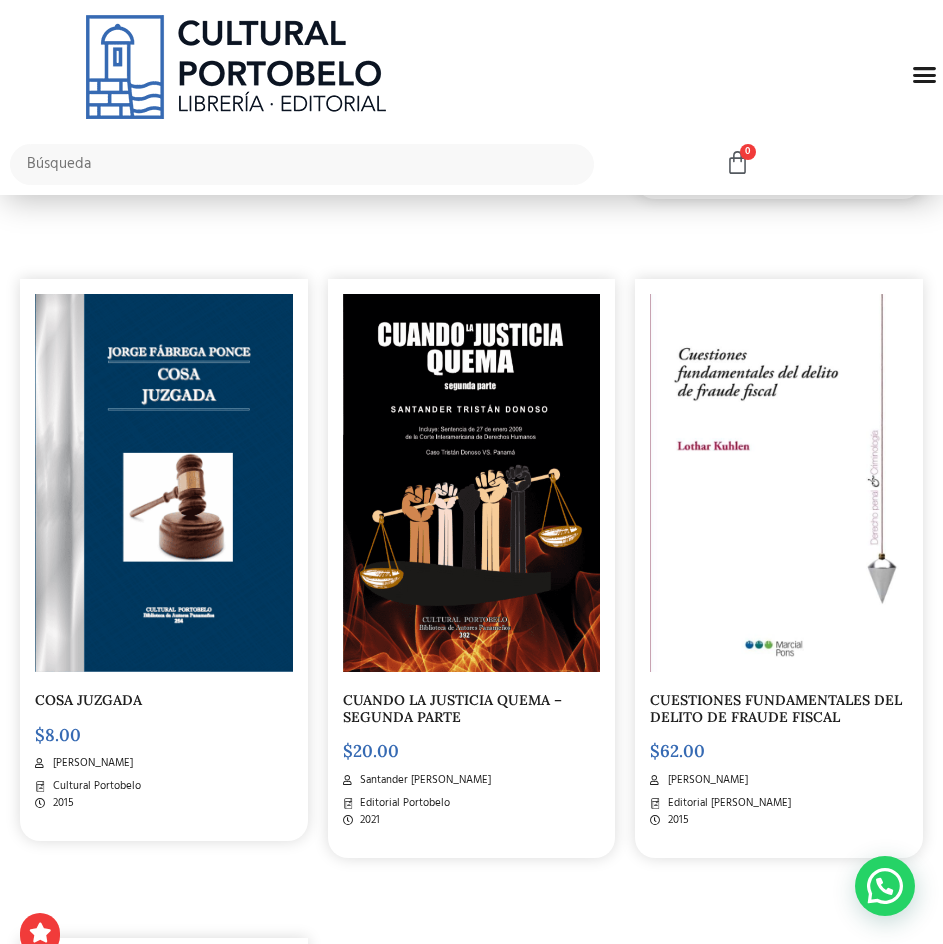 click at bounding box center (164, 483) 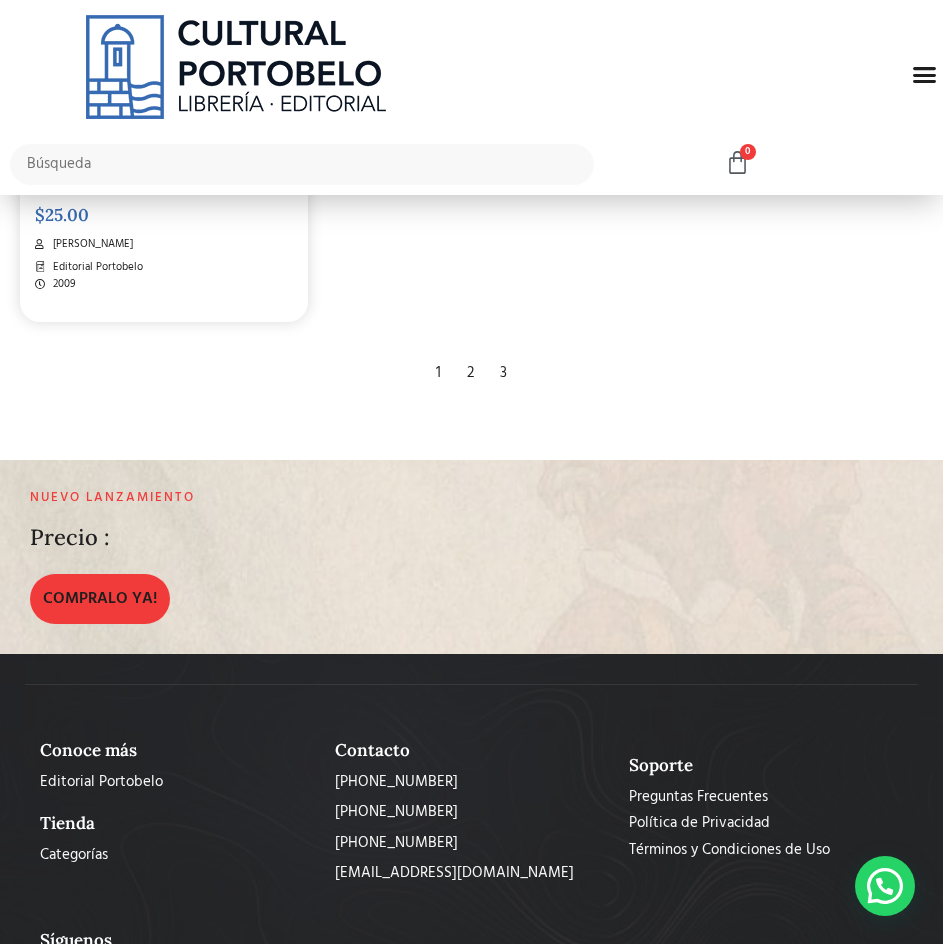 scroll, scrollTop: 4100, scrollLeft: 0, axis: vertical 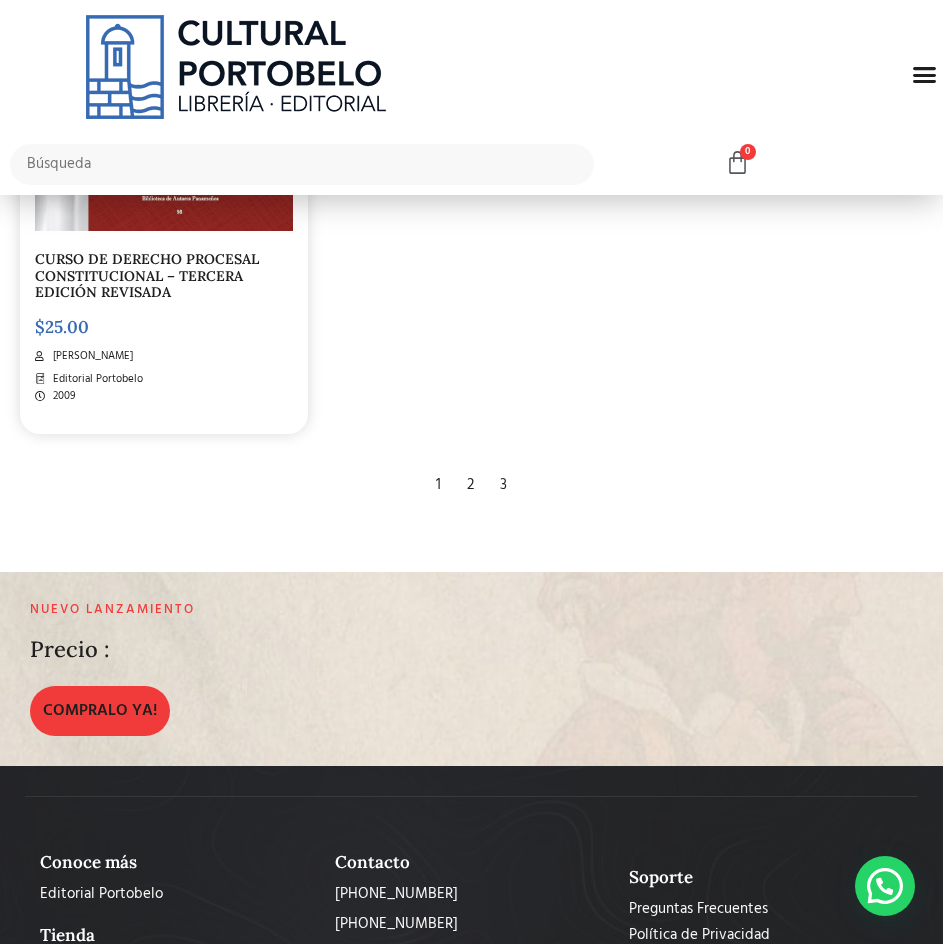 click on "2" at bounding box center [470, 485] 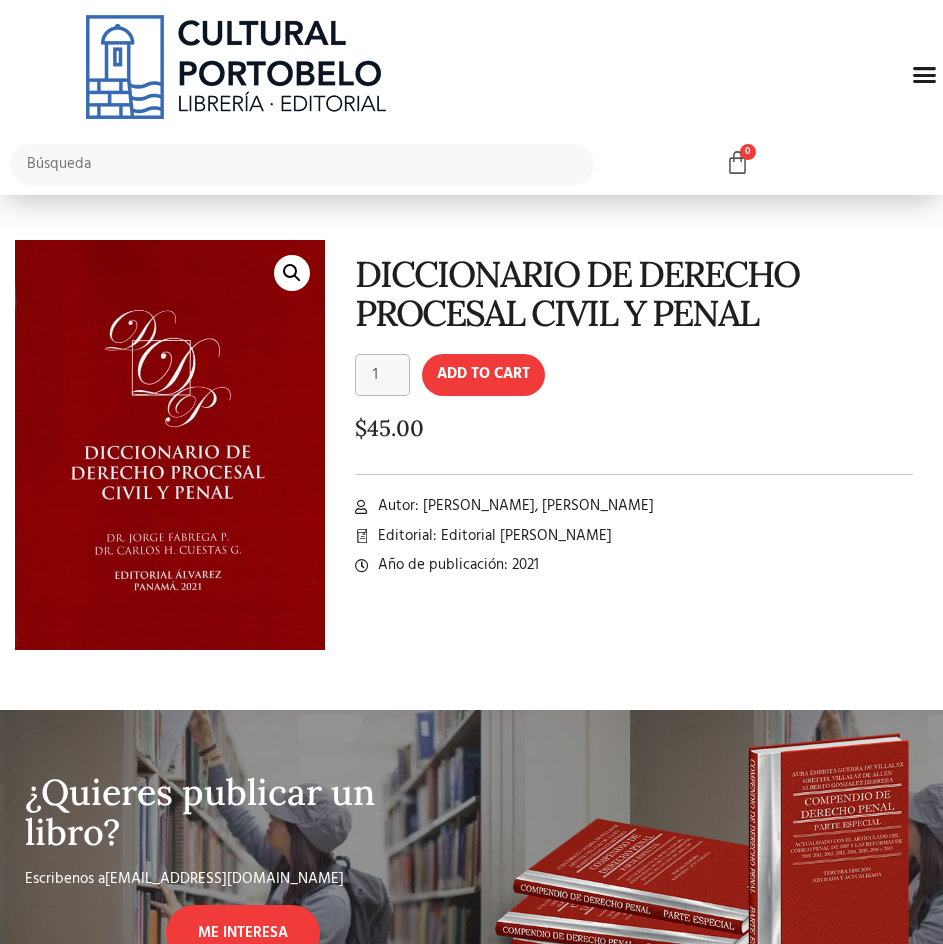 scroll, scrollTop: 0, scrollLeft: 0, axis: both 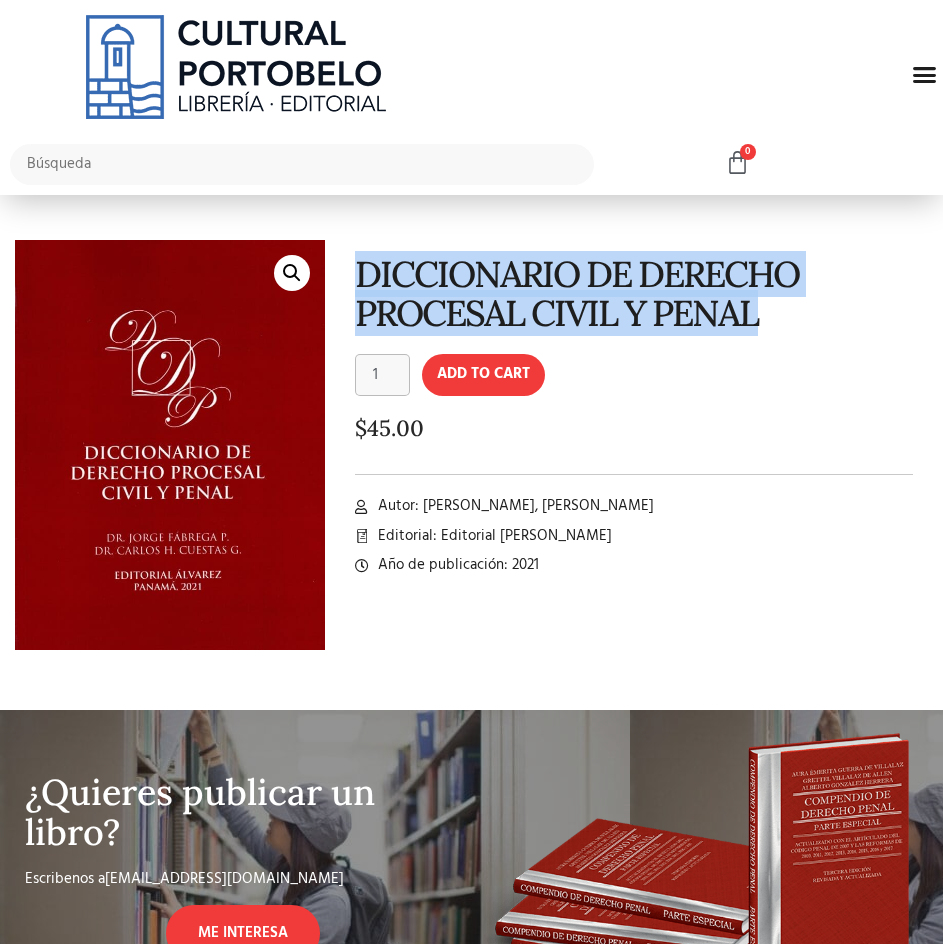 drag, startPoint x: 340, startPoint y: 260, endPoint x: 778, endPoint y: 304, distance: 440.2045 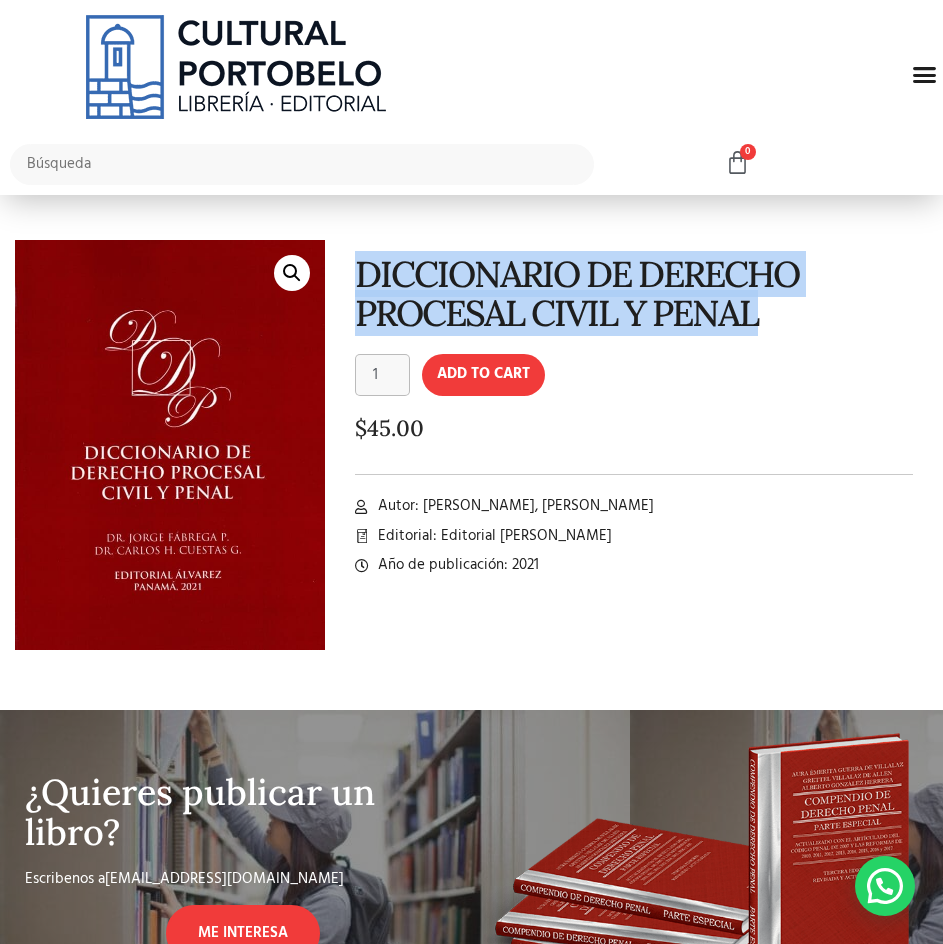 drag, startPoint x: 697, startPoint y: 495, endPoint x: 424, endPoint y: 515, distance: 273.73163 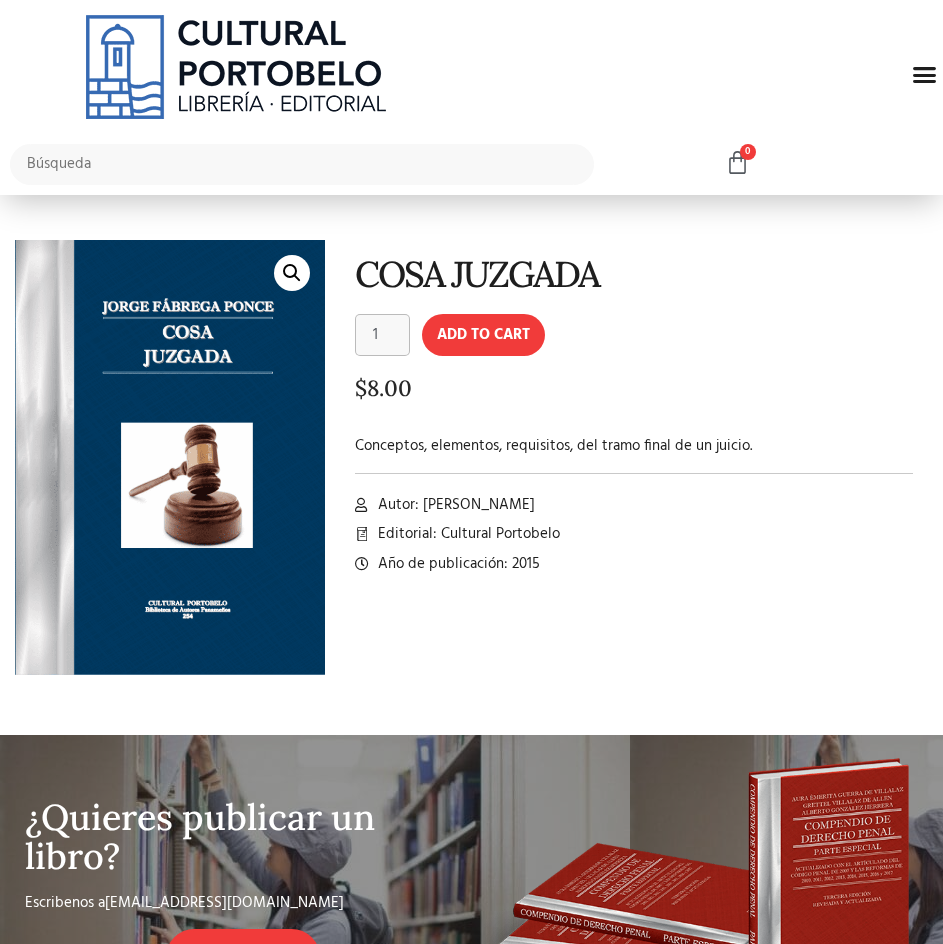 scroll, scrollTop: 0, scrollLeft: 0, axis: both 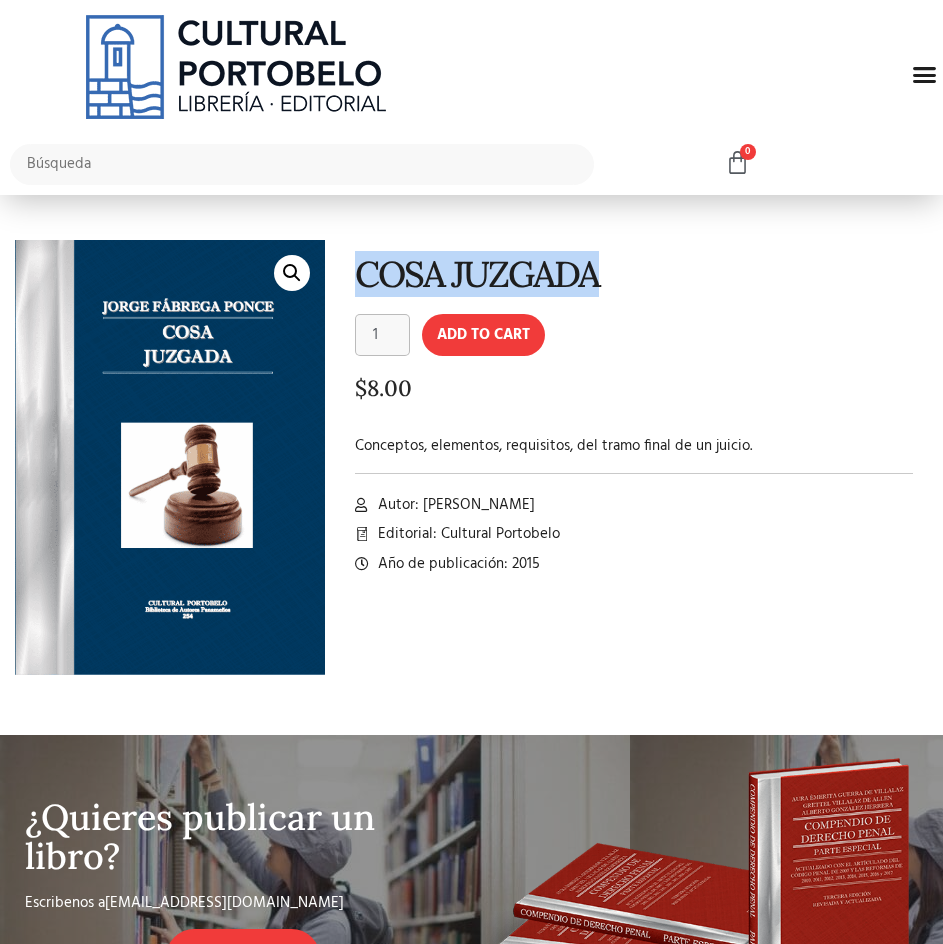 drag, startPoint x: 358, startPoint y: 262, endPoint x: 648, endPoint y: 263, distance: 290.0017 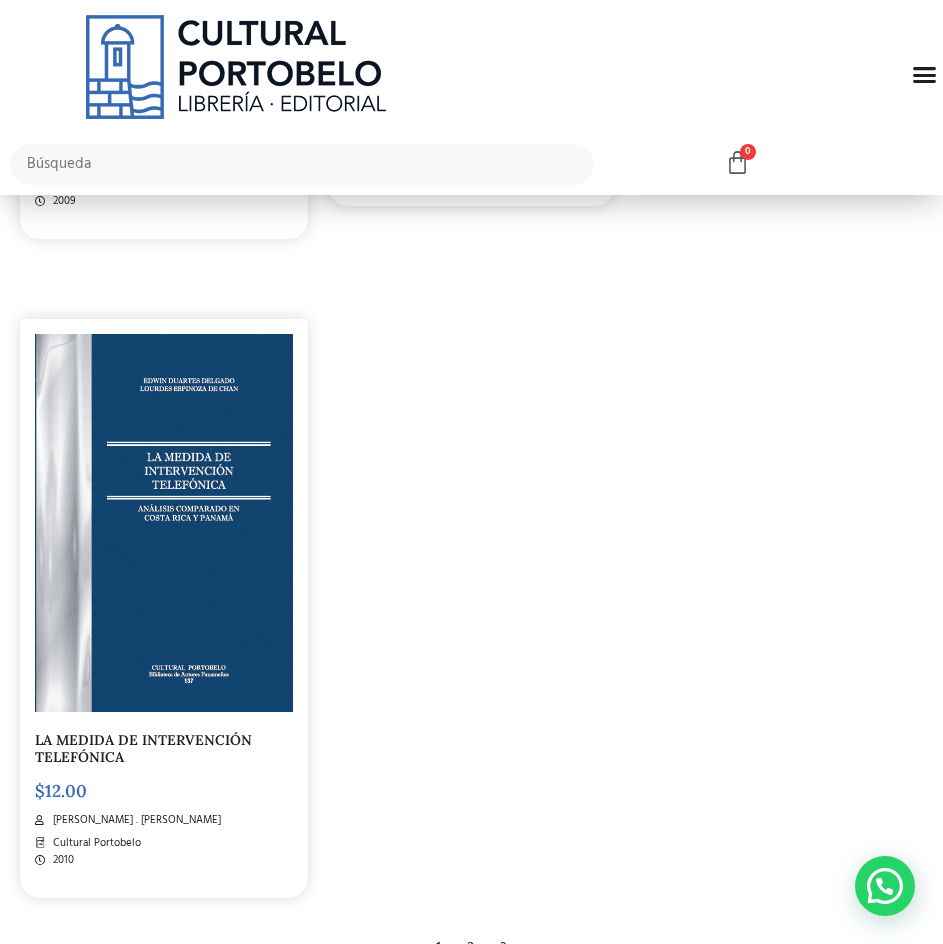 scroll, scrollTop: 4100, scrollLeft: 0, axis: vertical 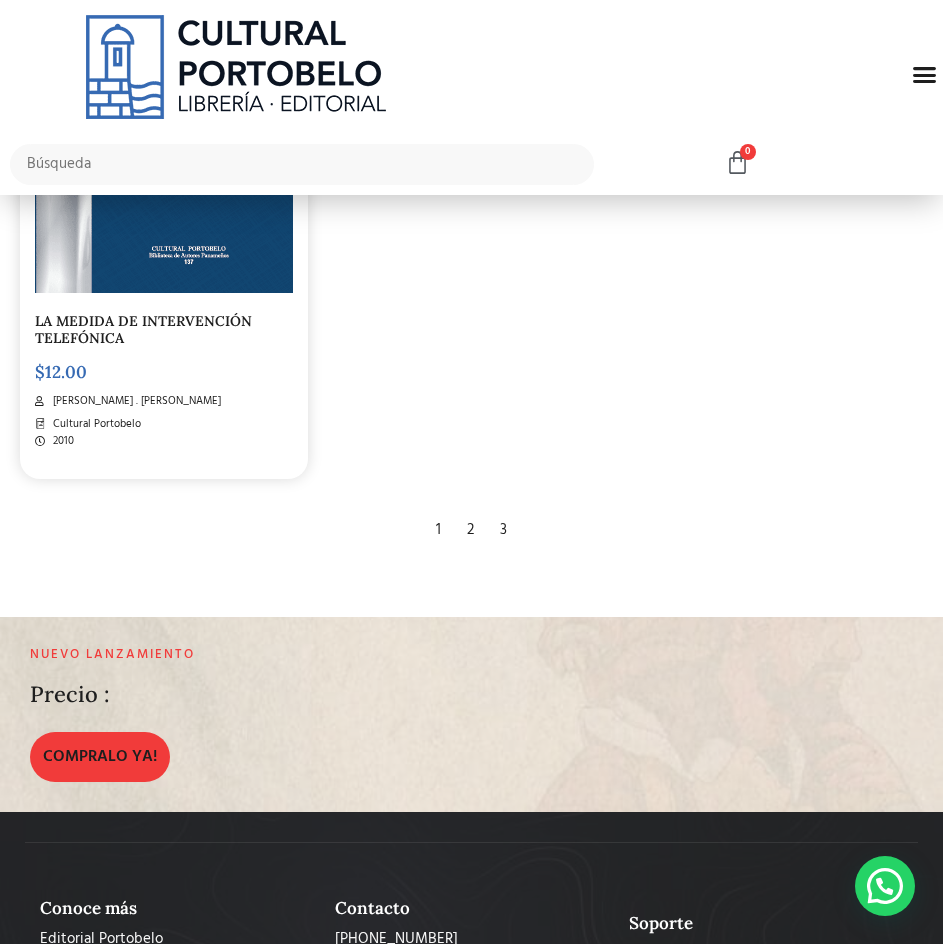 click on "3" at bounding box center [503, 530] 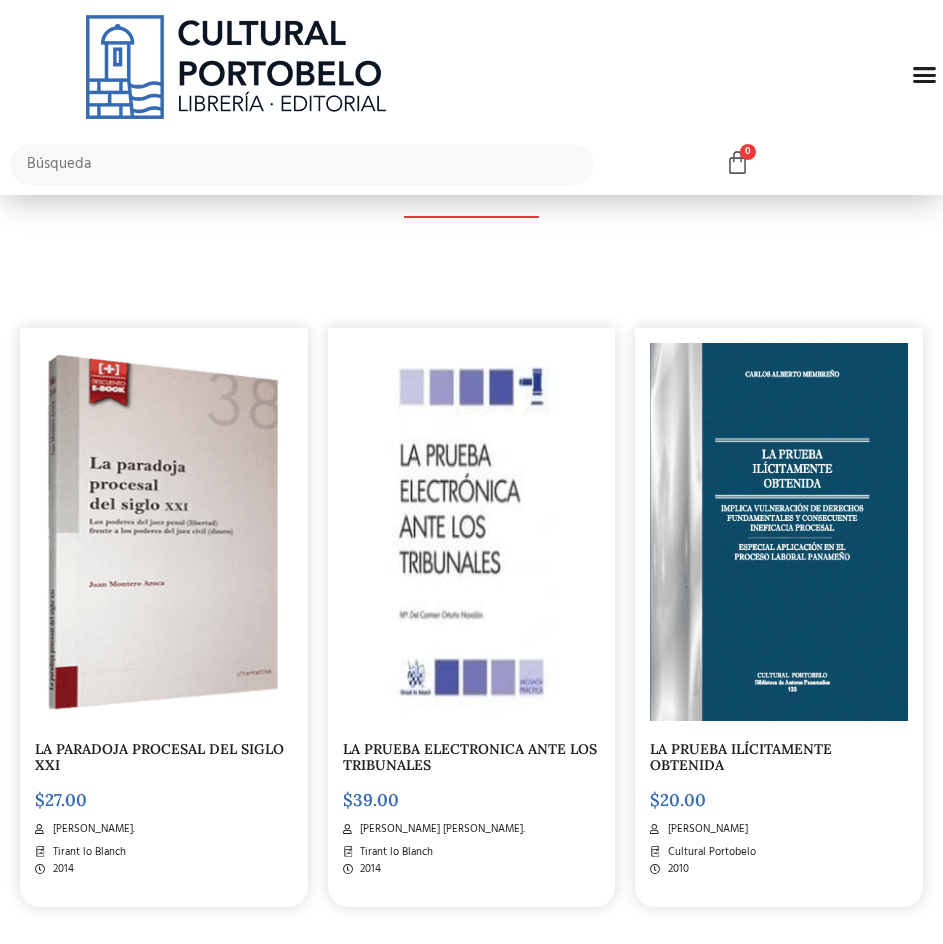 scroll, scrollTop: 800, scrollLeft: 0, axis: vertical 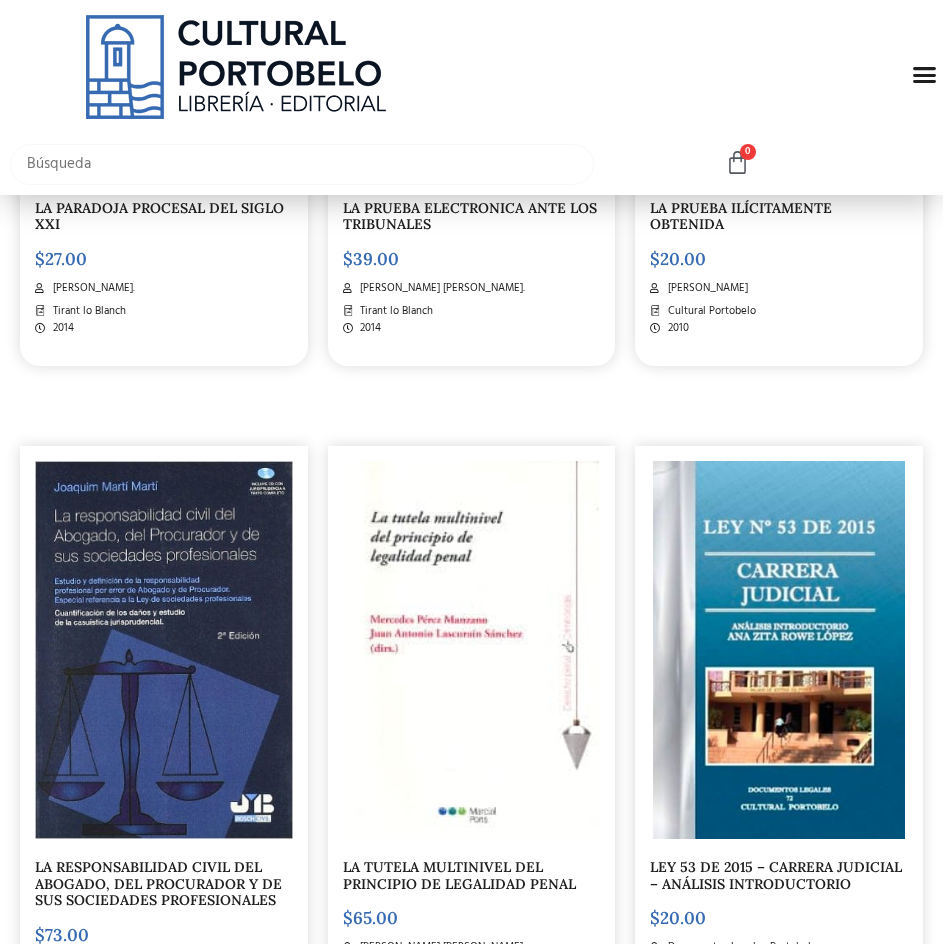 click at bounding box center (302, 164) 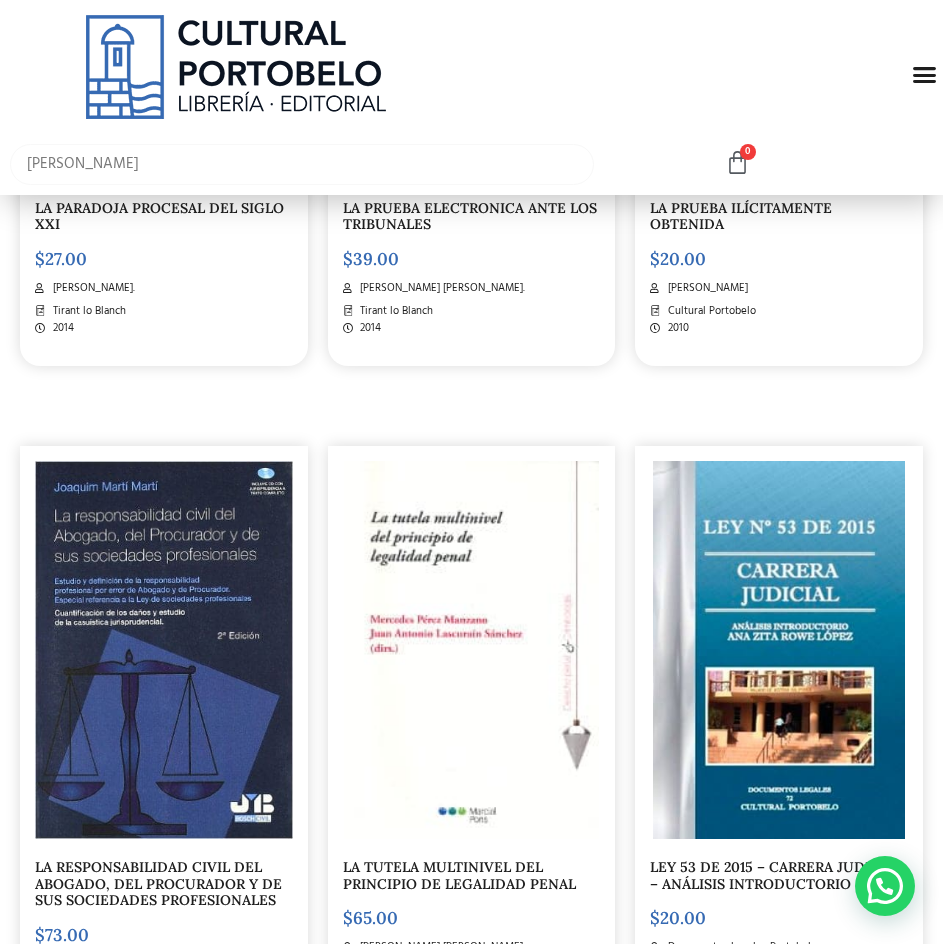 type on "jorge fabrega ponce" 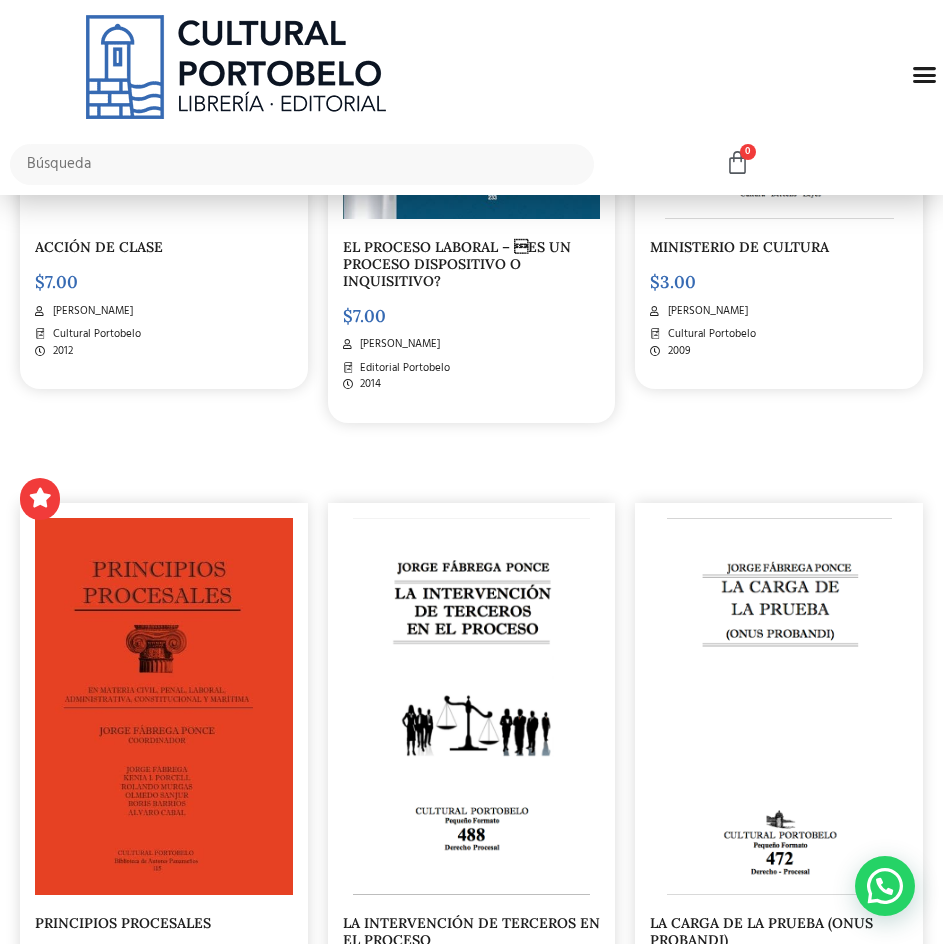 scroll, scrollTop: 1600, scrollLeft: 0, axis: vertical 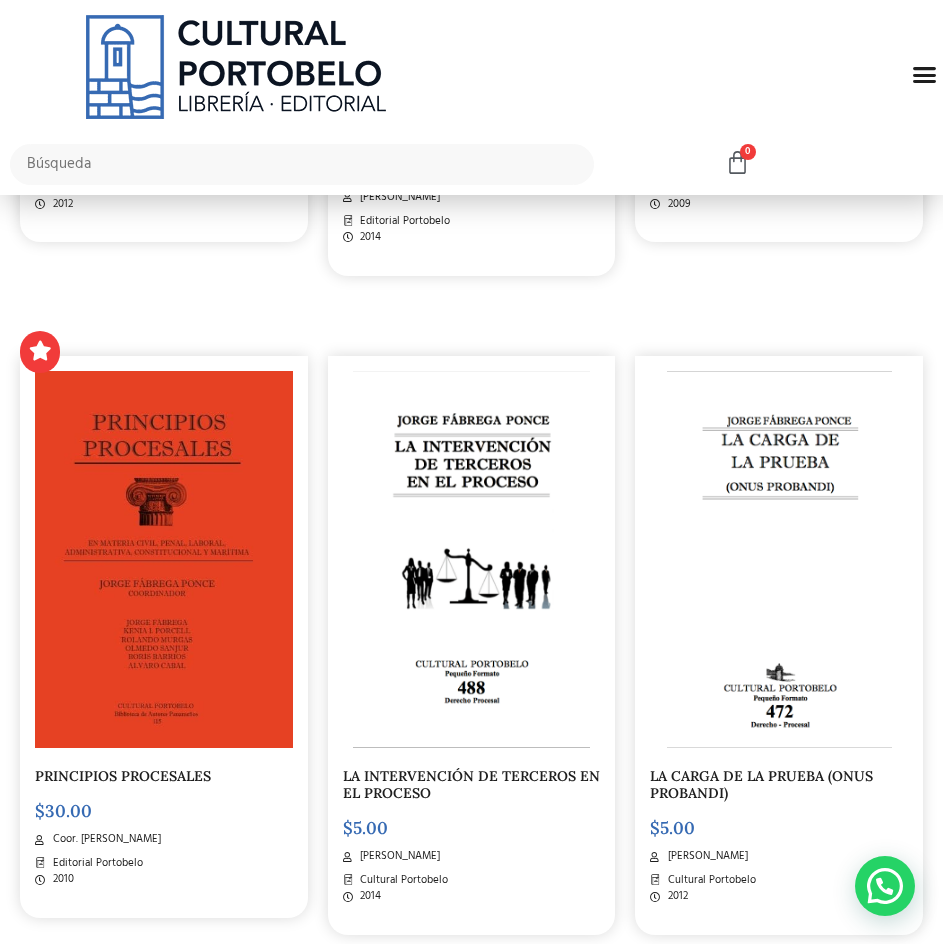 click at bounding box center [164, 560] 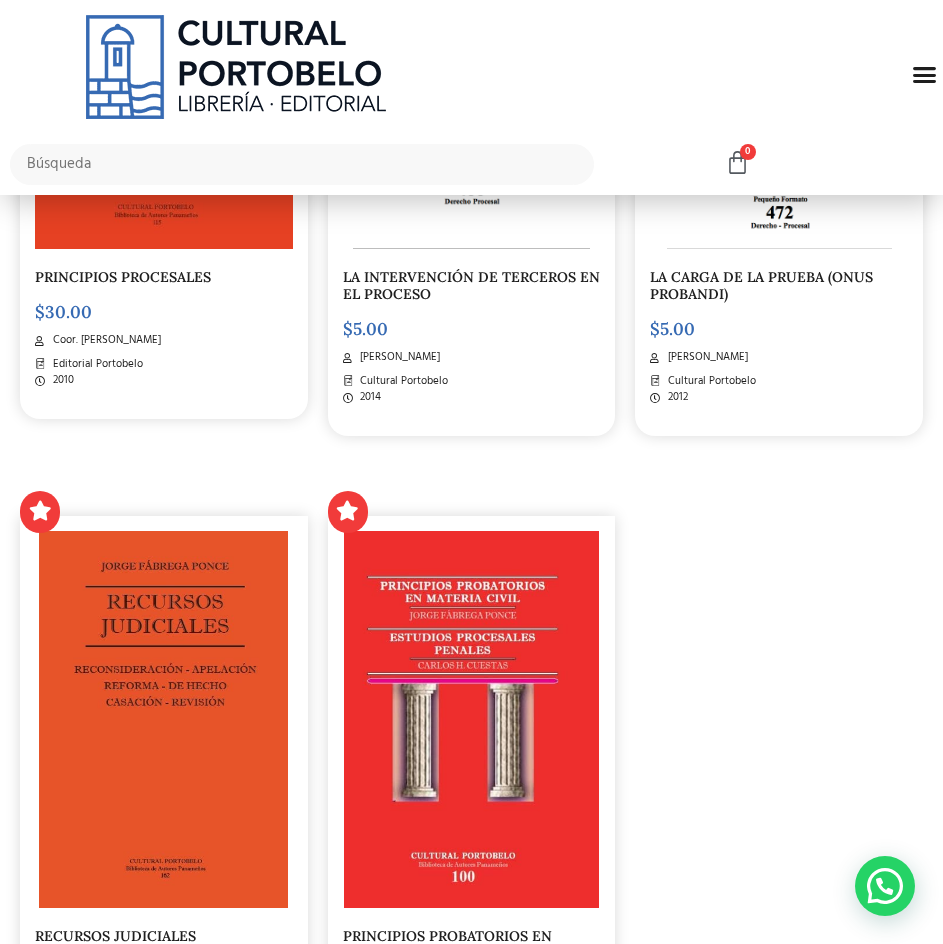 scroll, scrollTop: 2100, scrollLeft: 0, axis: vertical 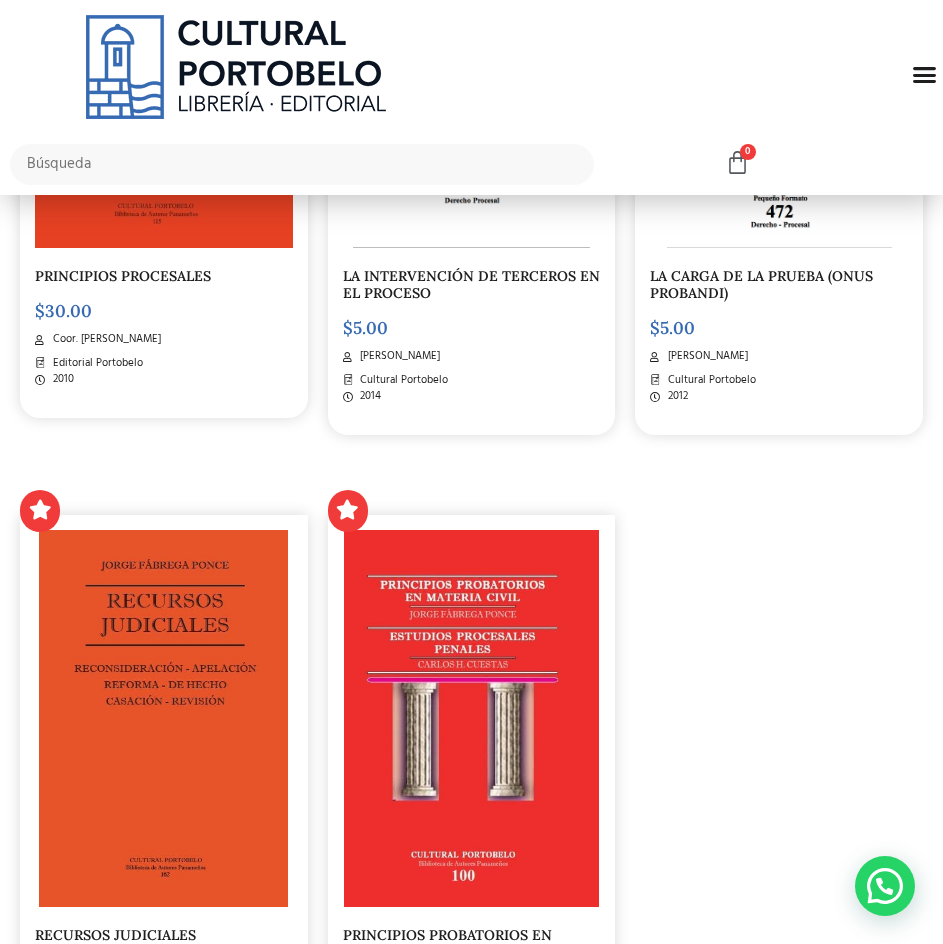 click at bounding box center [472, 719] 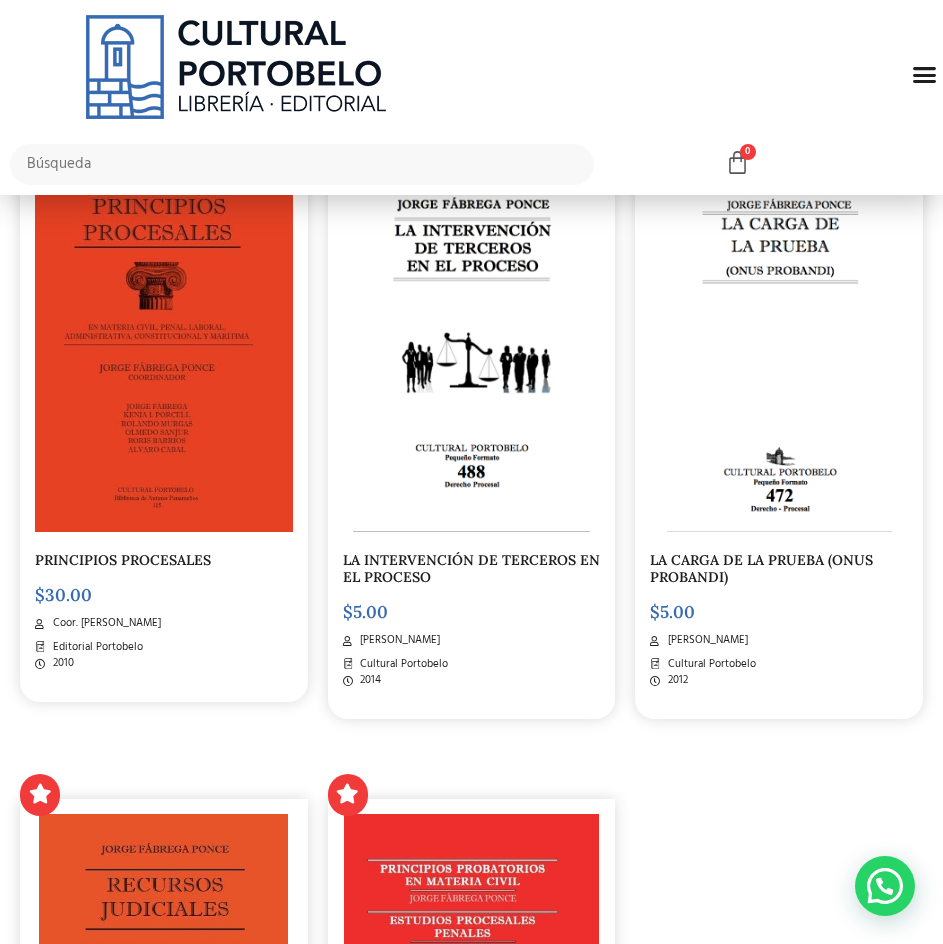scroll, scrollTop: 1800, scrollLeft: 0, axis: vertical 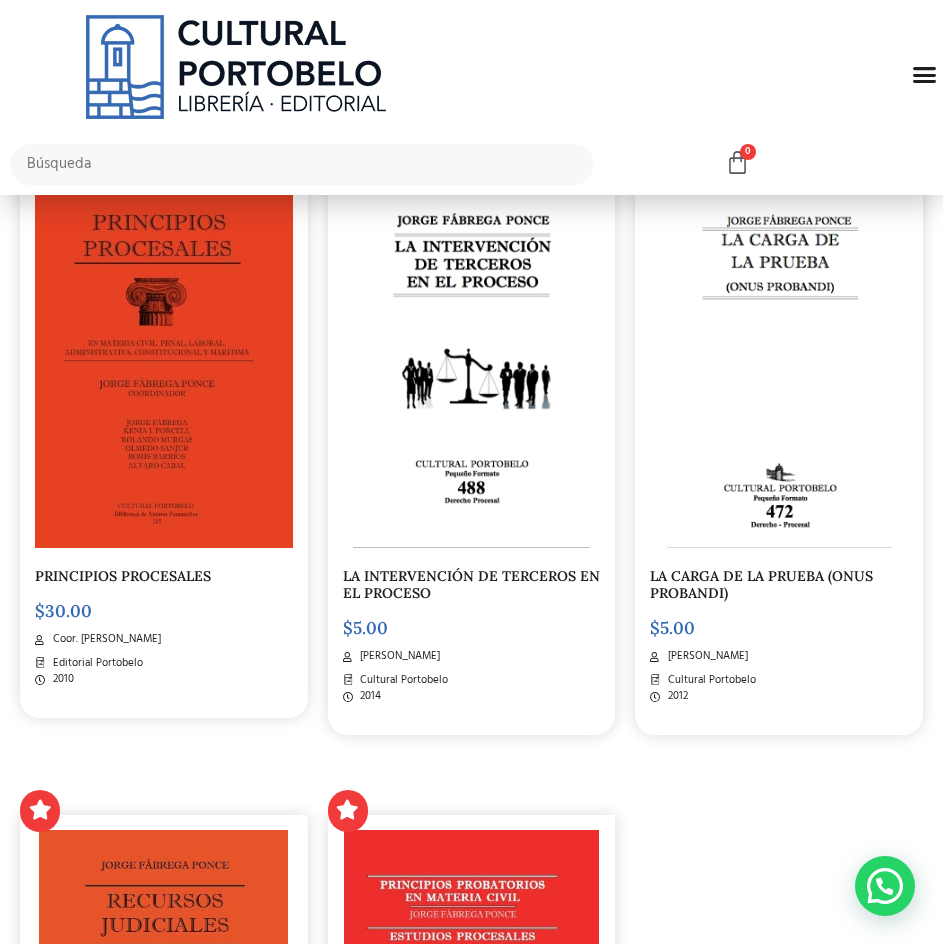 click on "LA INTERVENCIÓN DE TERCEROS EN EL PROCESO" at bounding box center [471, 584] 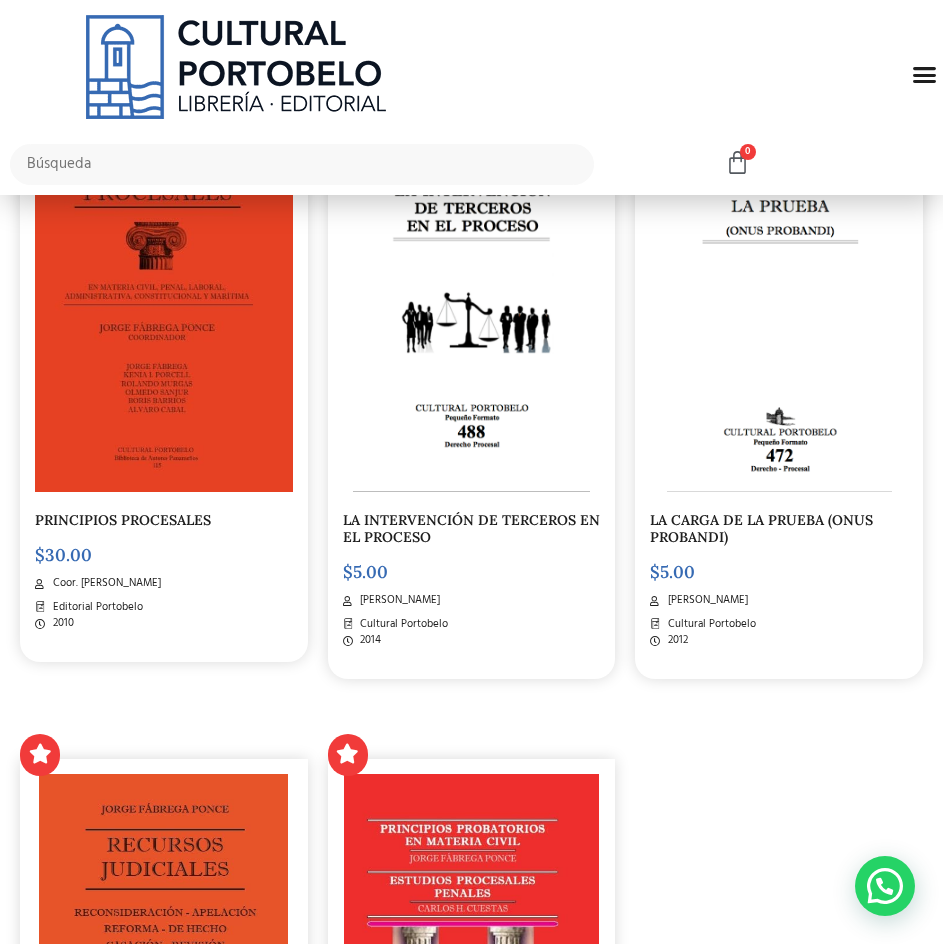 scroll, scrollTop: 1900, scrollLeft: 0, axis: vertical 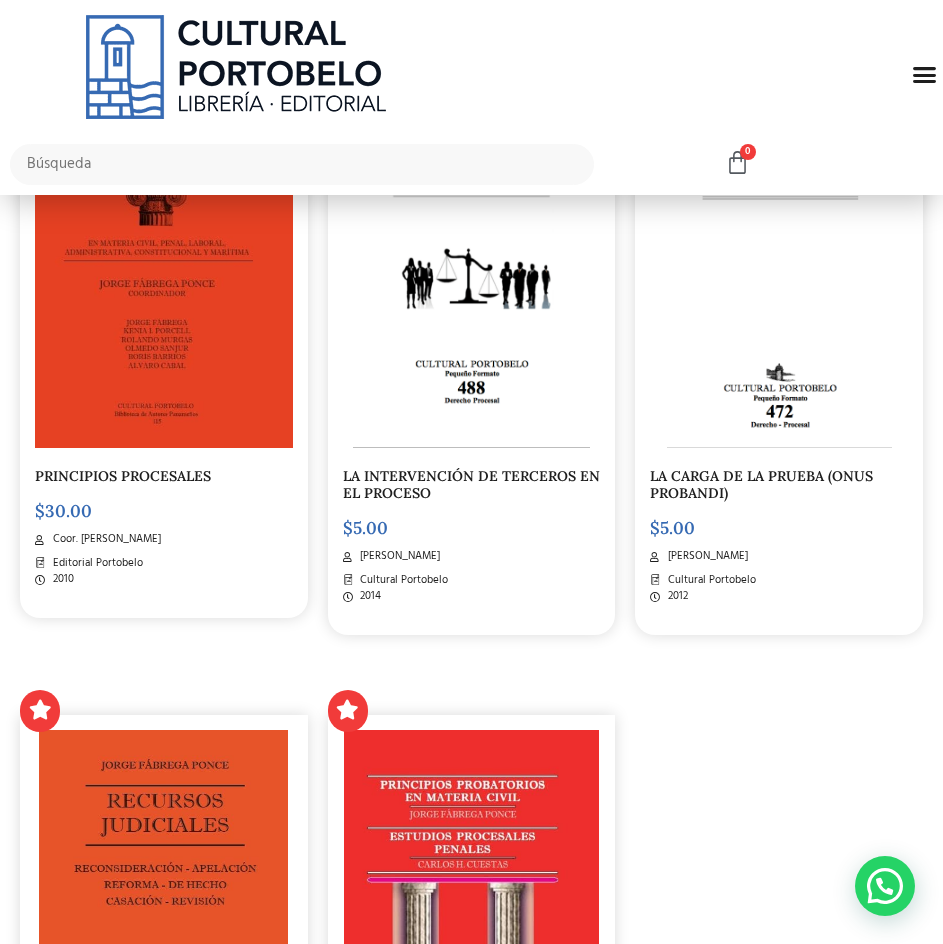 click on "LA CARGA DE LA PRUEBA (ONUS PROBANDI)" at bounding box center [761, 484] 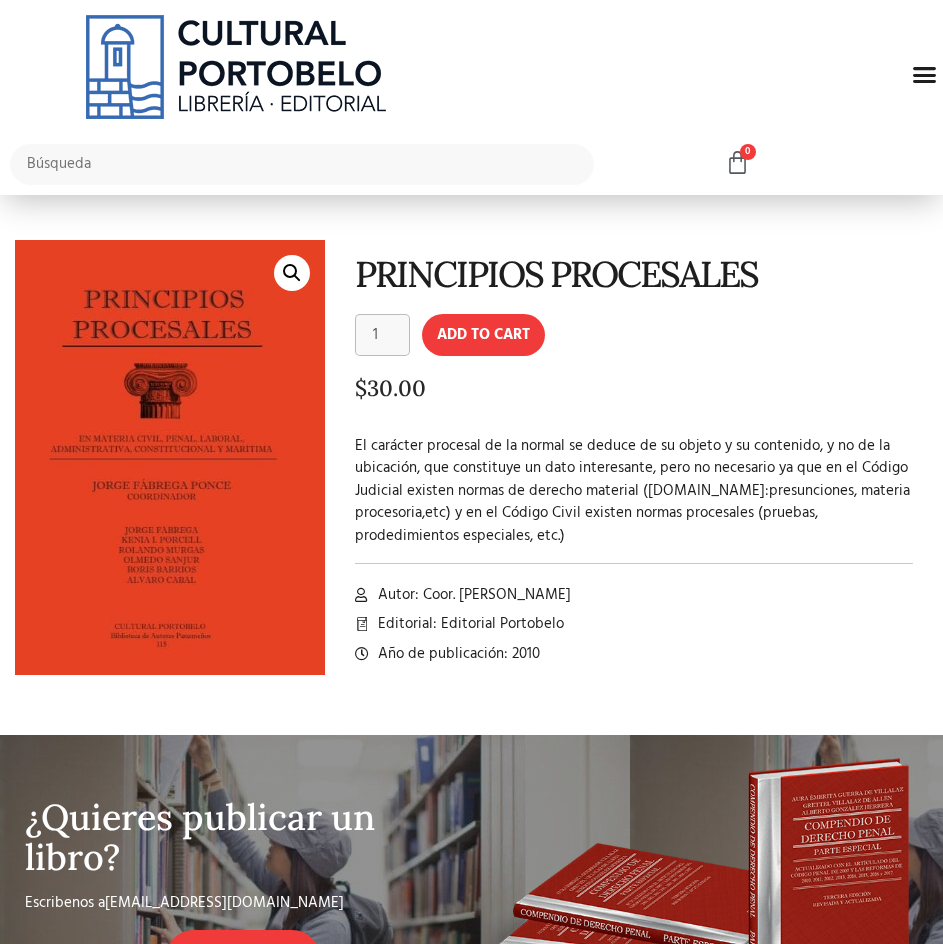 scroll, scrollTop: 0, scrollLeft: 0, axis: both 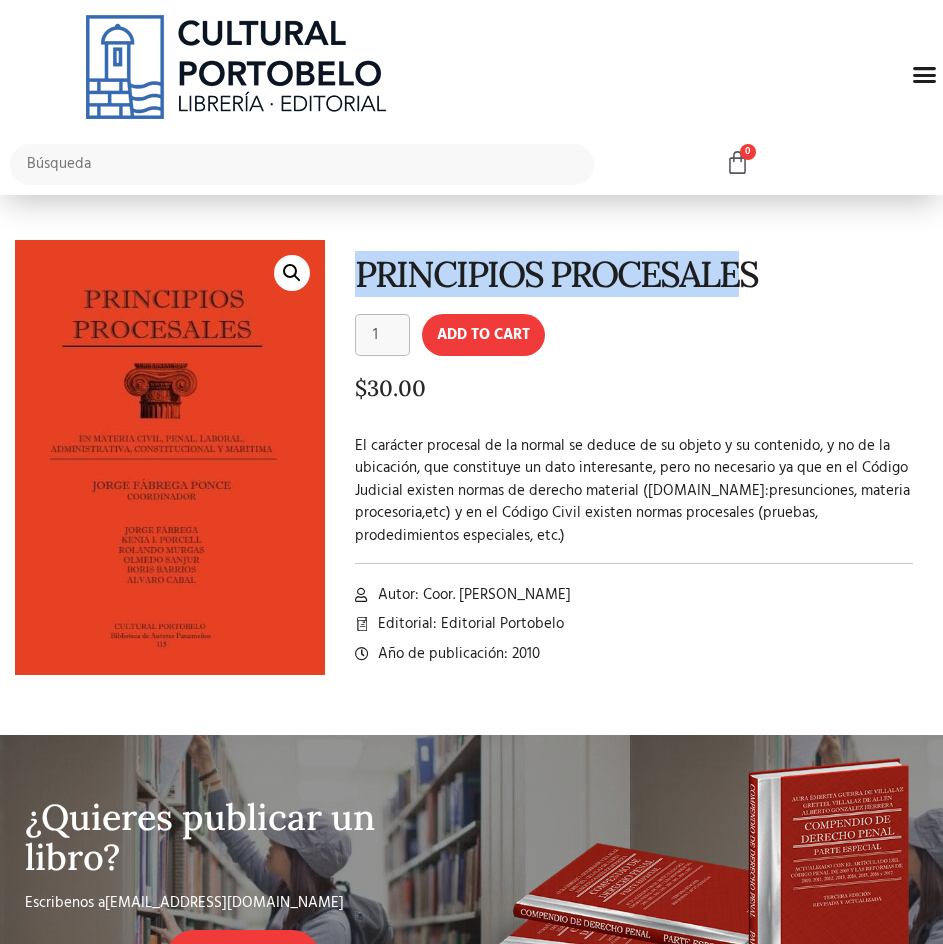 drag, startPoint x: 352, startPoint y: 264, endPoint x: 749, endPoint y: 271, distance: 397.0617 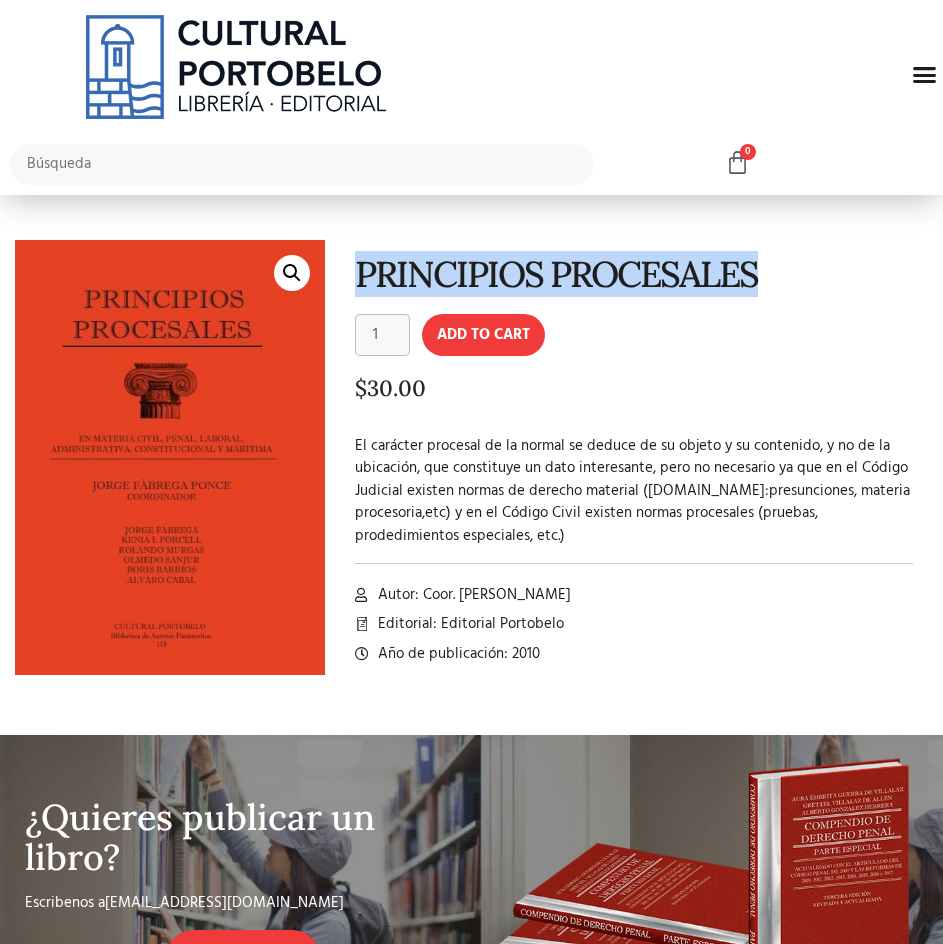 click on "PRINCIPIOS PROCESALES" at bounding box center (634, 275) 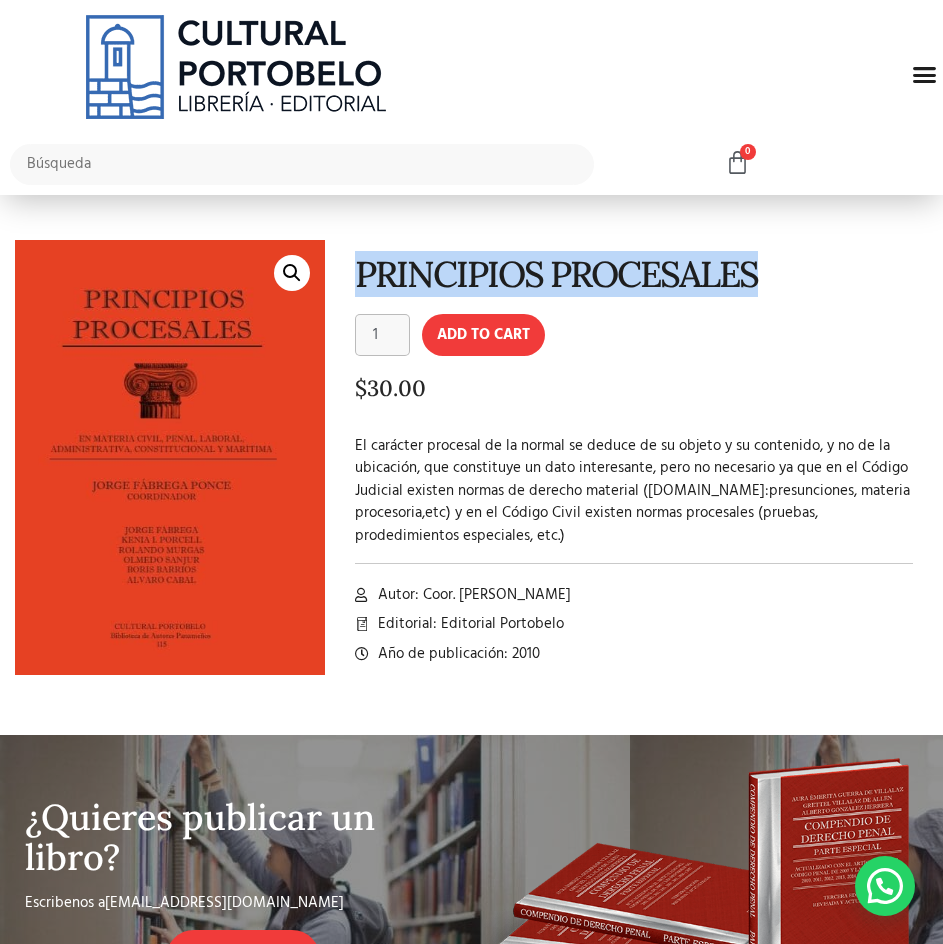 drag, startPoint x: 772, startPoint y: 274, endPoint x: 350, endPoint y: 276, distance: 422.00473 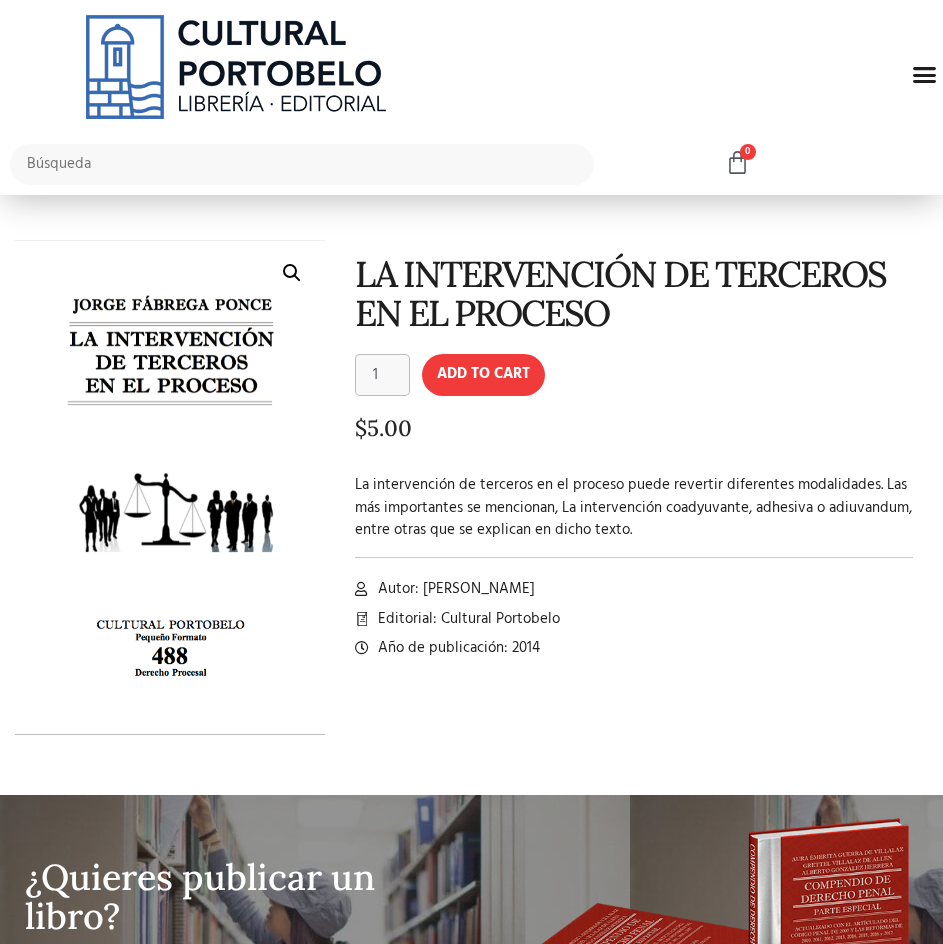 scroll, scrollTop: 0, scrollLeft: 0, axis: both 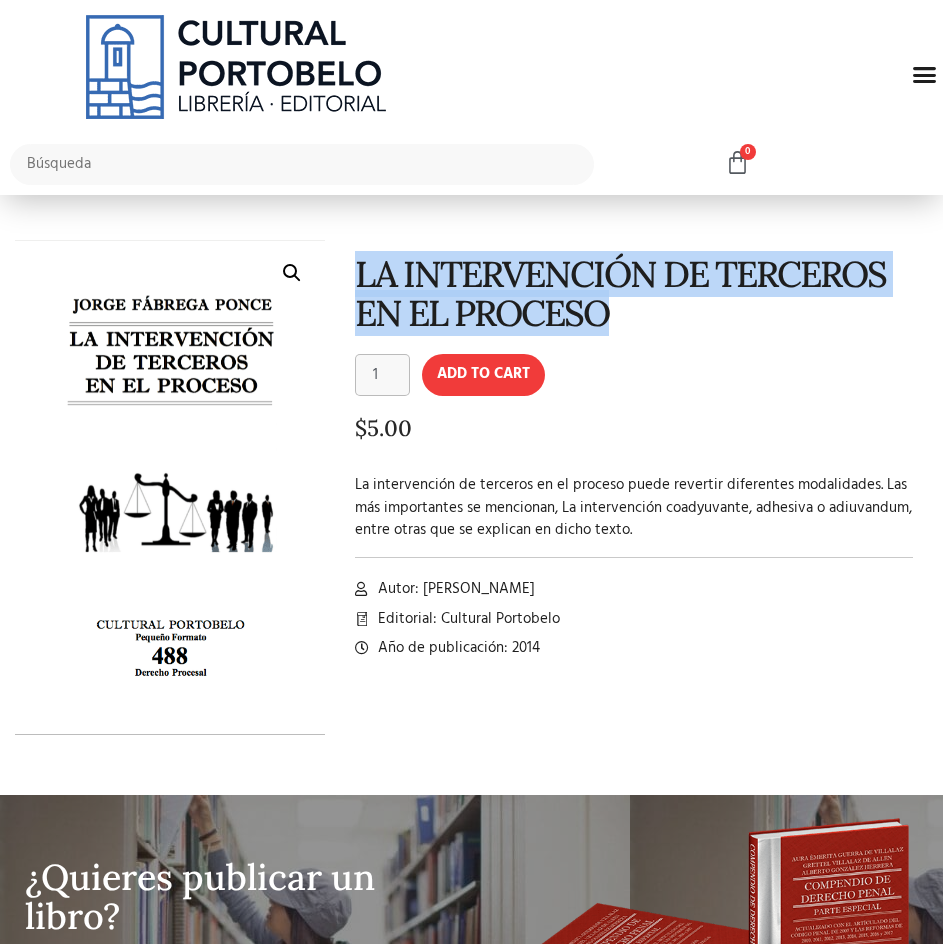 drag, startPoint x: 363, startPoint y: 273, endPoint x: 623, endPoint y: 338, distance: 268.00186 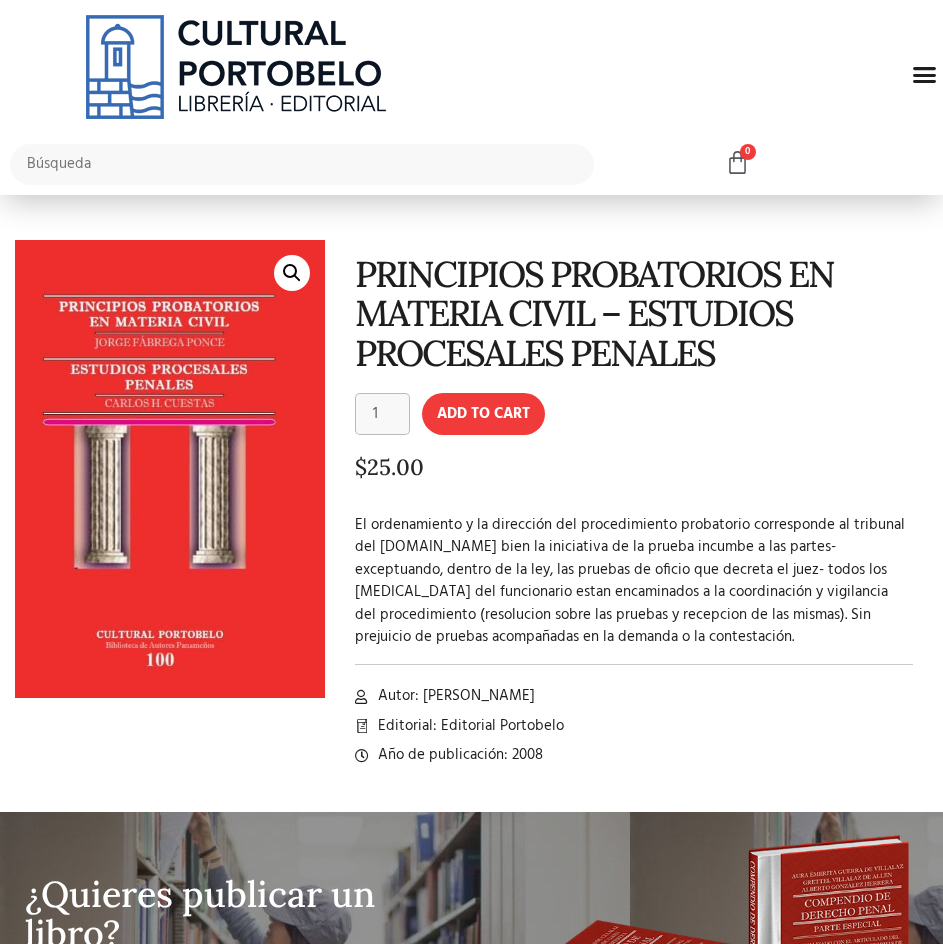 scroll, scrollTop: 0, scrollLeft: 0, axis: both 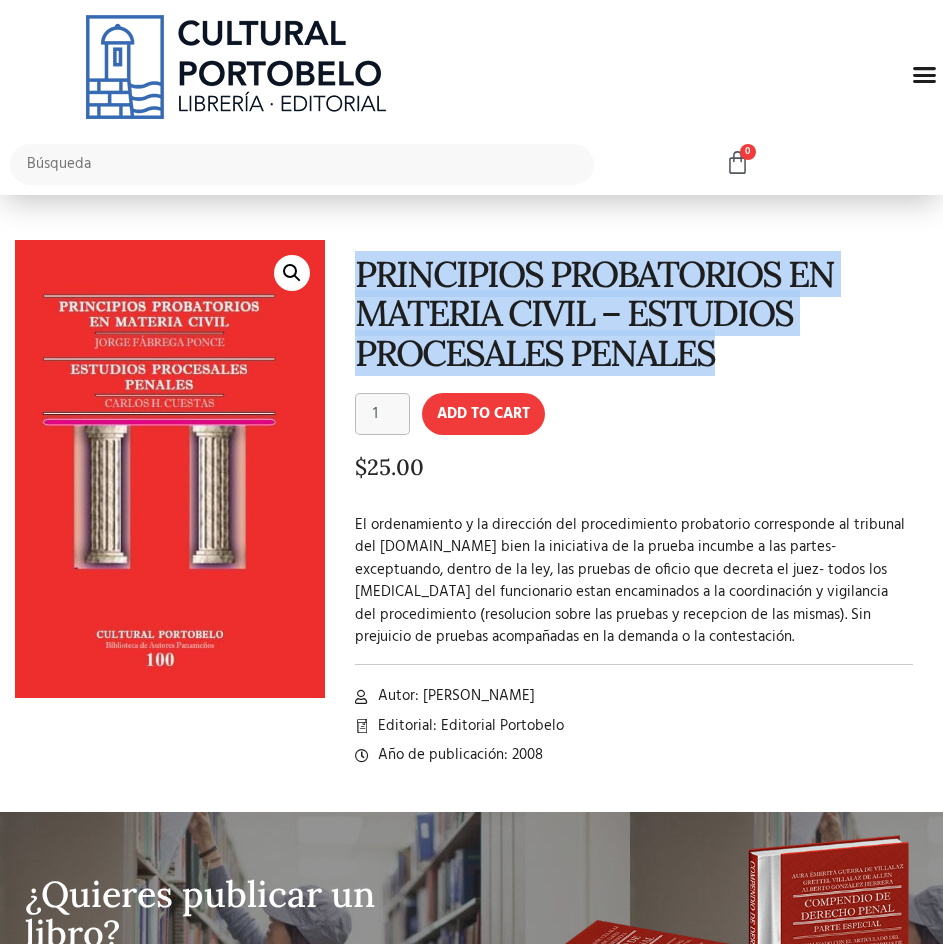 drag, startPoint x: 350, startPoint y: 263, endPoint x: 757, endPoint y: 351, distance: 416.40485 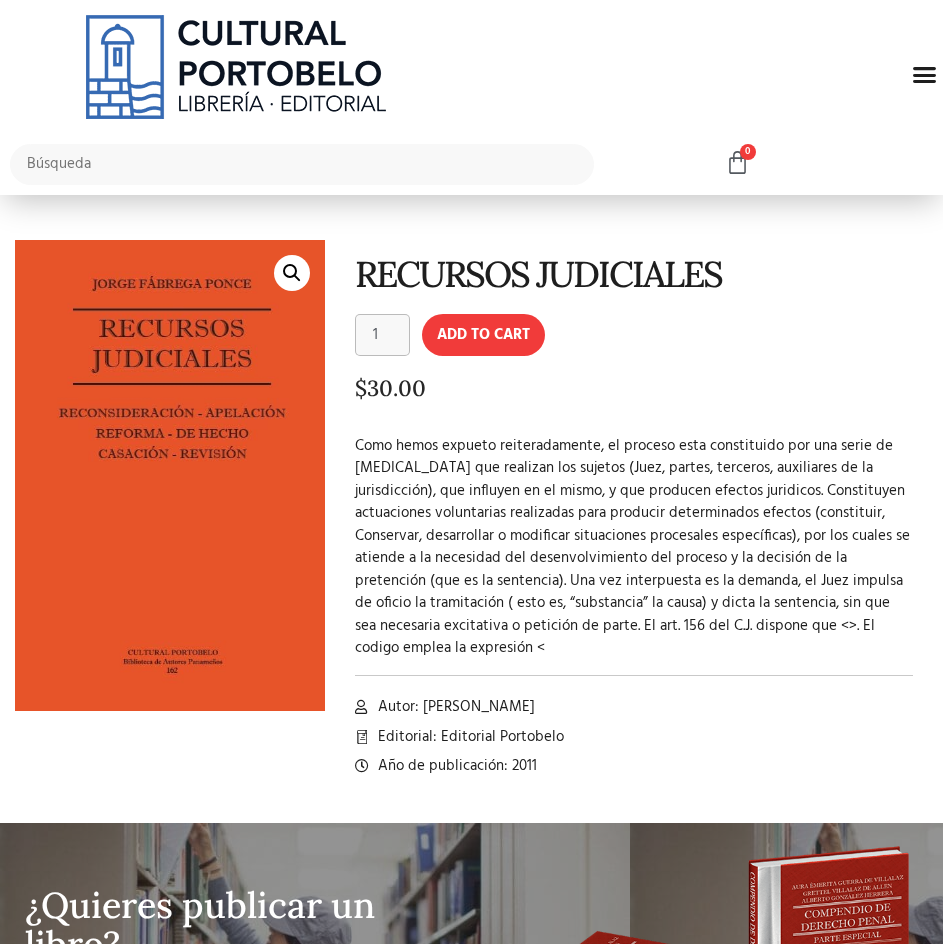 scroll, scrollTop: 0, scrollLeft: 0, axis: both 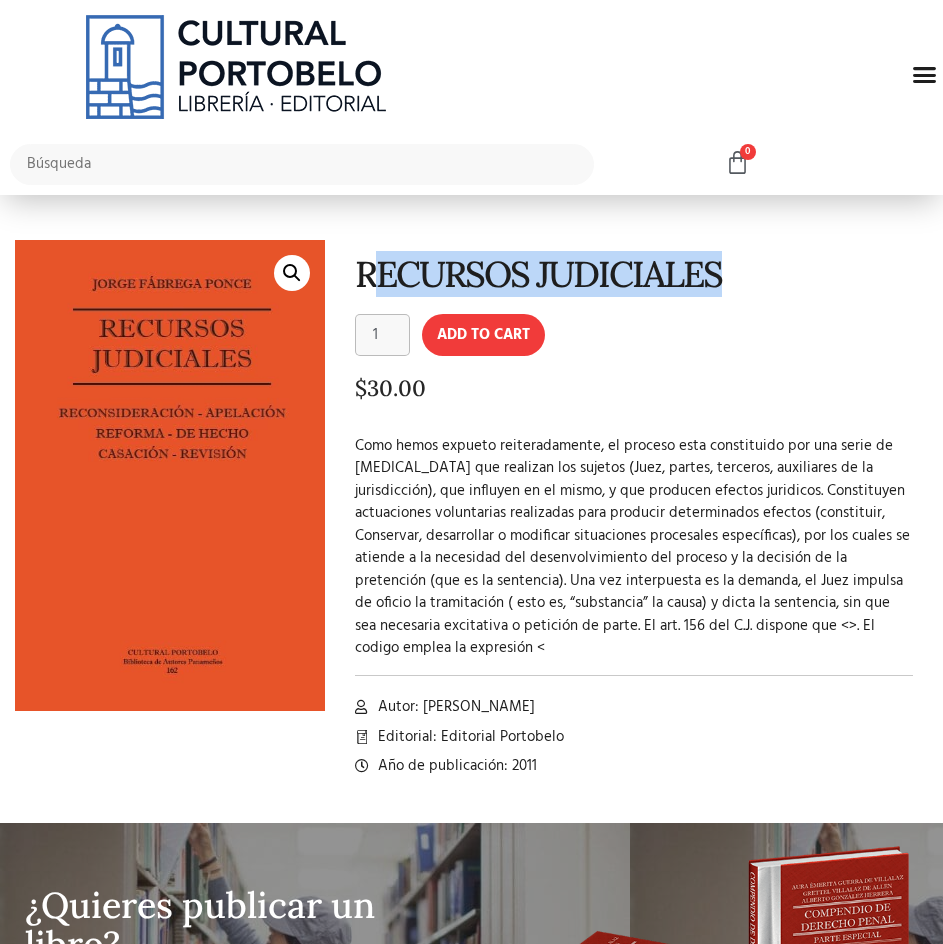 drag, startPoint x: 368, startPoint y: 275, endPoint x: 723, endPoint y: 270, distance: 355.03522 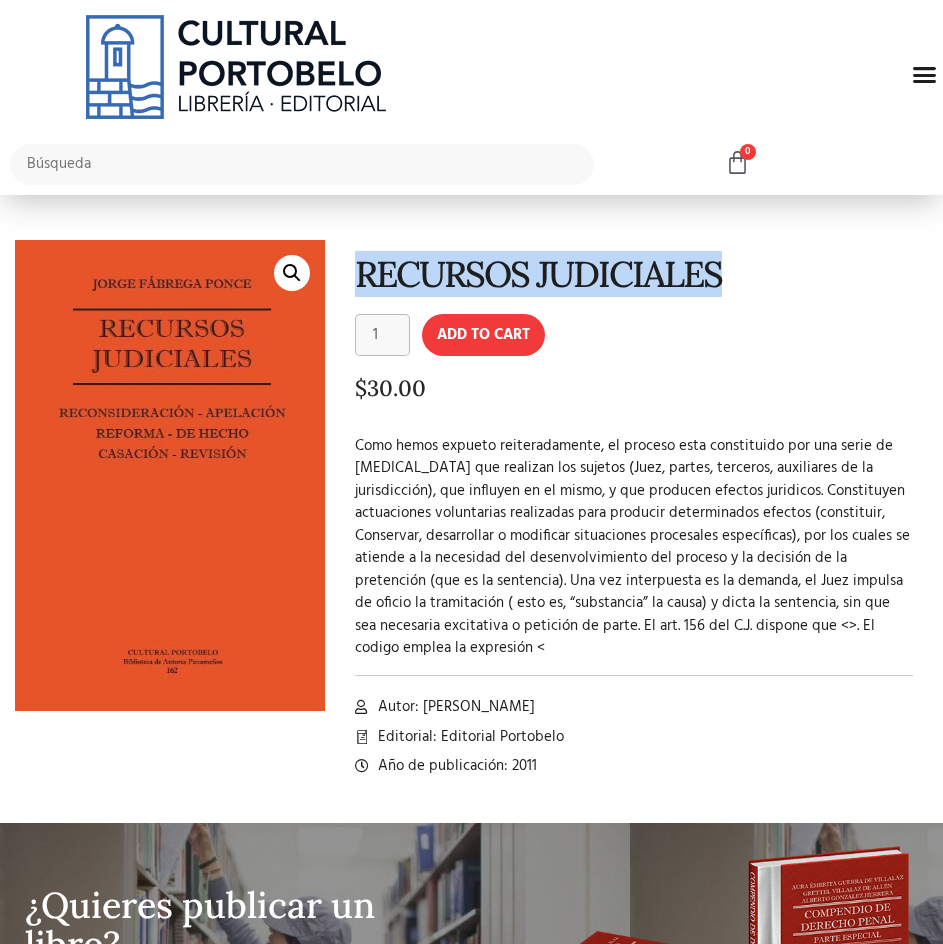drag, startPoint x: 716, startPoint y: 271, endPoint x: 352, endPoint y: 279, distance: 364.0879 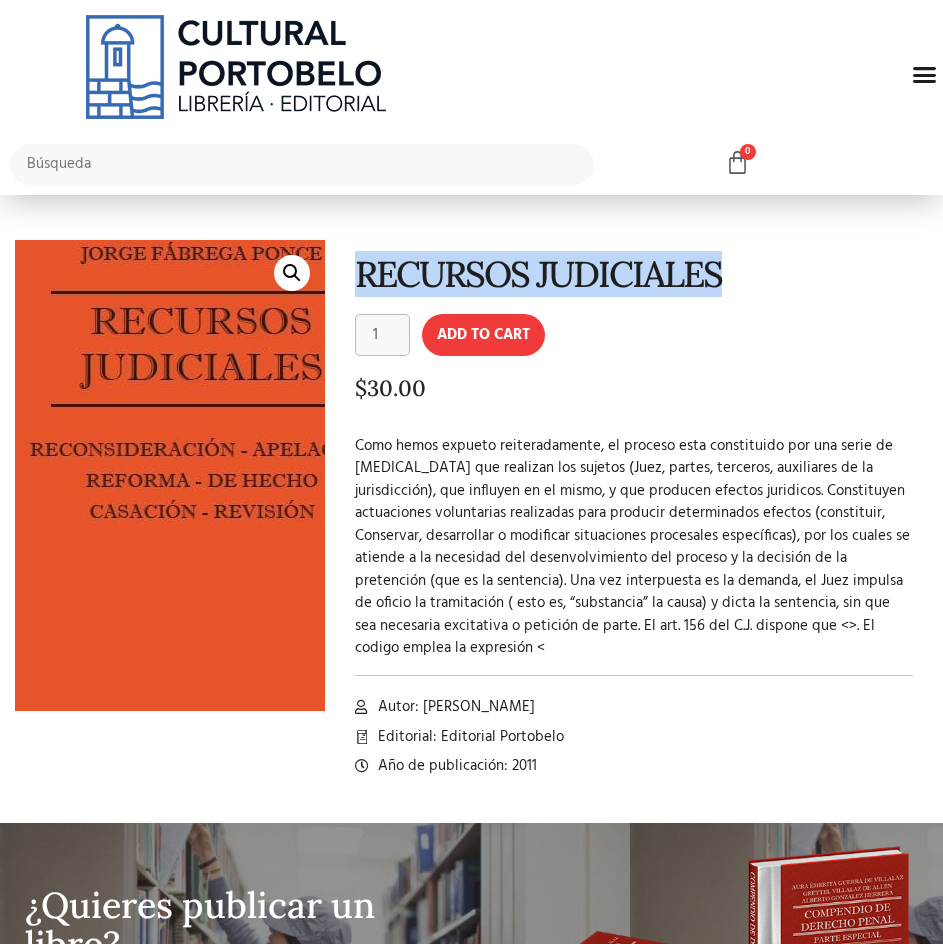copy on "RECURSOS JUDICIALES" 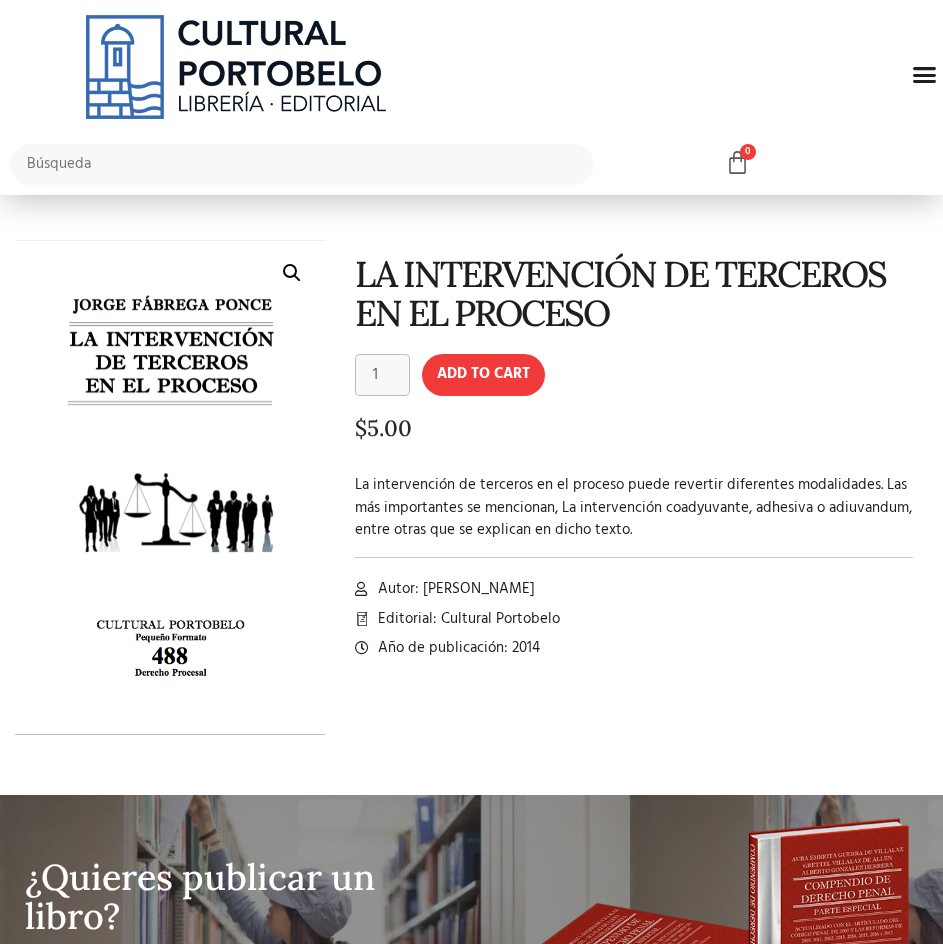 scroll, scrollTop: 0, scrollLeft: 0, axis: both 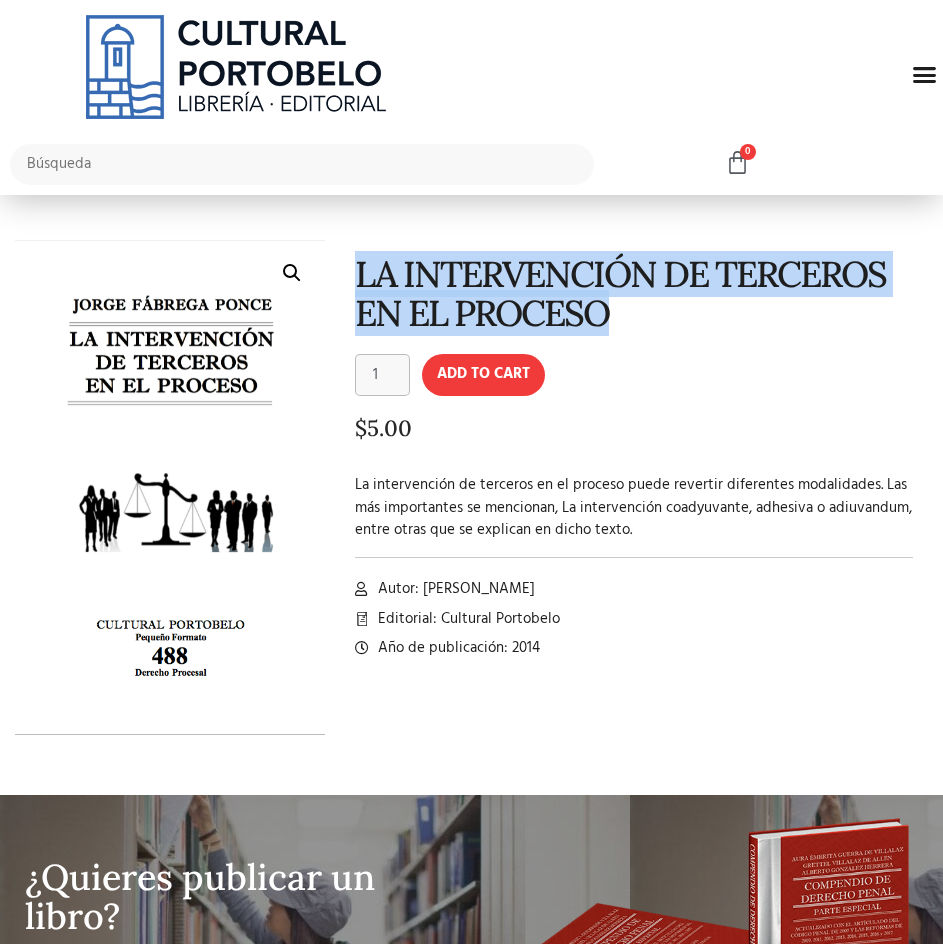 drag, startPoint x: 355, startPoint y: 270, endPoint x: 611, endPoint y: 318, distance: 260.46112 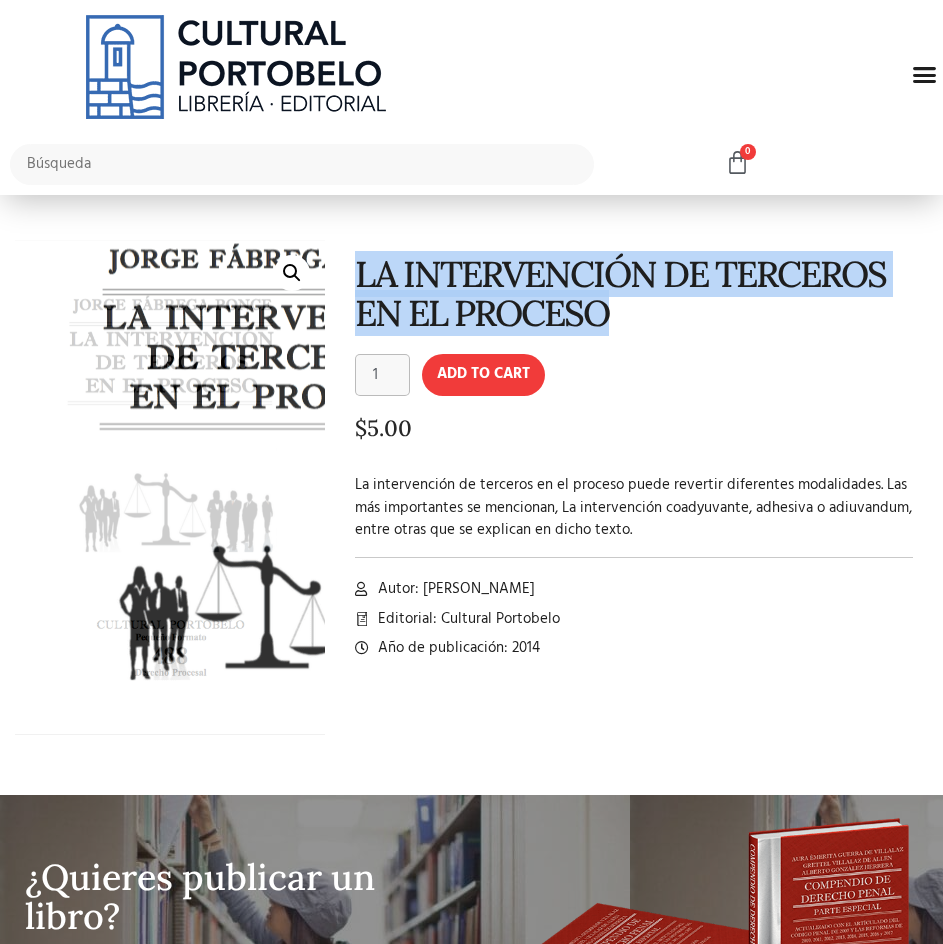 copy on "LA INTERVENCIÓN DE TERCEROS EN EL PROCESO" 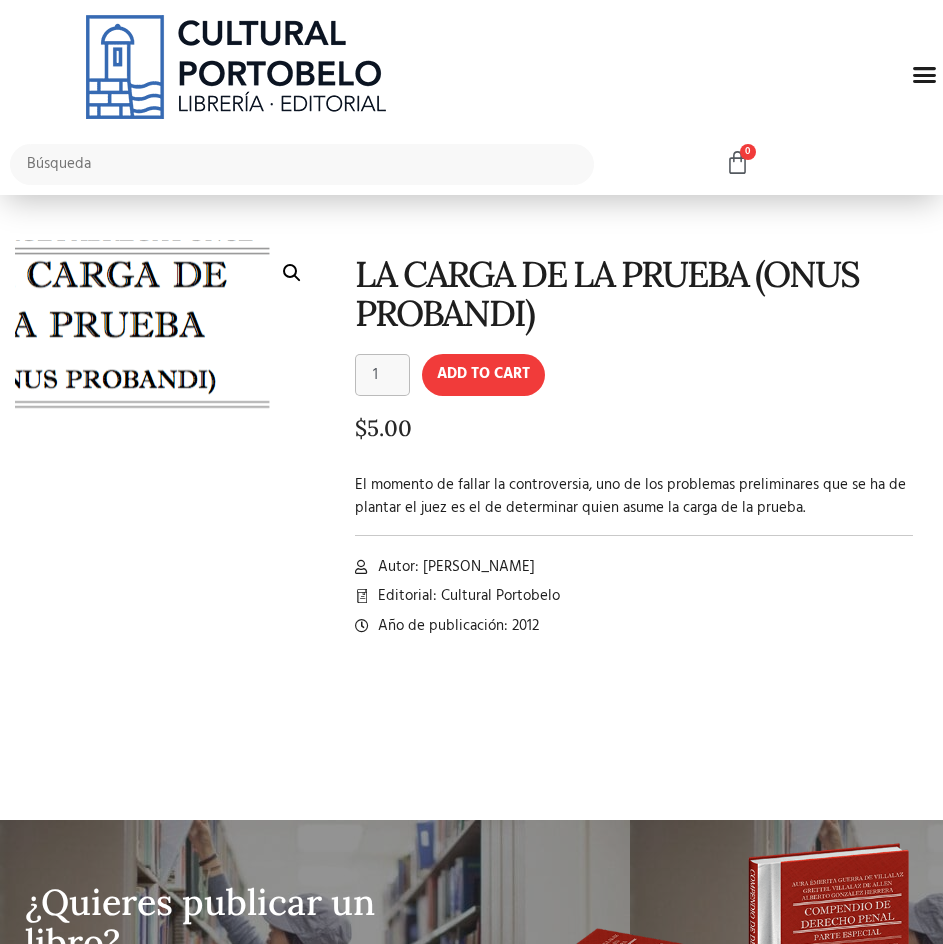 scroll, scrollTop: 0, scrollLeft: 0, axis: both 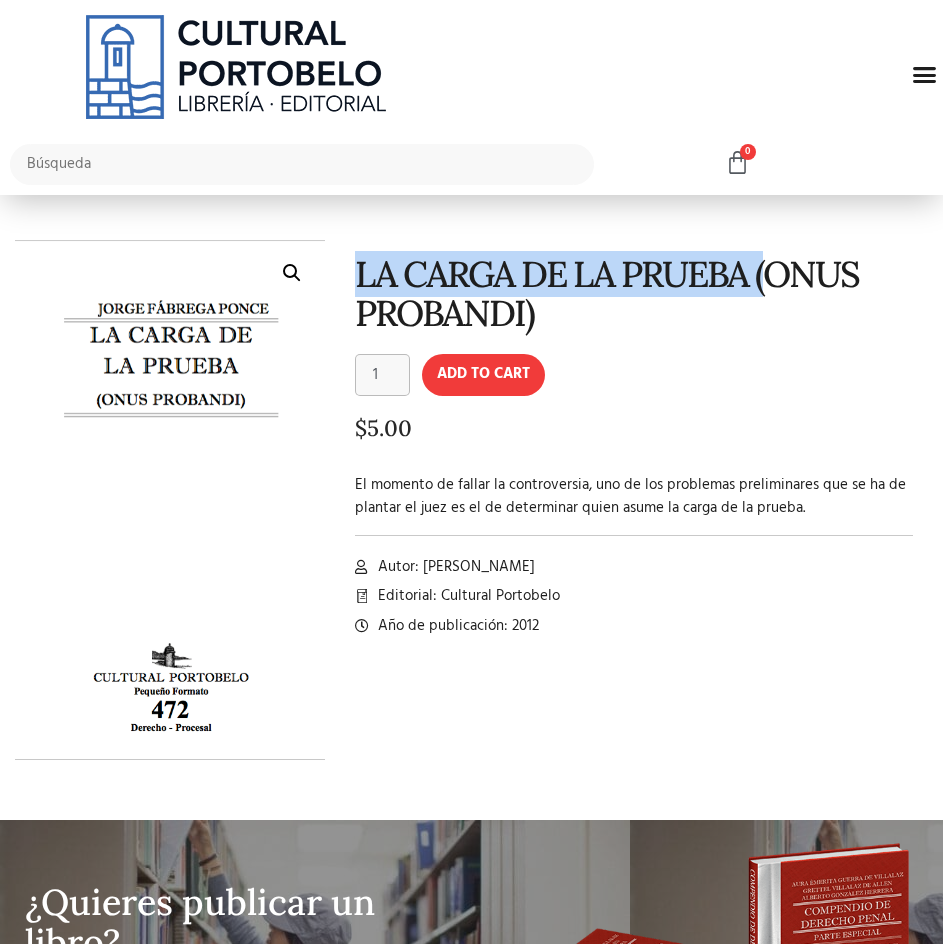 drag, startPoint x: 358, startPoint y: 272, endPoint x: 768, endPoint y: 271, distance: 410.00122 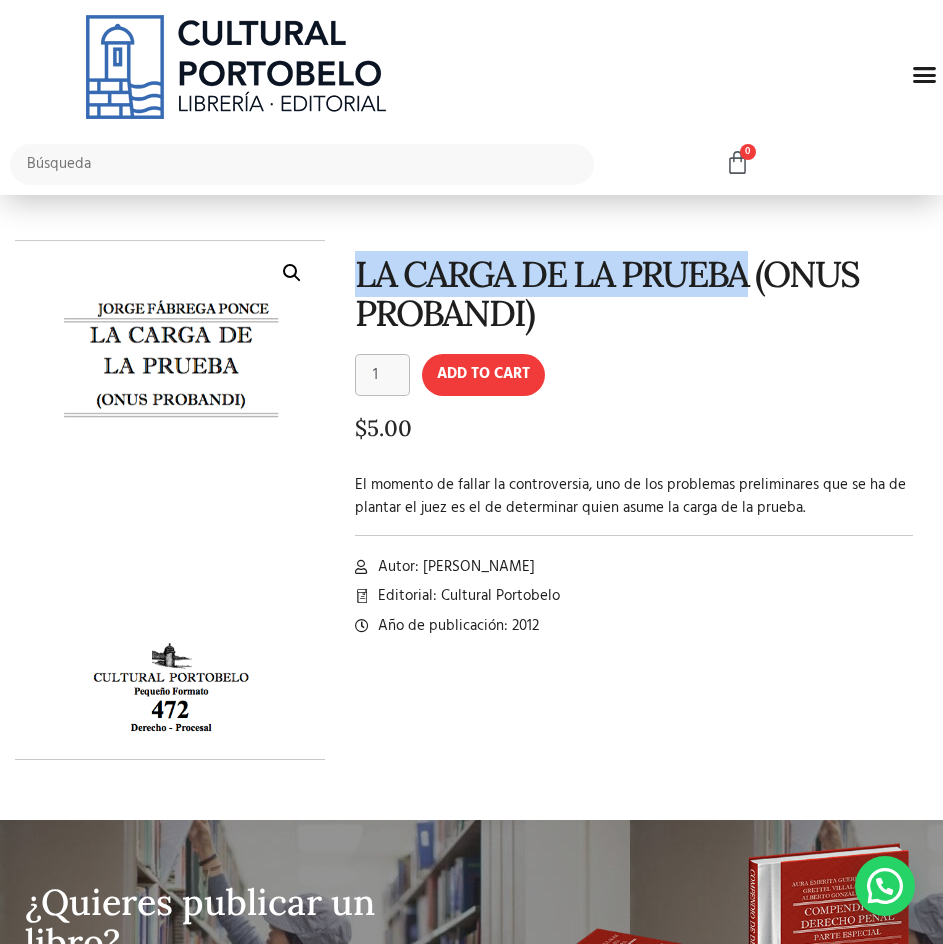 drag, startPoint x: 751, startPoint y: 270, endPoint x: 363, endPoint y: 275, distance: 388.03223 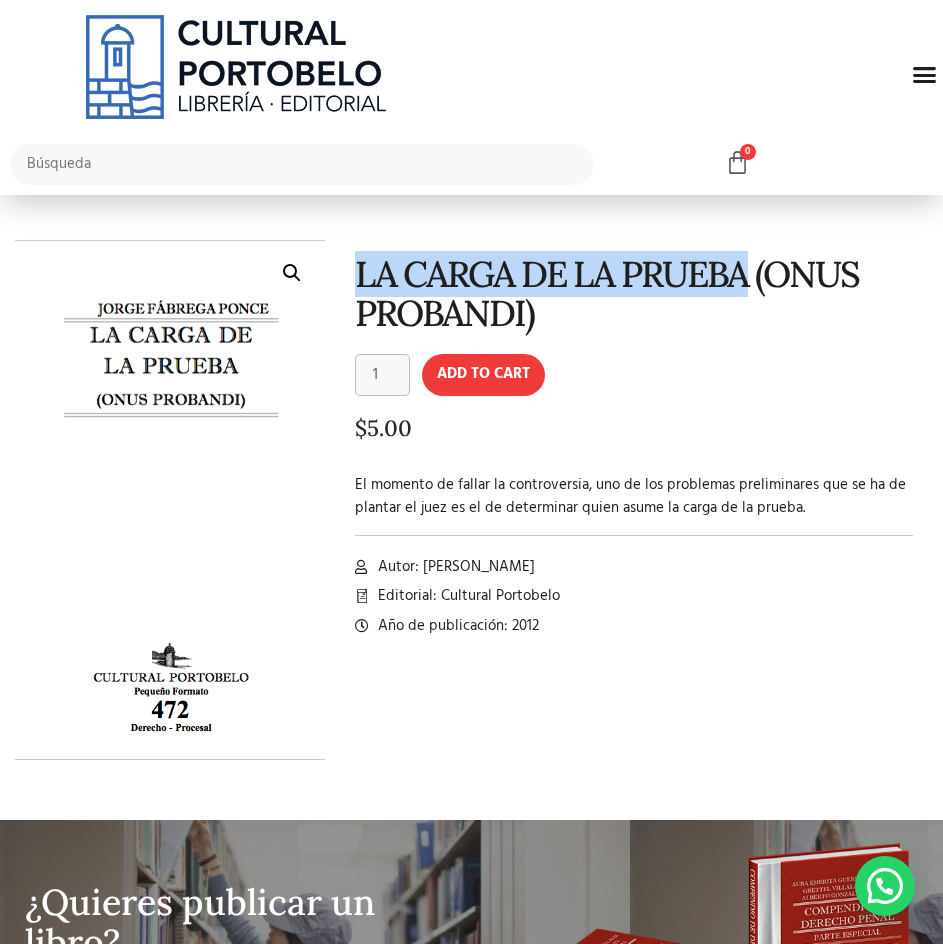 copy on "LA CARGA DE LA PRUEBA" 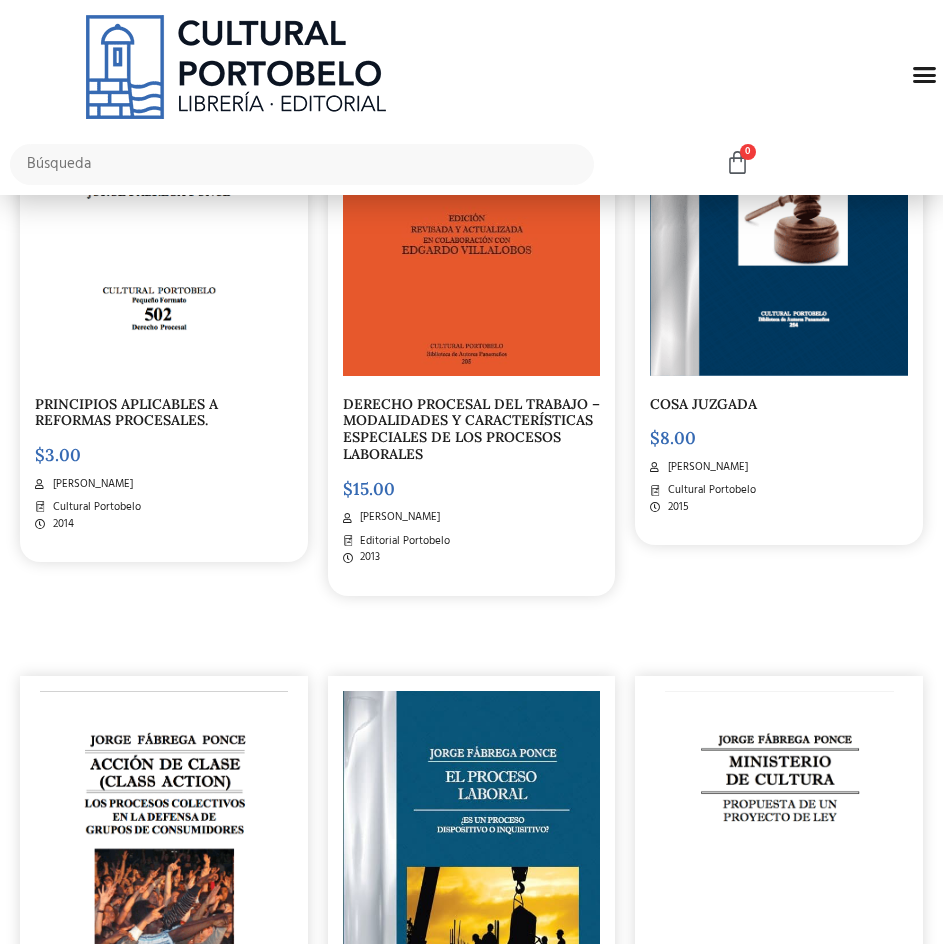 scroll, scrollTop: 600, scrollLeft: 0, axis: vertical 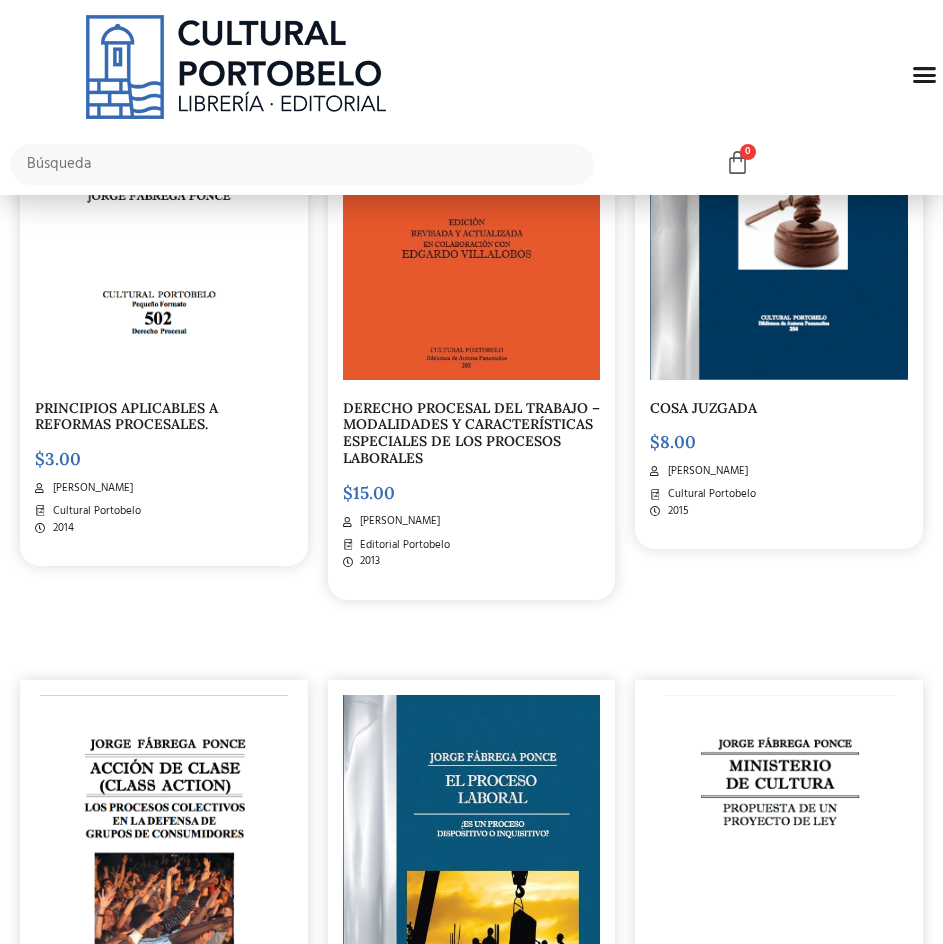 click on "Menu" 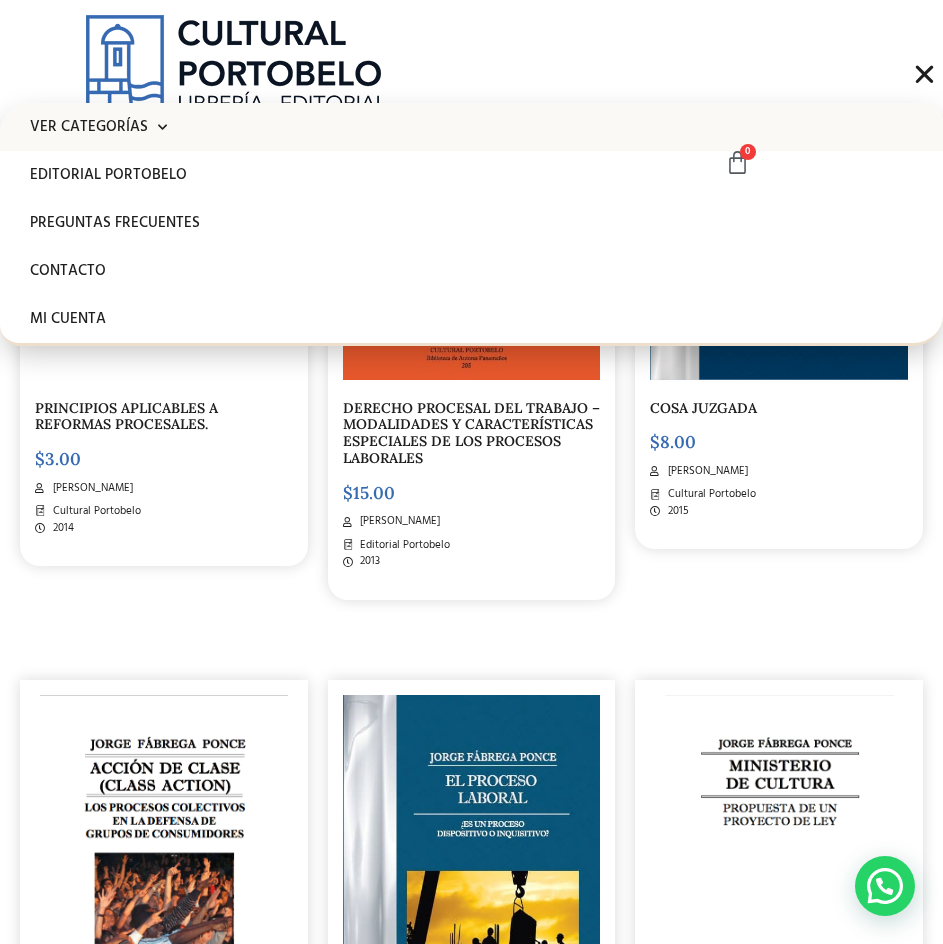 click on "Ver Categorías" 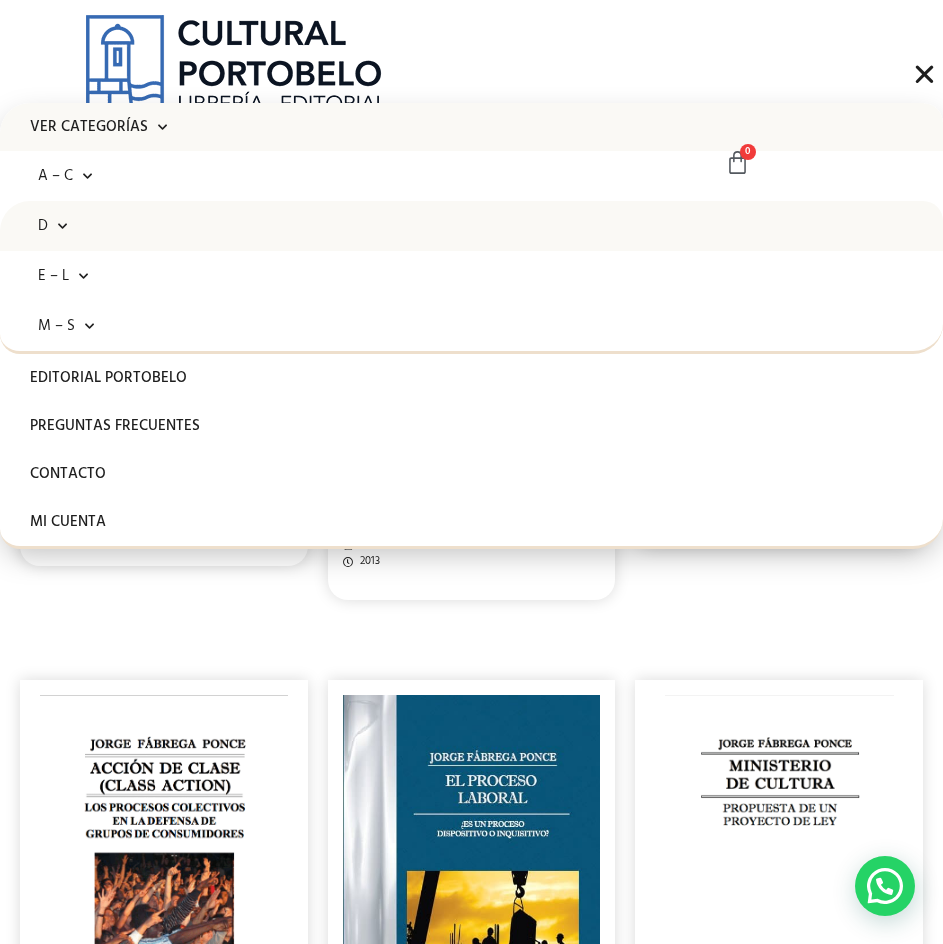 click on "D" 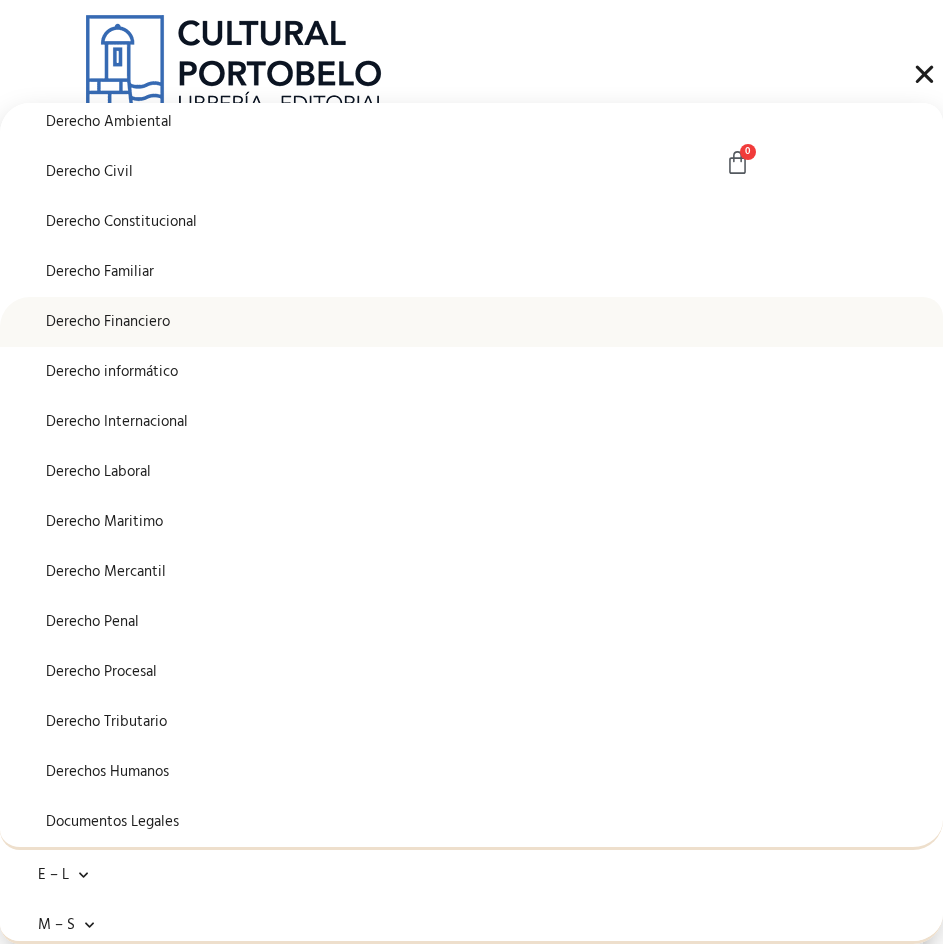 scroll, scrollTop: 400, scrollLeft: 0, axis: vertical 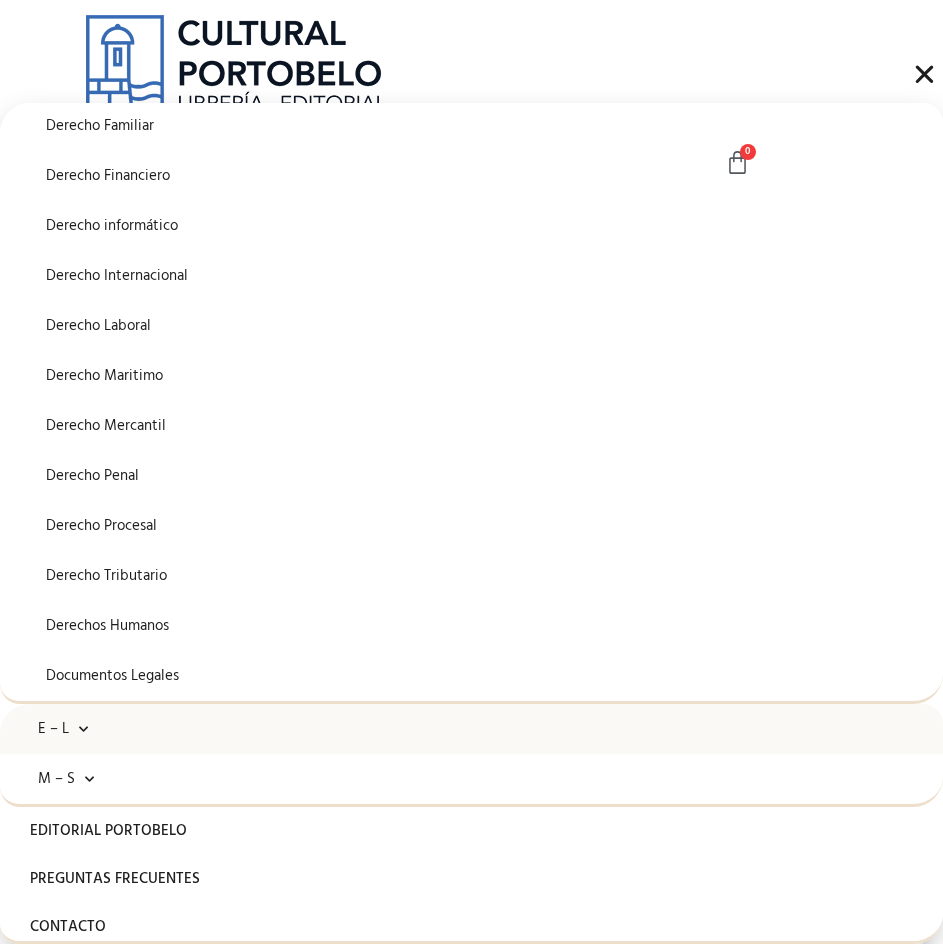 click on "E – L" 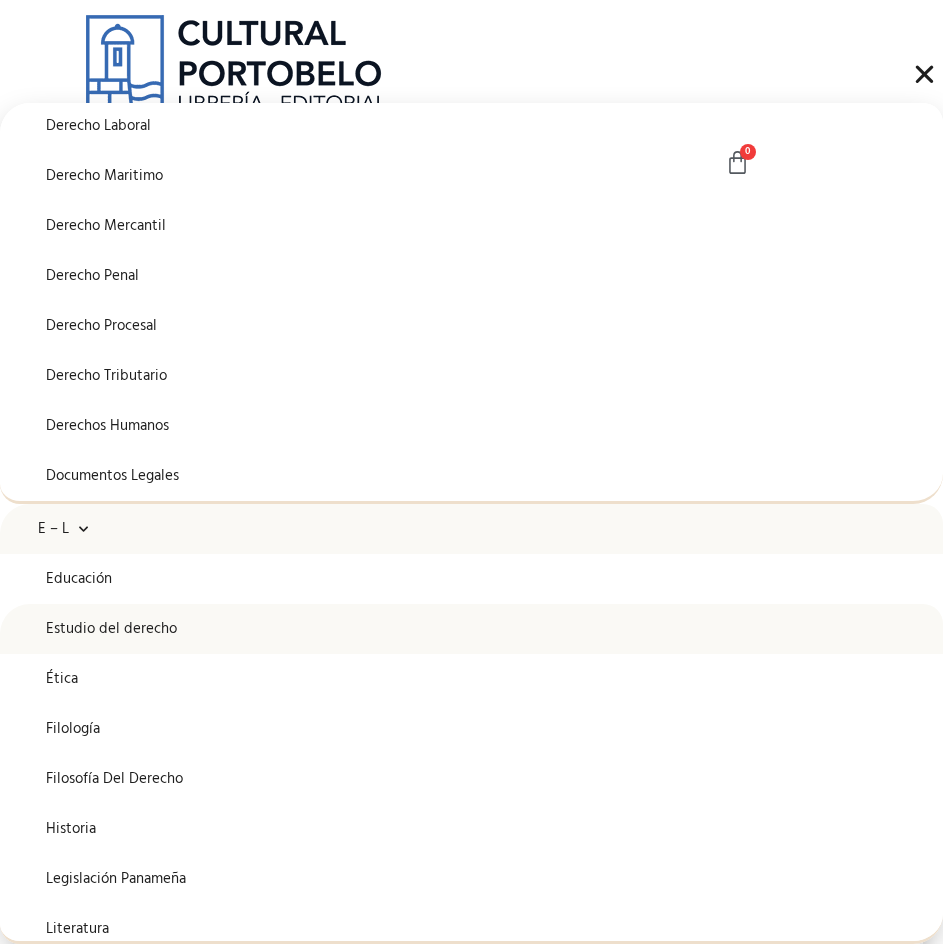 scroll, scrollTop: 700, scrollLeft: 0, axis: vertical 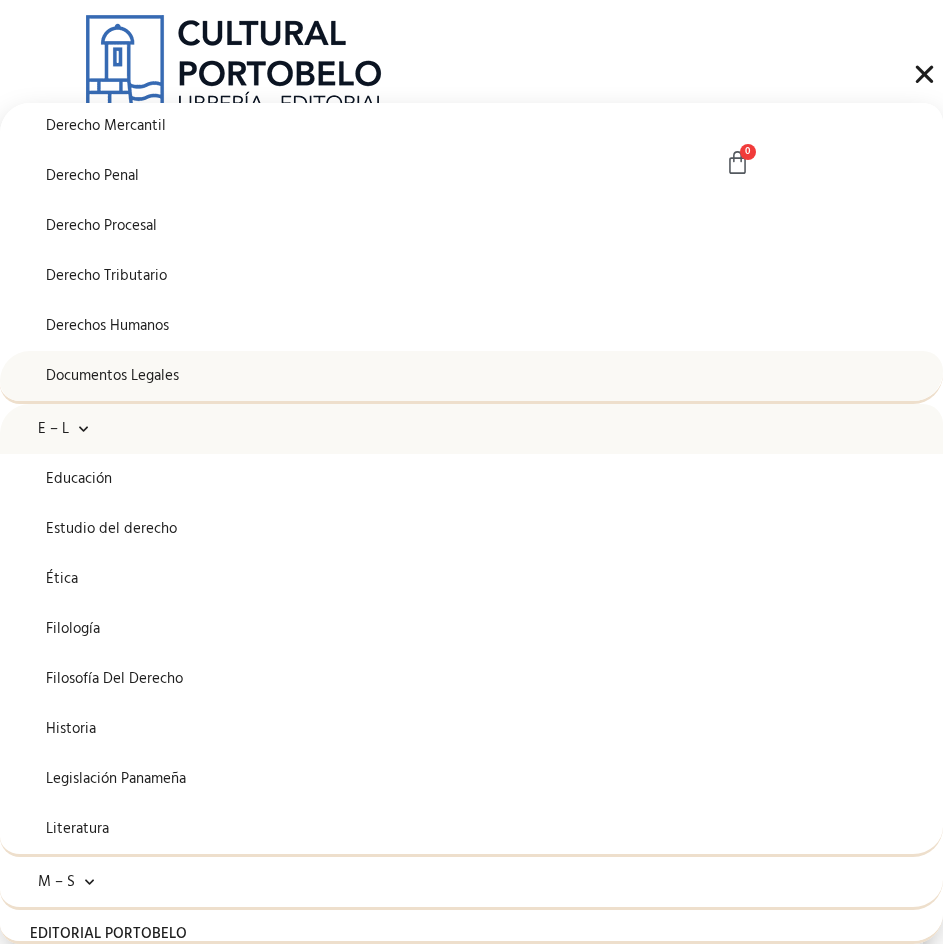 click on "Documentos Legales" 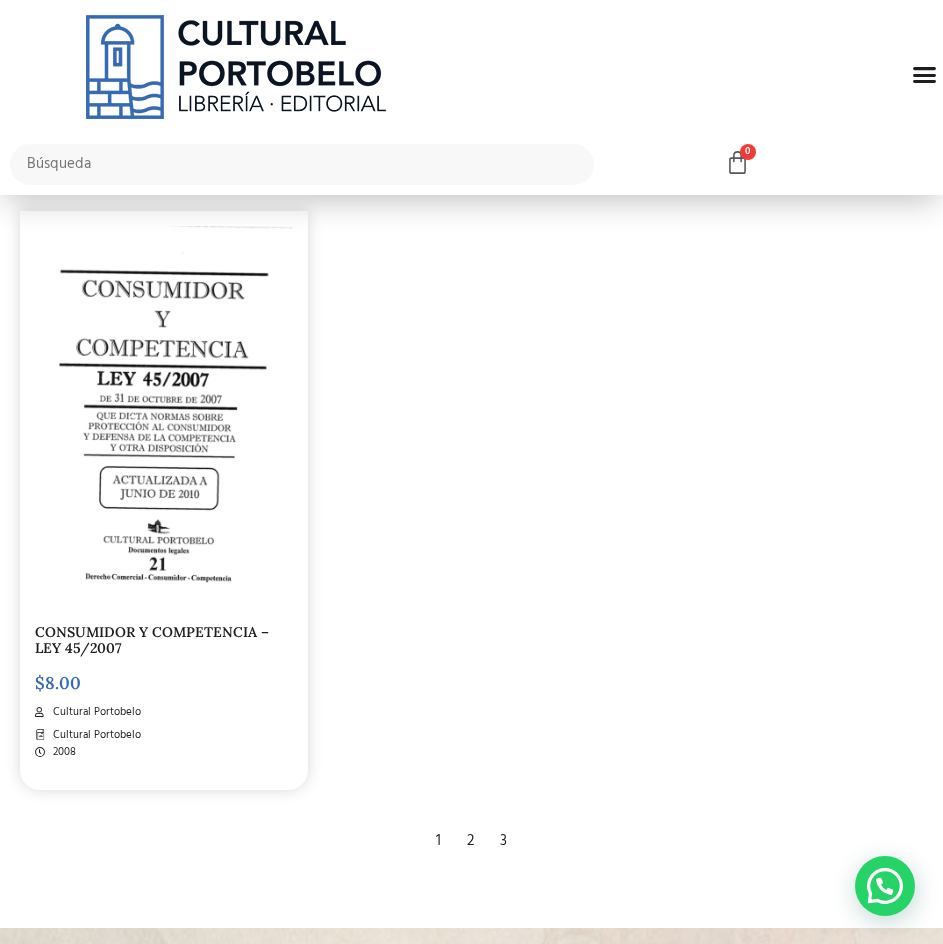 scroll, scrollTop: 4000, scrollLeft: 0, axis: vertical 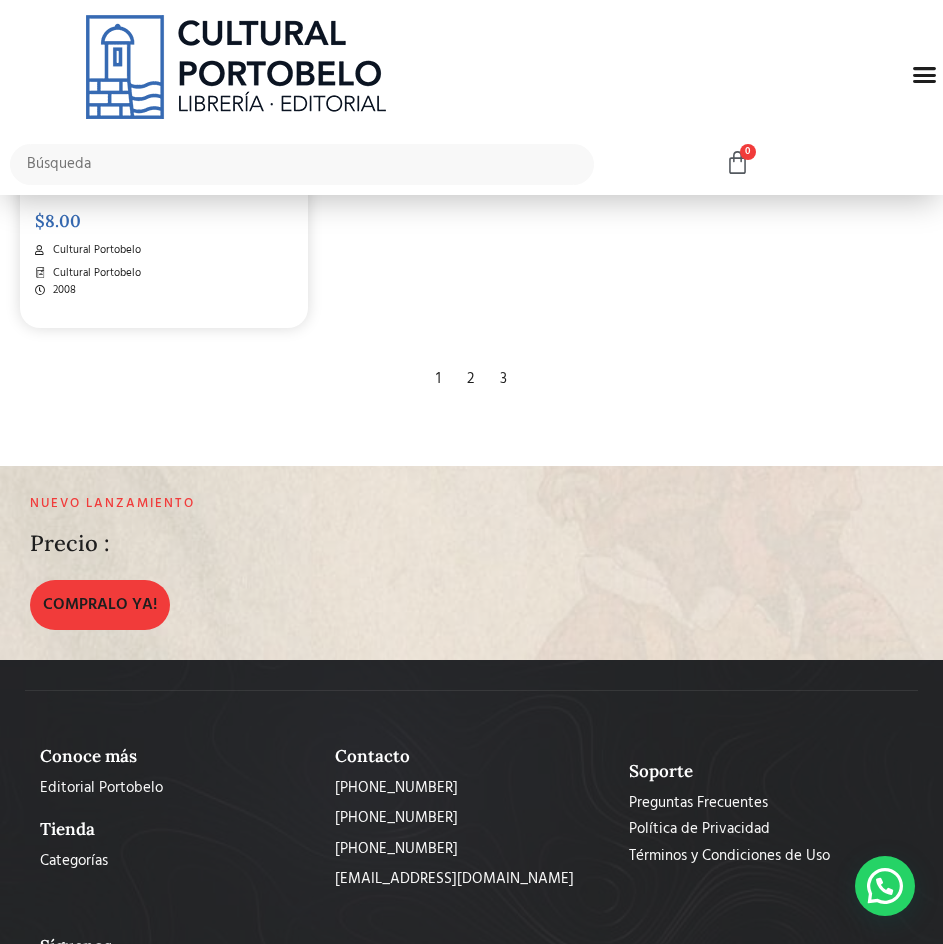 click on "2" at bounding box center [470, 379] 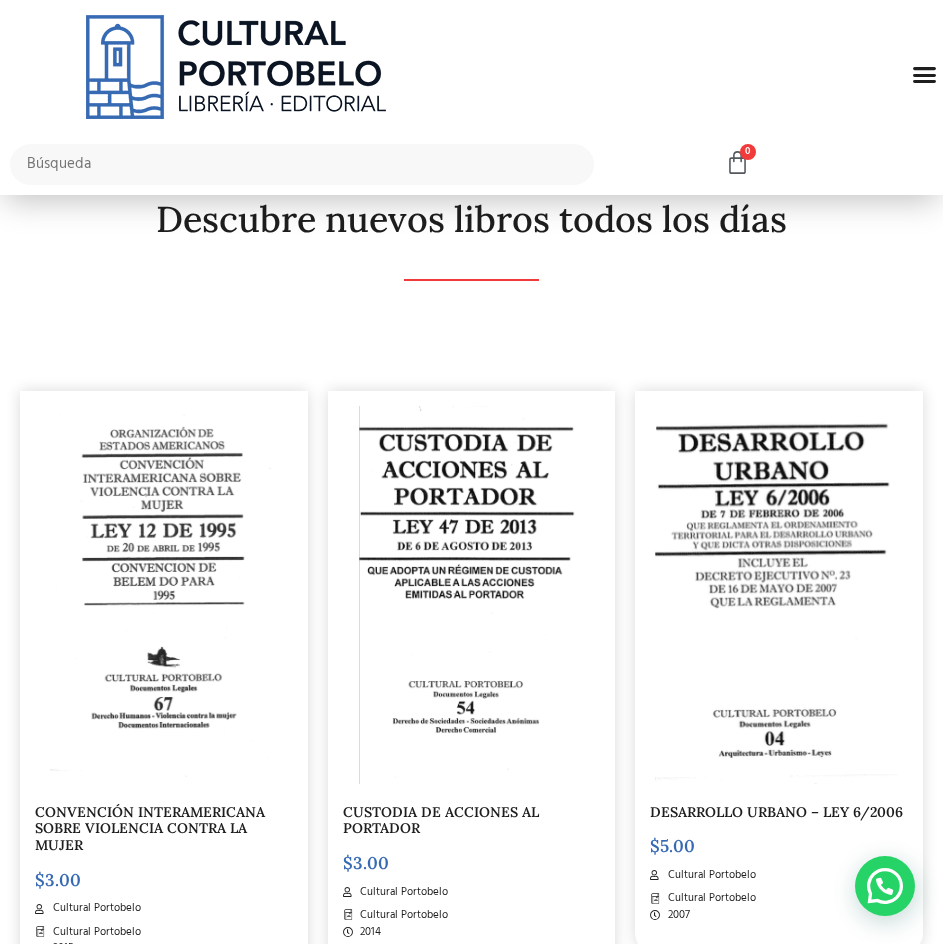 scroll, scrollTop: 800, scrollLeft: 0, axis: vertical 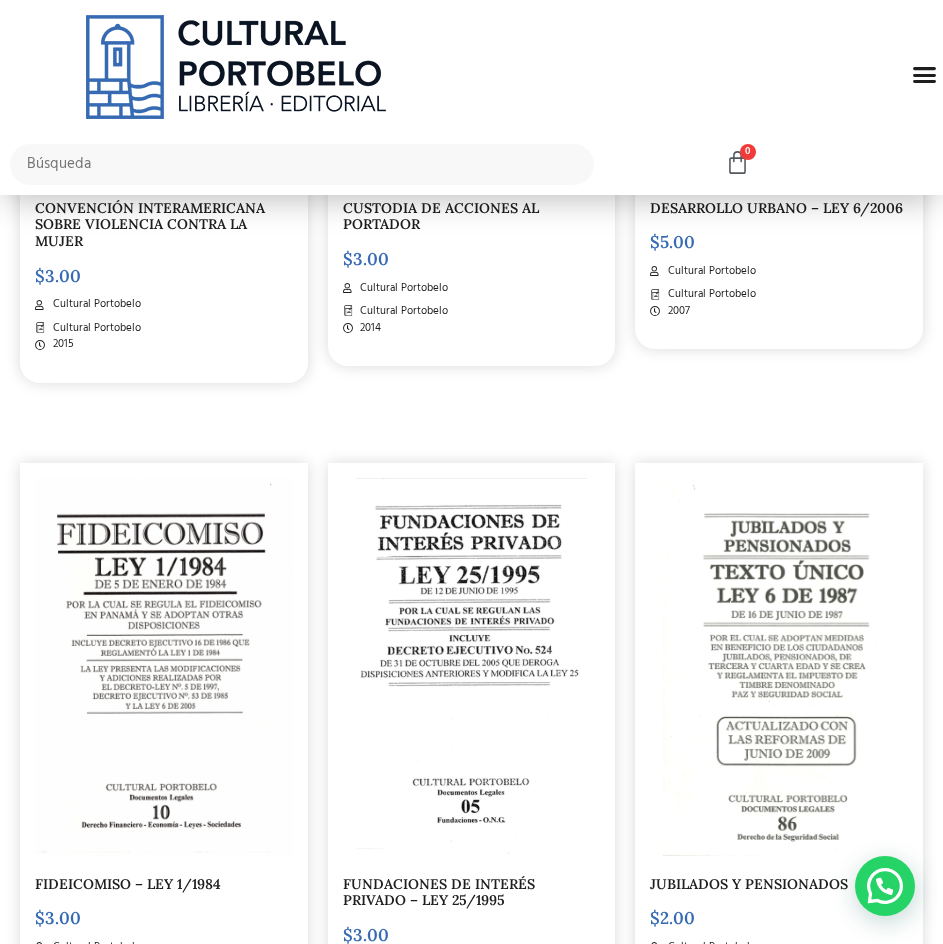 click on "Menu" 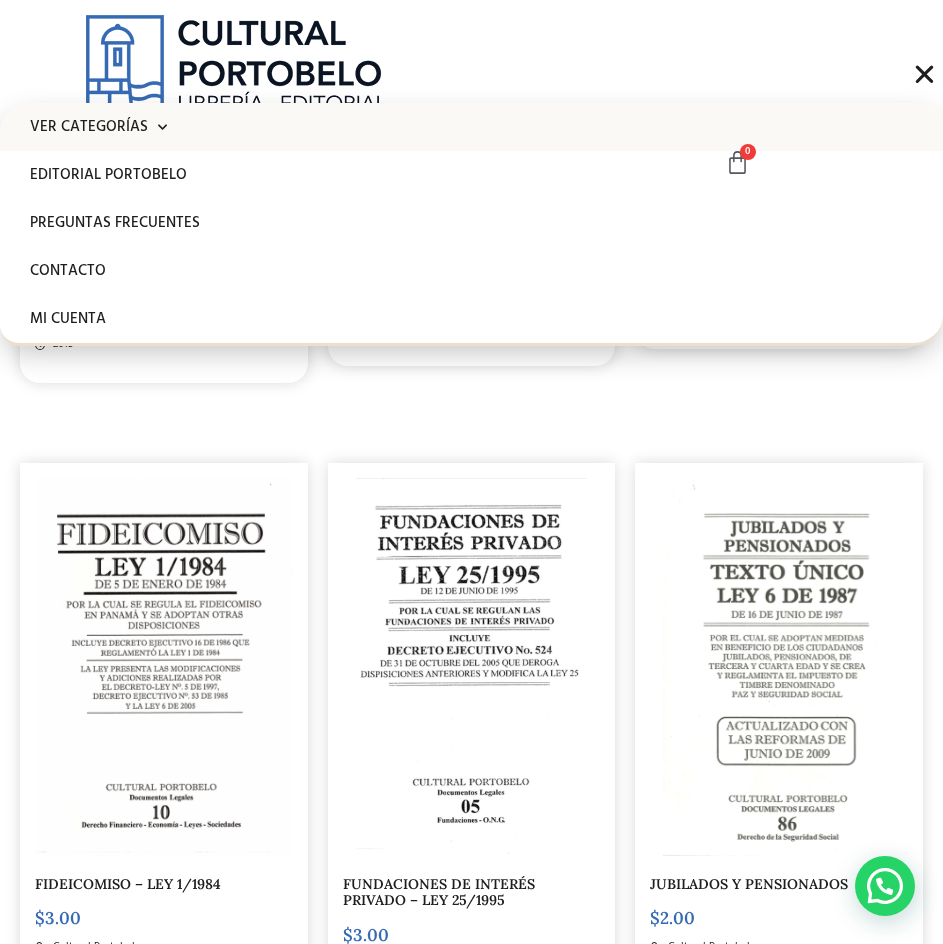 click on "Ver Categorías" 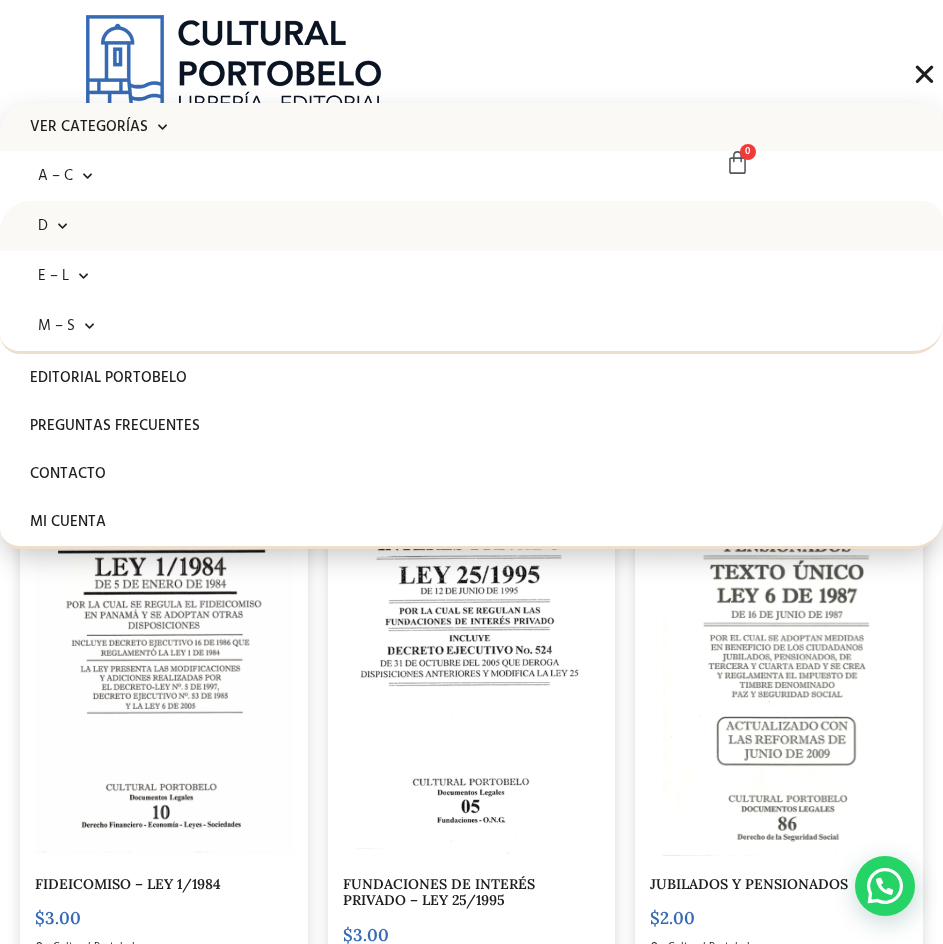 click on "D" 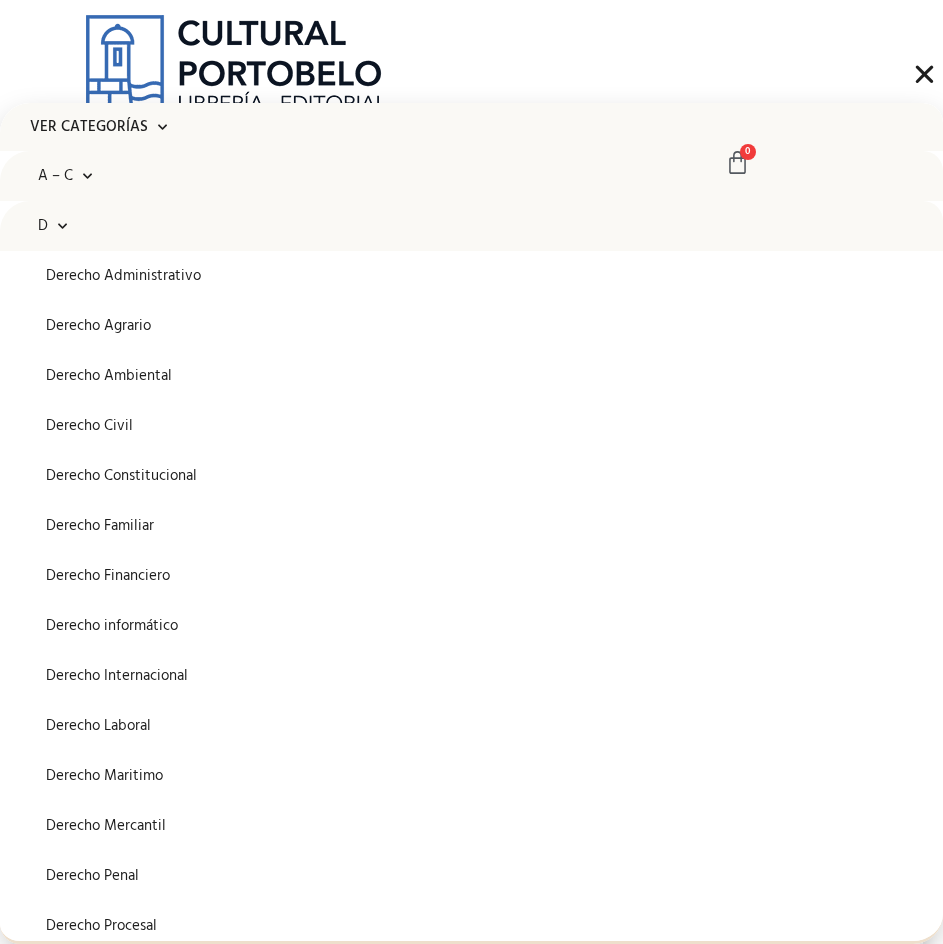 click on "A – C" 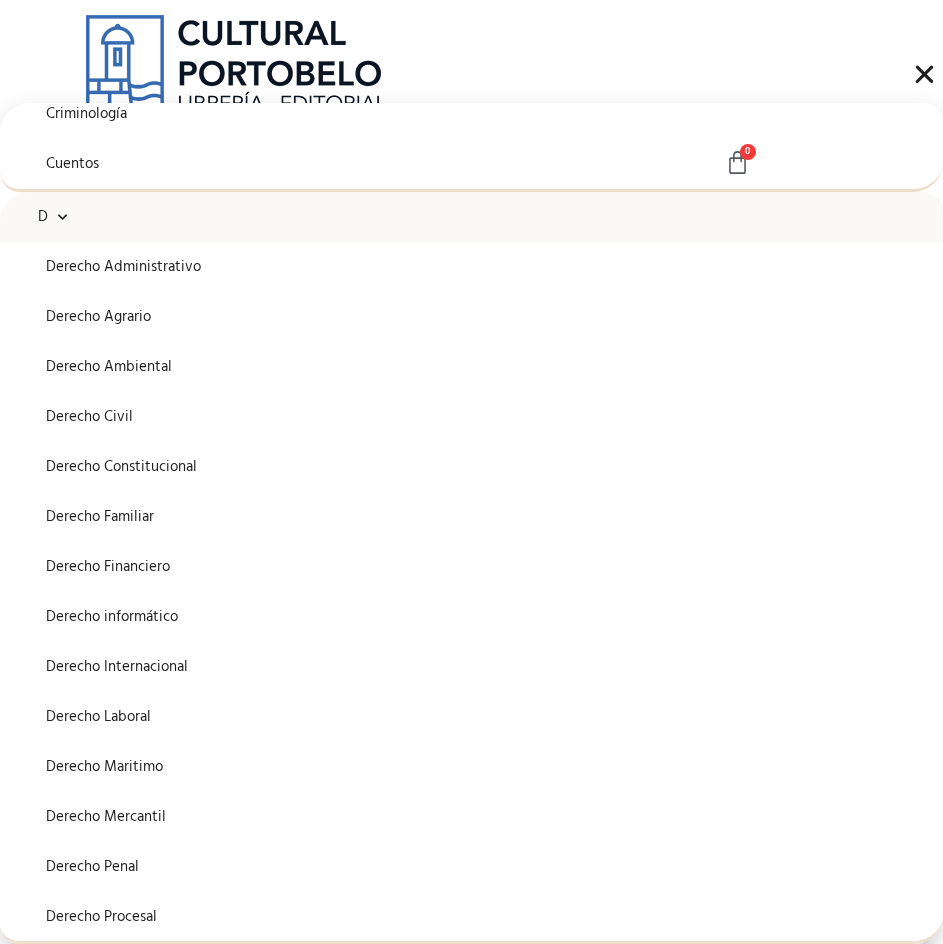 scroll, scrollTop: 700, scrollLeft: 0, axis: vertical 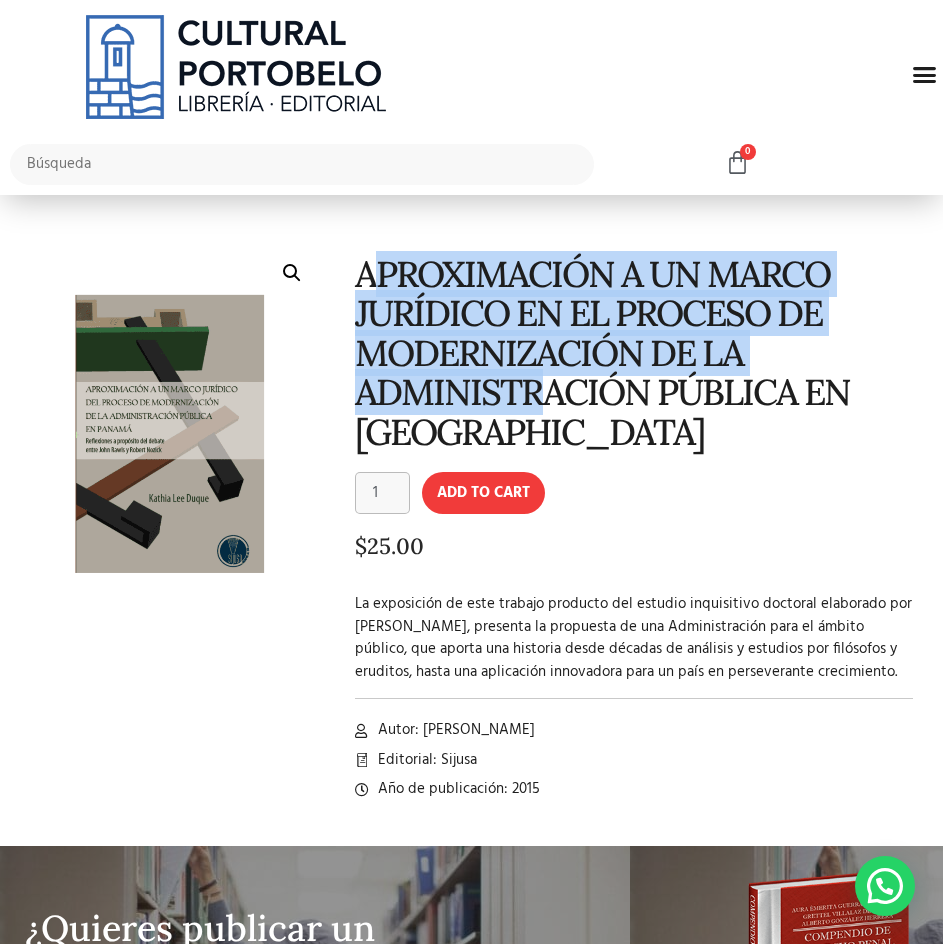 drag, startPoint x: 366, startPoint y: 269, endPoint x: 550, endPoint y: 412, distance: 233.03433 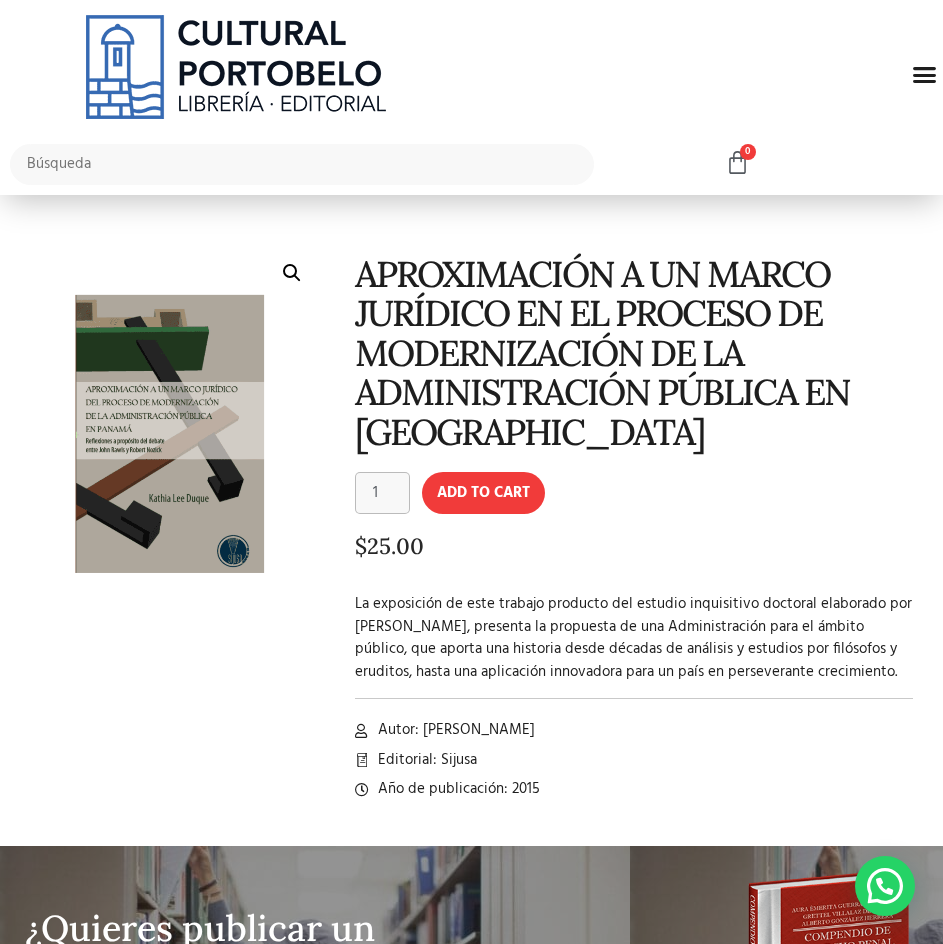 click on "APROXIMACIÓN A UN MARCO JURÍDICO EN EL PROCESO DE MODERNIZACIÓN DE LA ADMINISTRACIÓN PÚBLICA EN [GEOGRAPHIC_DATA]" at bounding box center (634, 354) 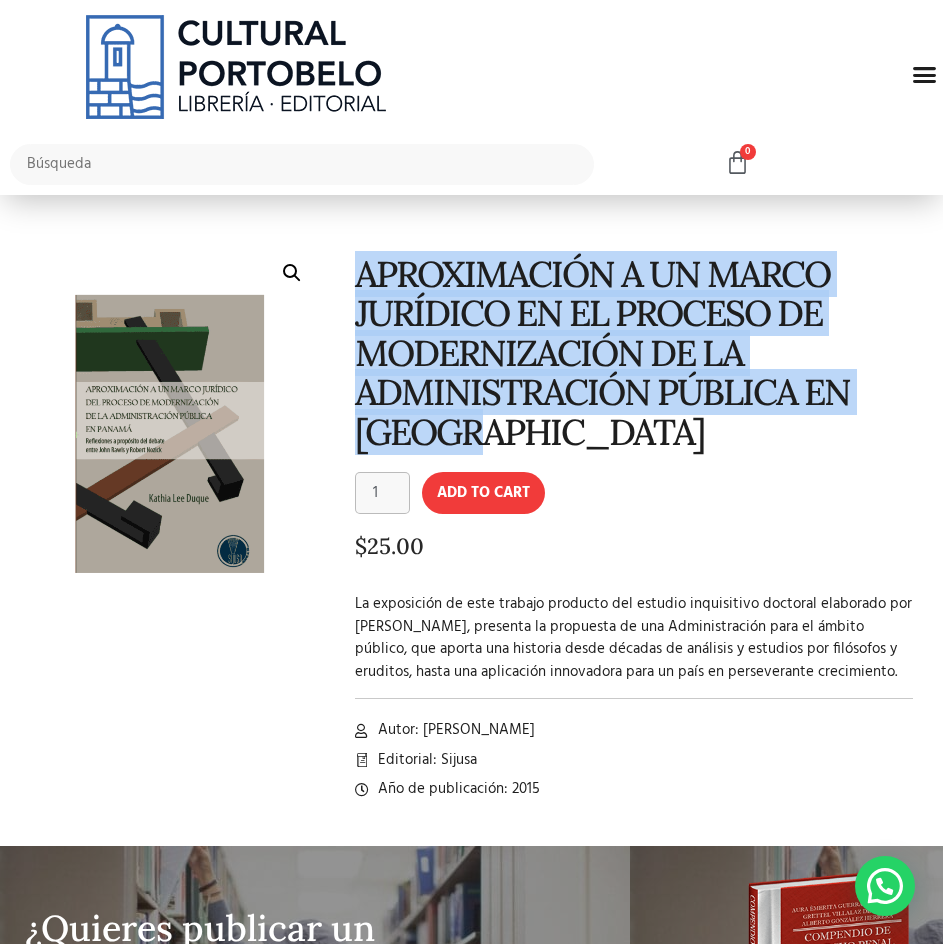 drag, startPoint x: 514, startPoint y: 435, endPoint x: 359, endPoint y: 267, distance: 228.5804 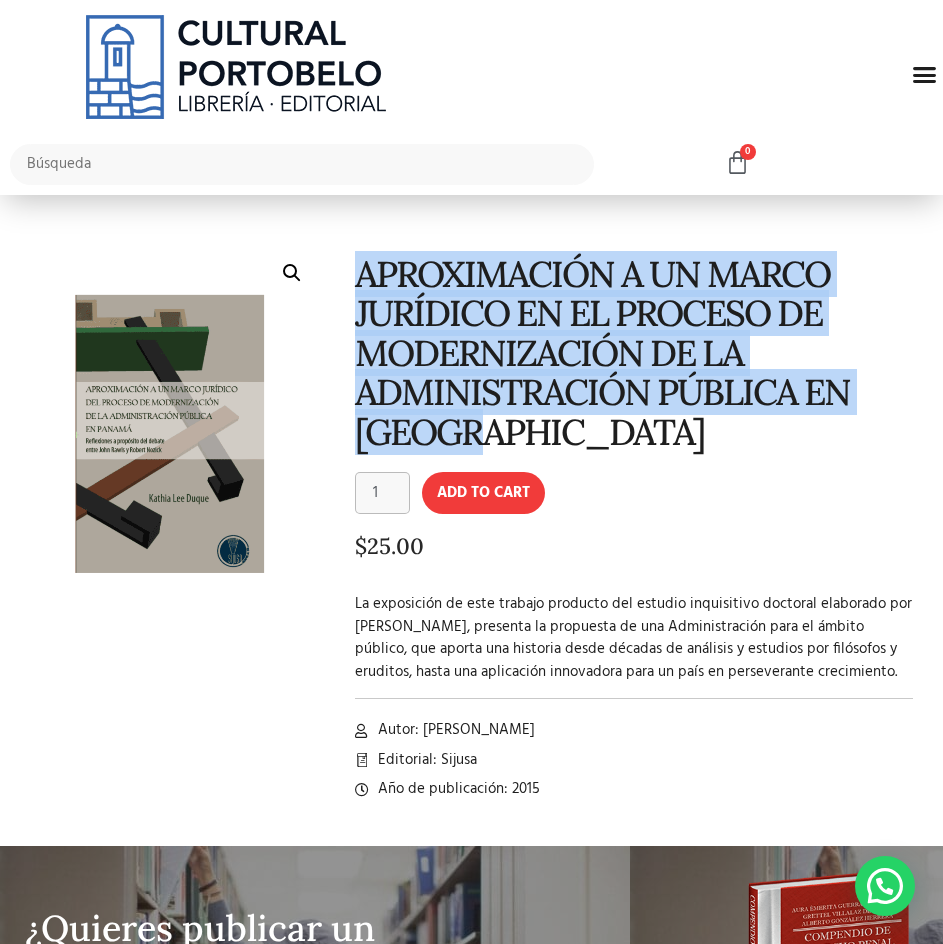 copy on "APROXIMACIÓN A UN MARCO JURÍDICO EN EL PROCESO DE MODERNIZACIÓN DE LA ADMINISTRACIÓN PÚBLICA EN [GEOGRAPHIC_DATA]" 